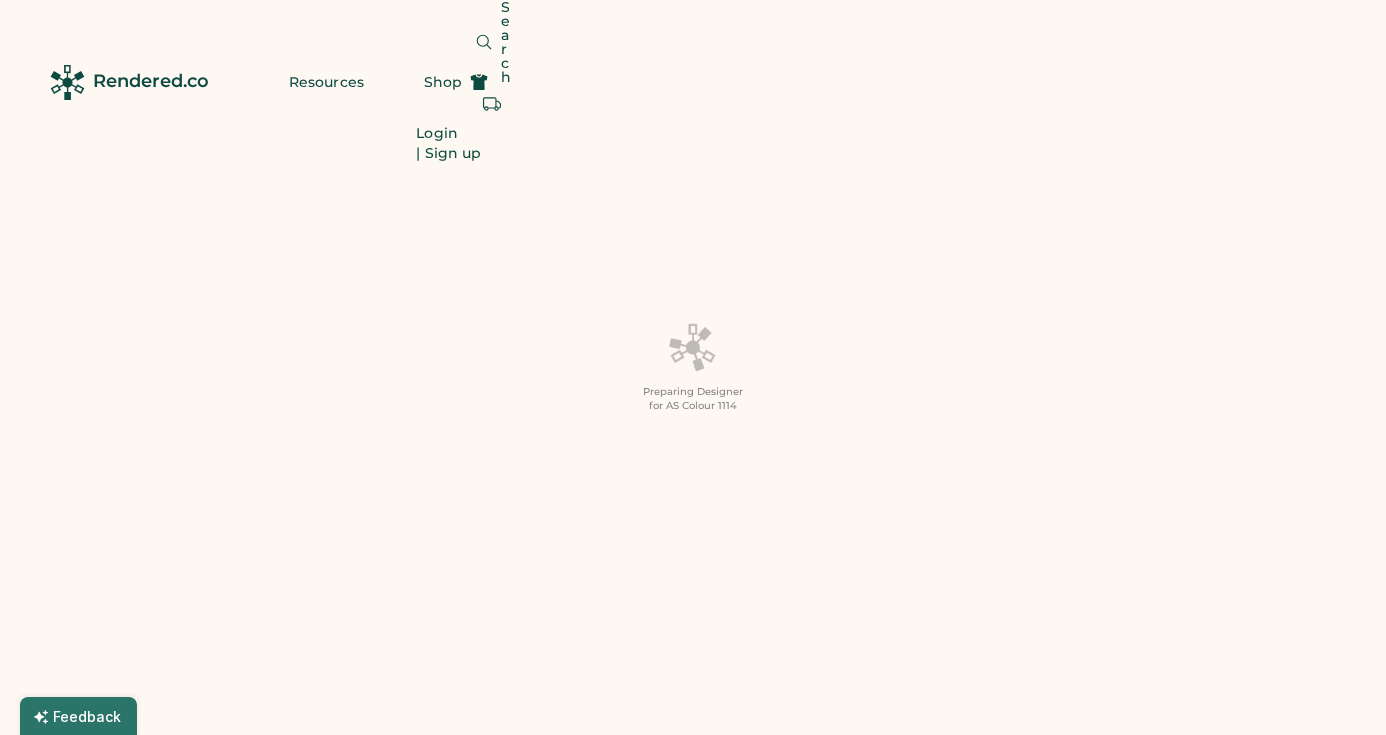 scroll, scrollTop: 0, scrollLeft: 0, axis: both 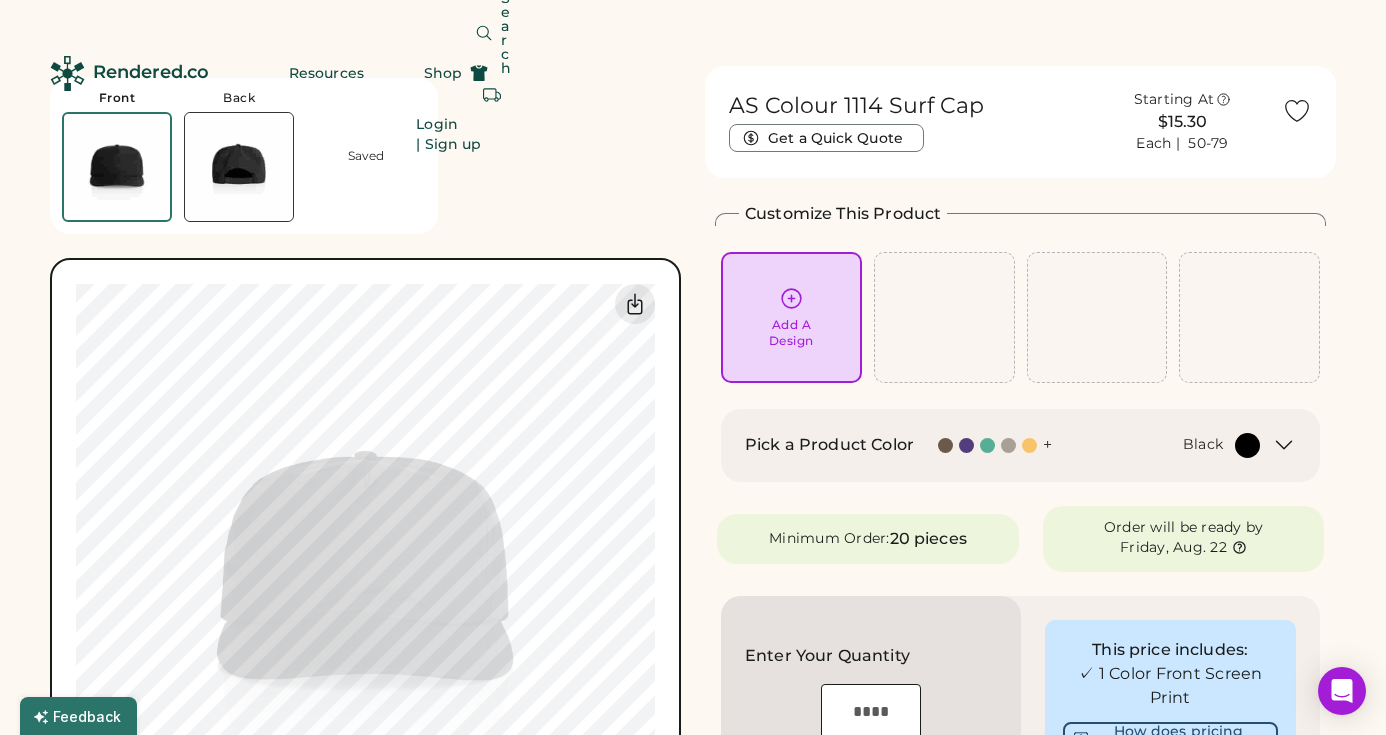 click at bounding box center (969, 445) 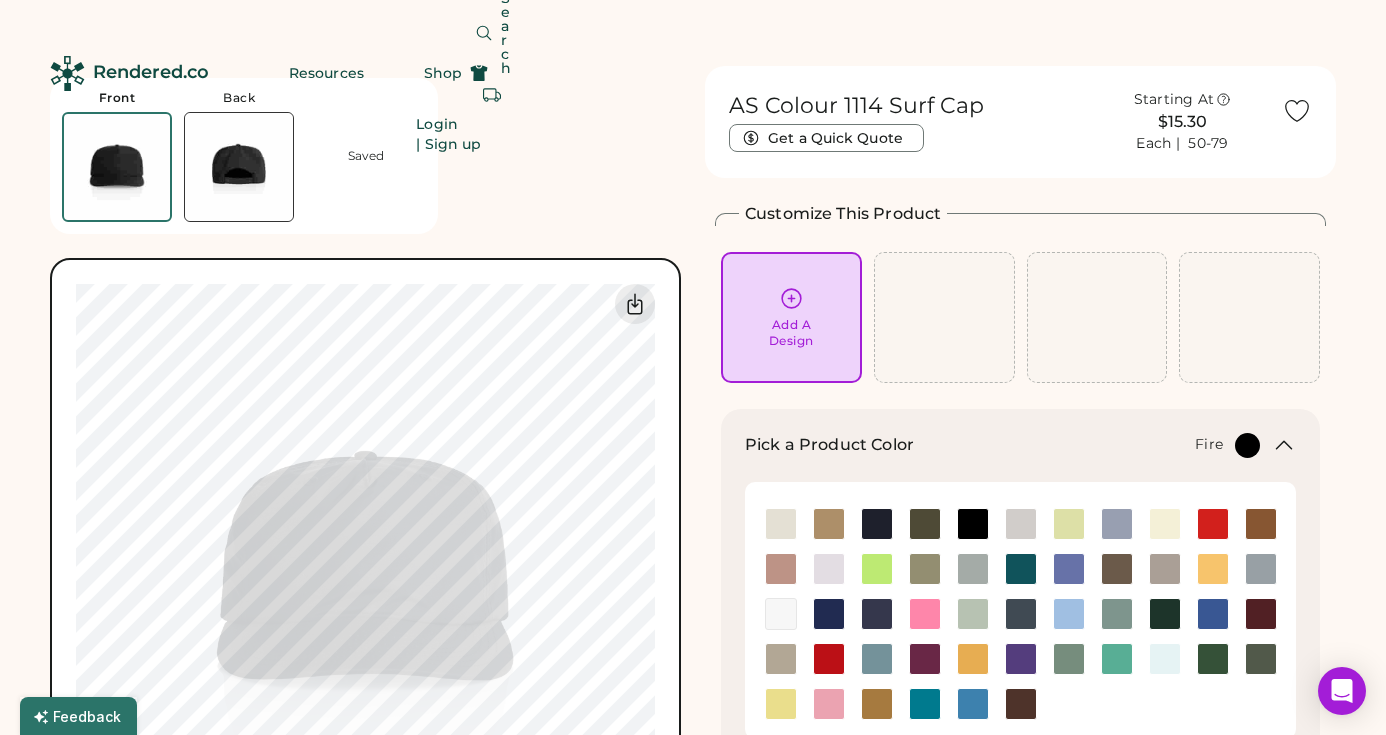click at bounding box center [1213, 524] 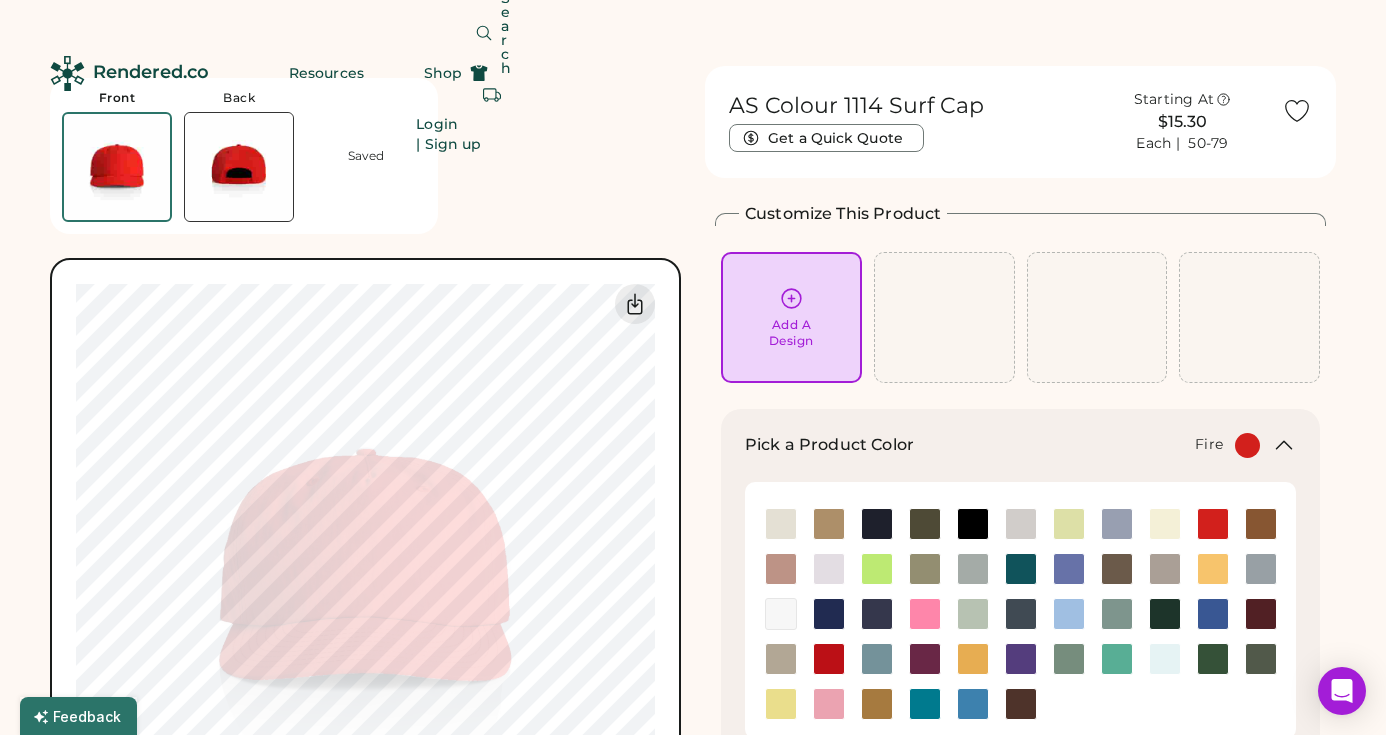 click on "Add A
Design" at bounding box center (791, 317) 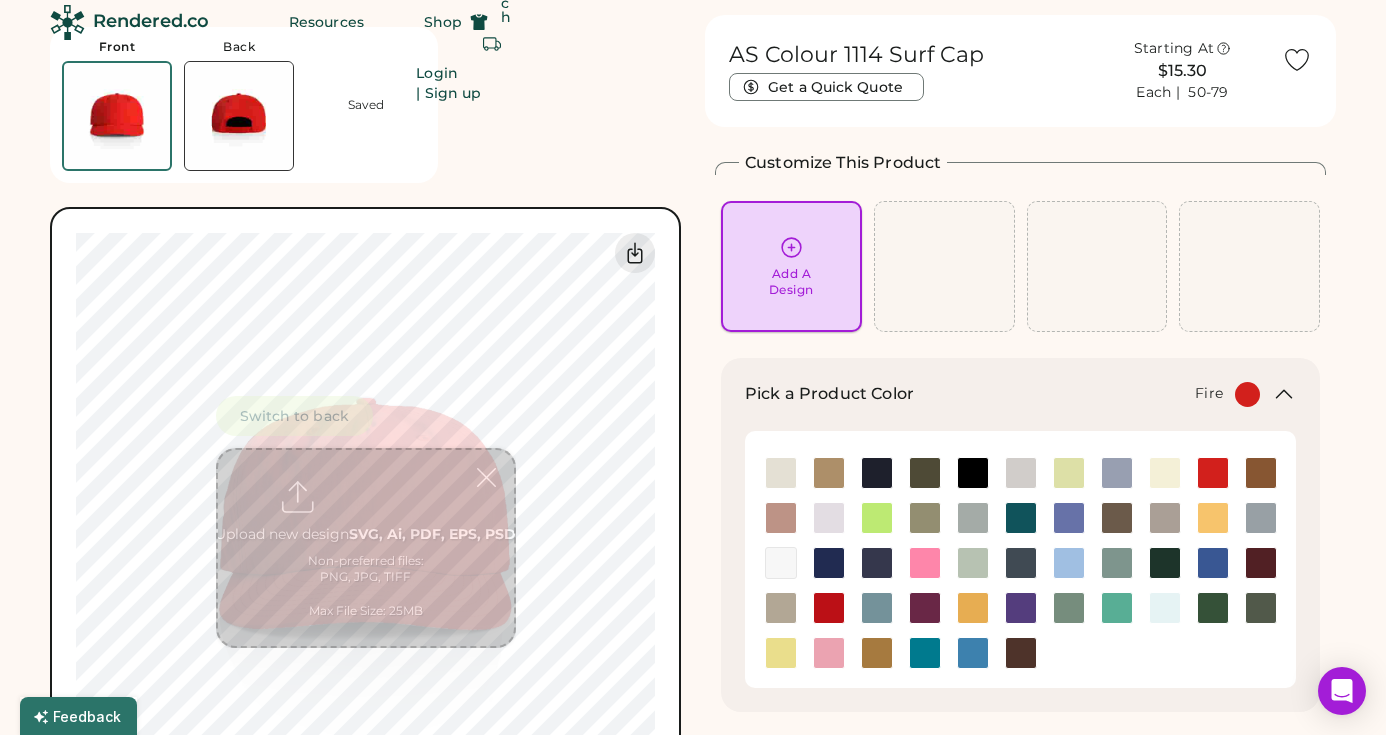 scroll, scrollTop: 75, scrollLeft: 0, axis: vertical 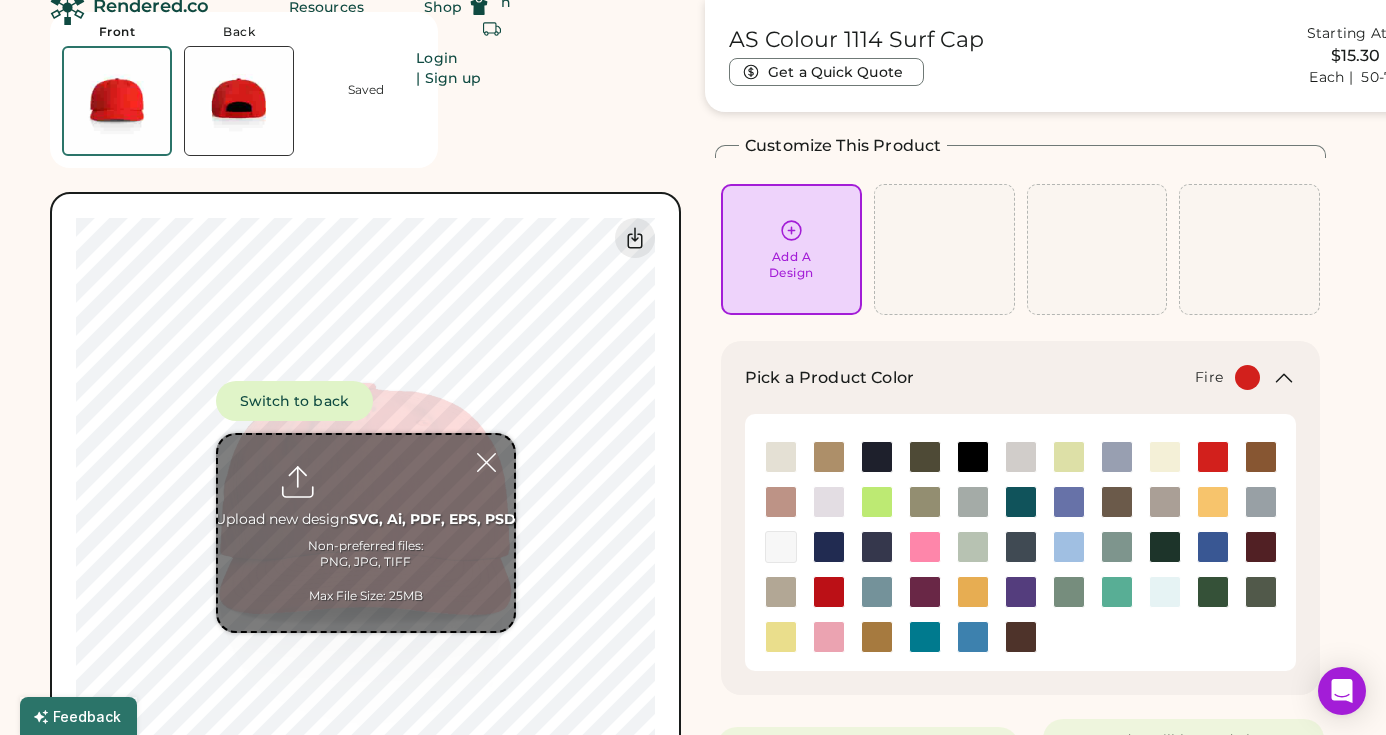 click at bounding box center [366, 533] 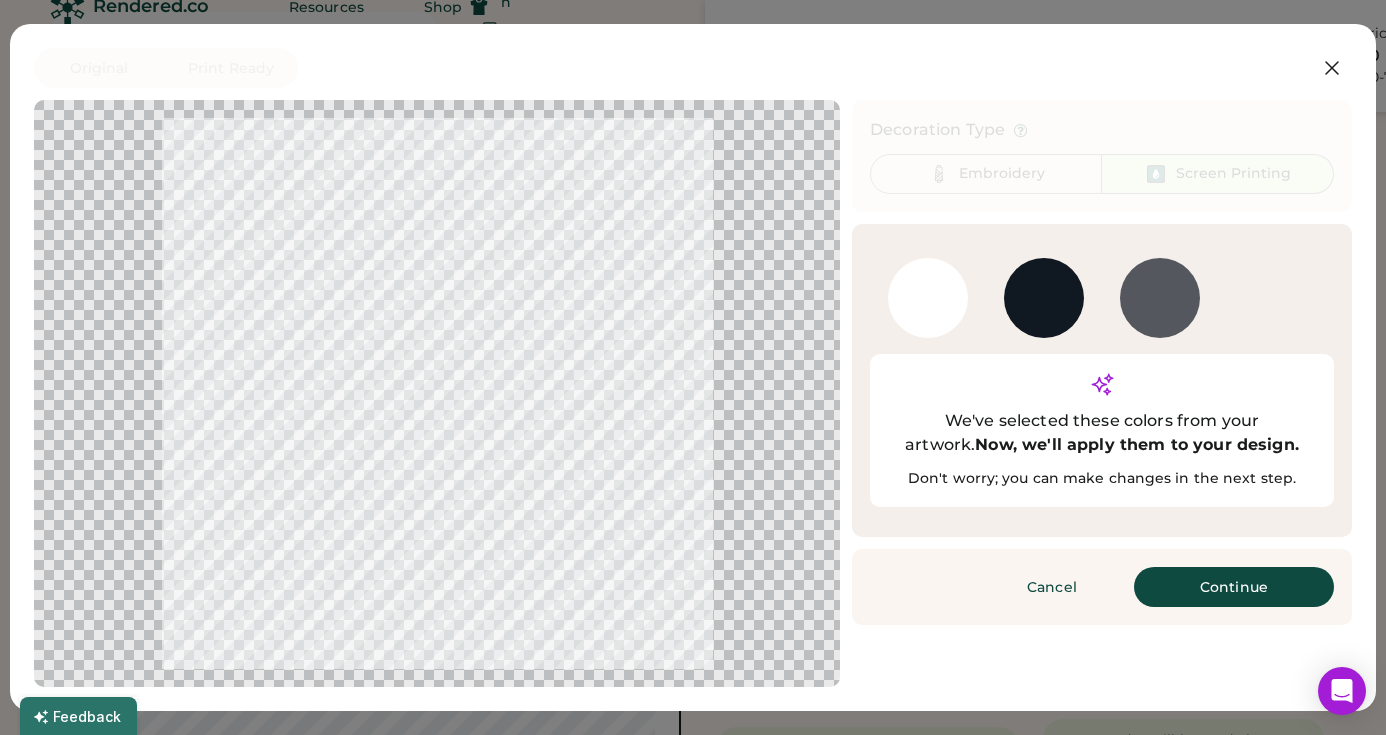 click on "Continue" at bounding box center [1234, 587] 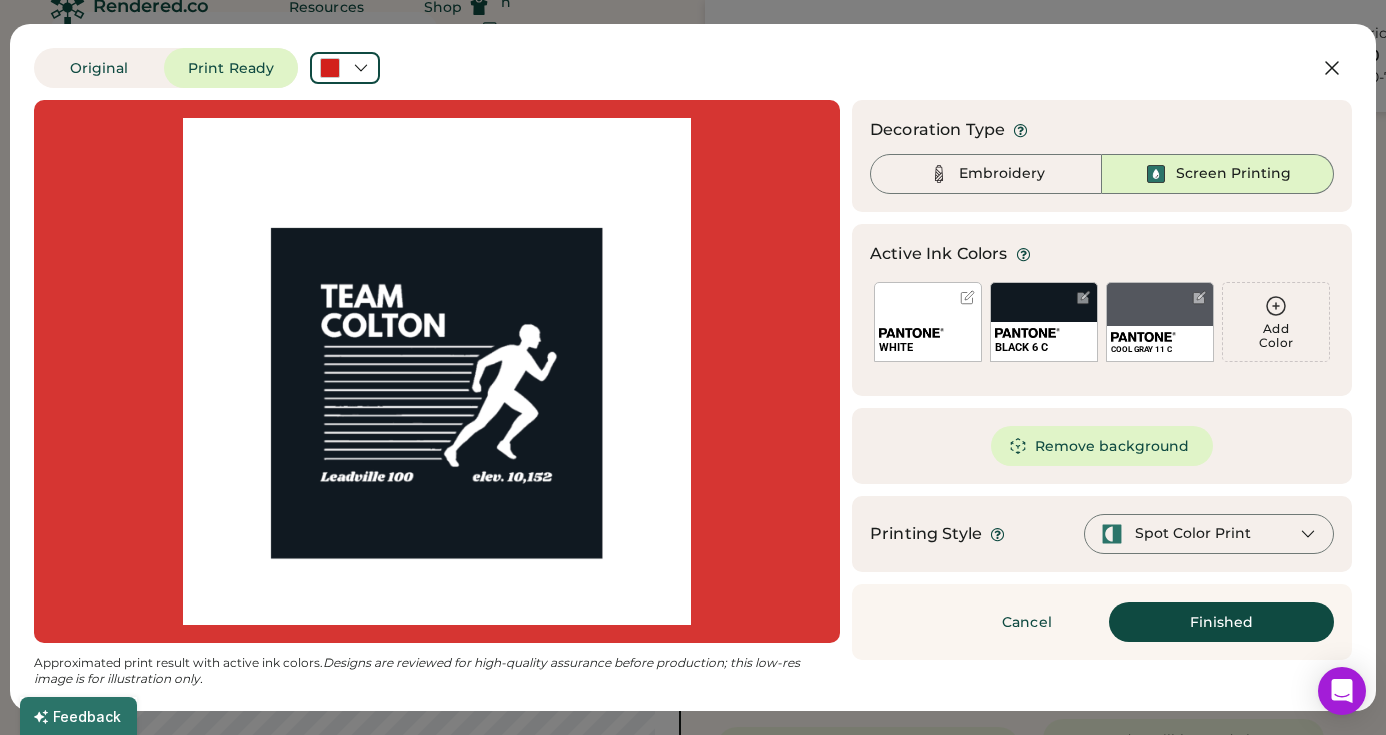 drag, startPoint x: 760, startPoint y: 175, endPoint x: 500, endPoint y: 375, distance: 328.02438 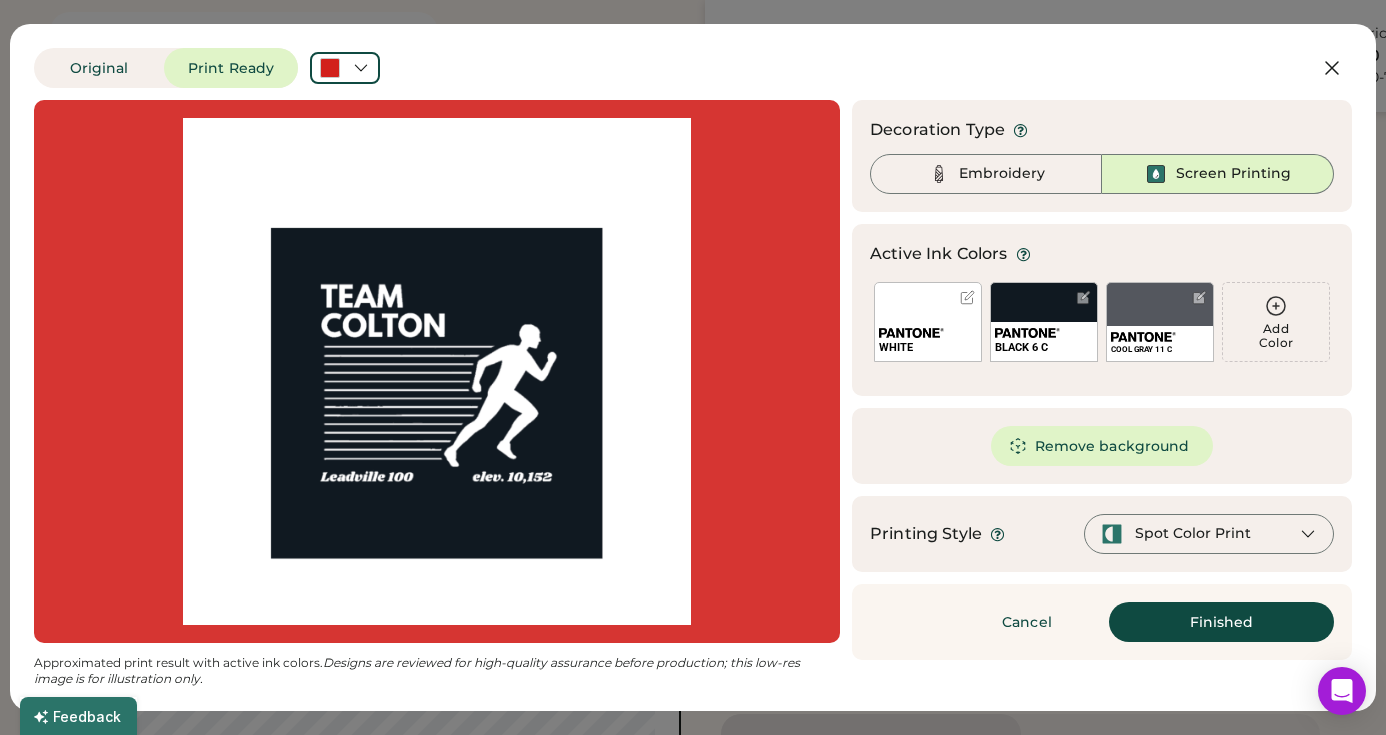 scroll, scrollTop: 178, scrollLeft: 0, axis: vertical 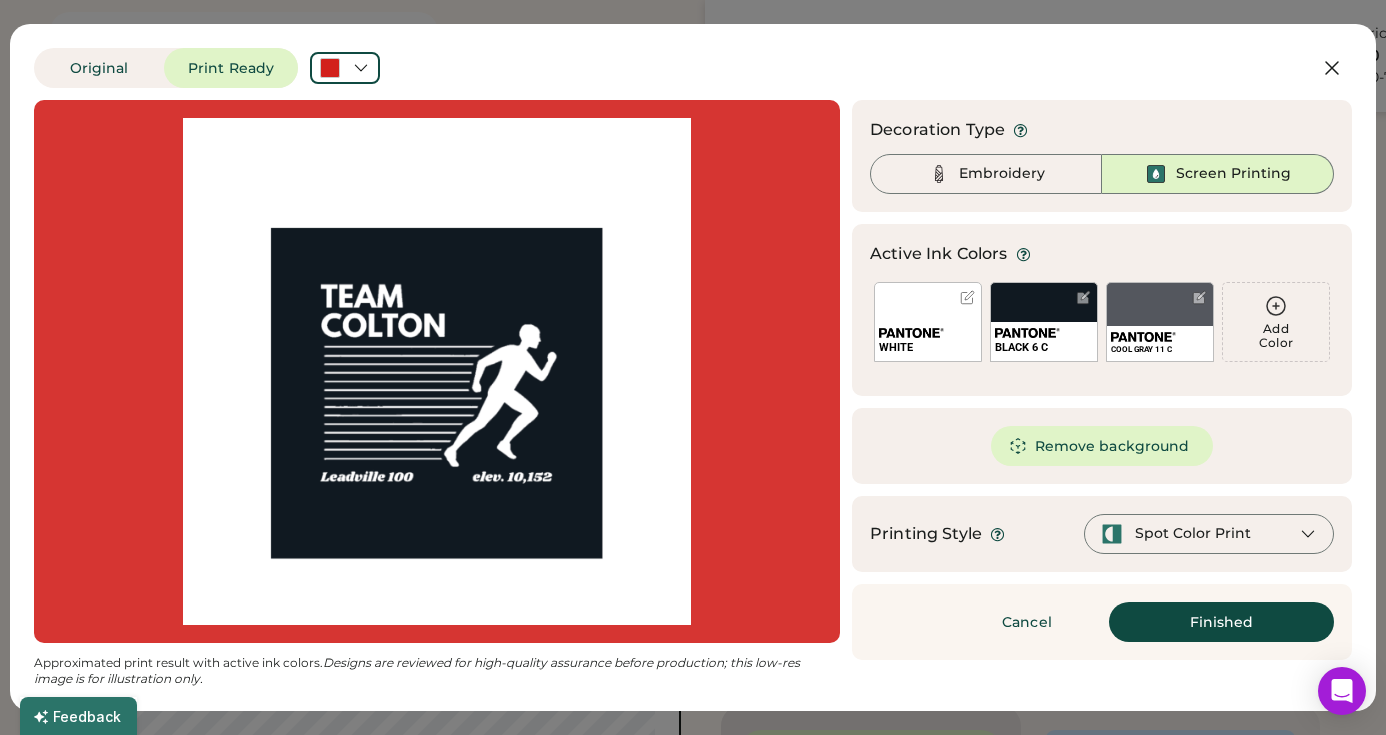 click at bounding box center (437, 371) 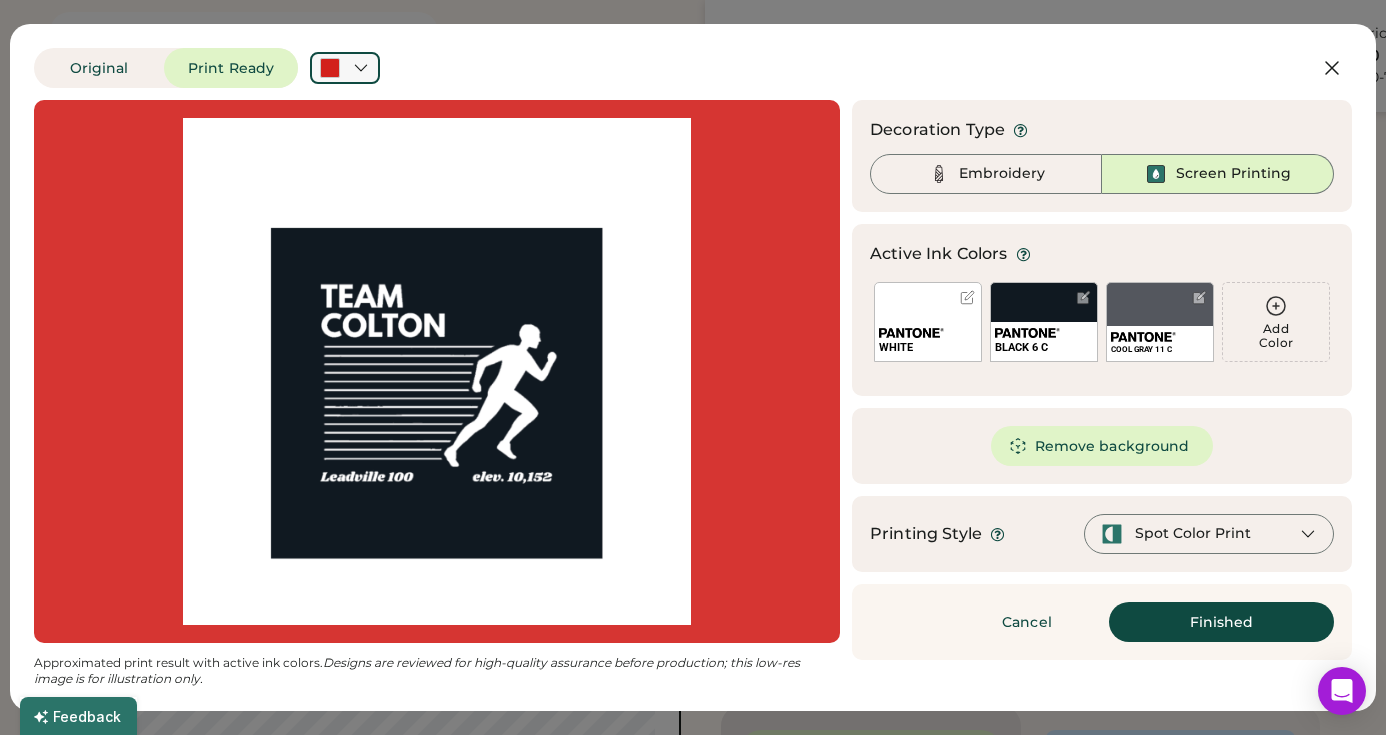 click 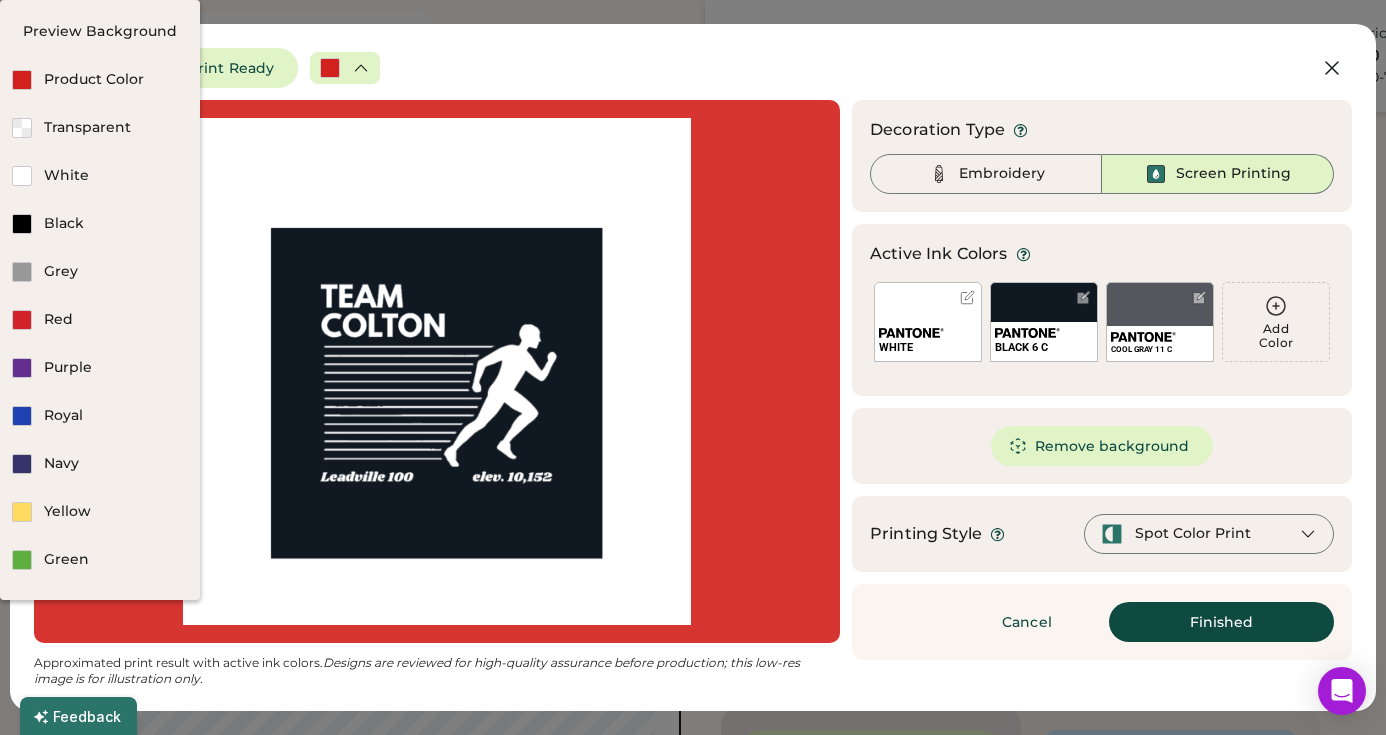 click 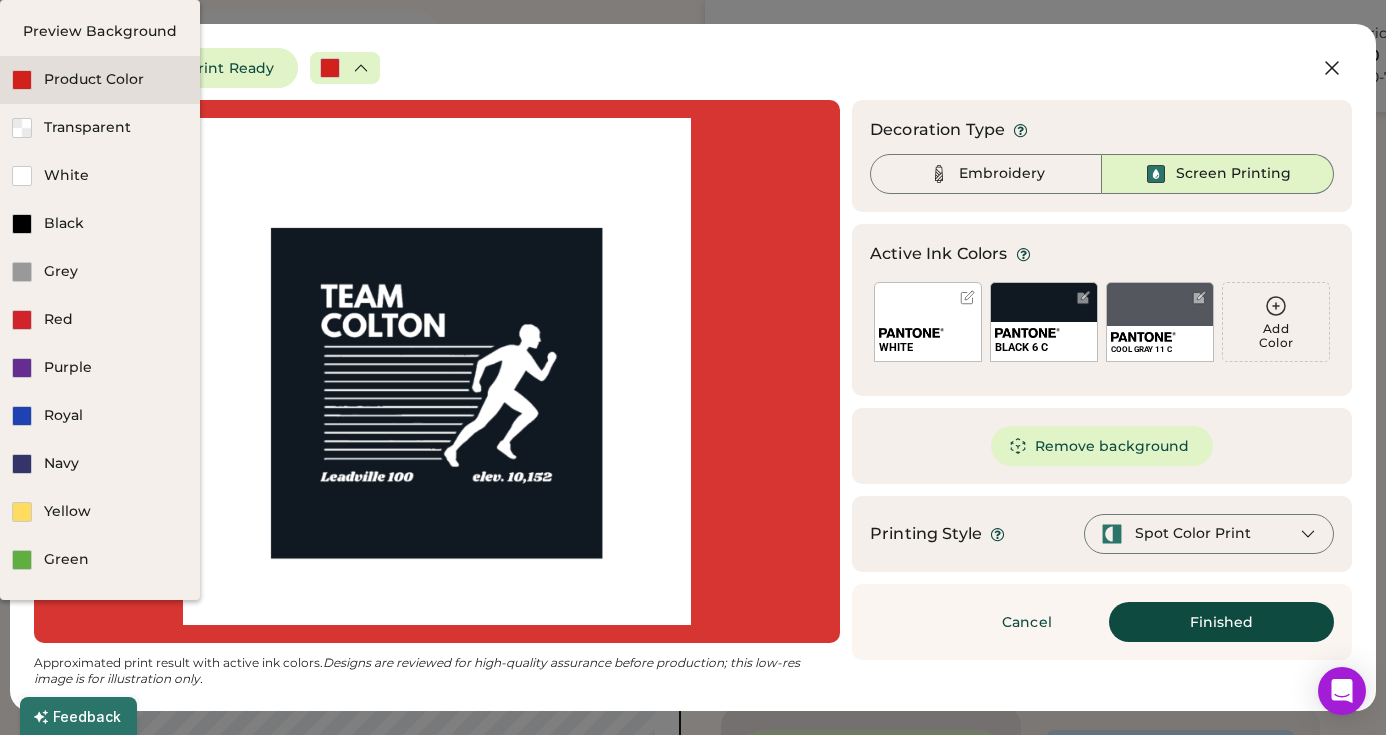 click on "Product Color" at bounding box center [116, 80] 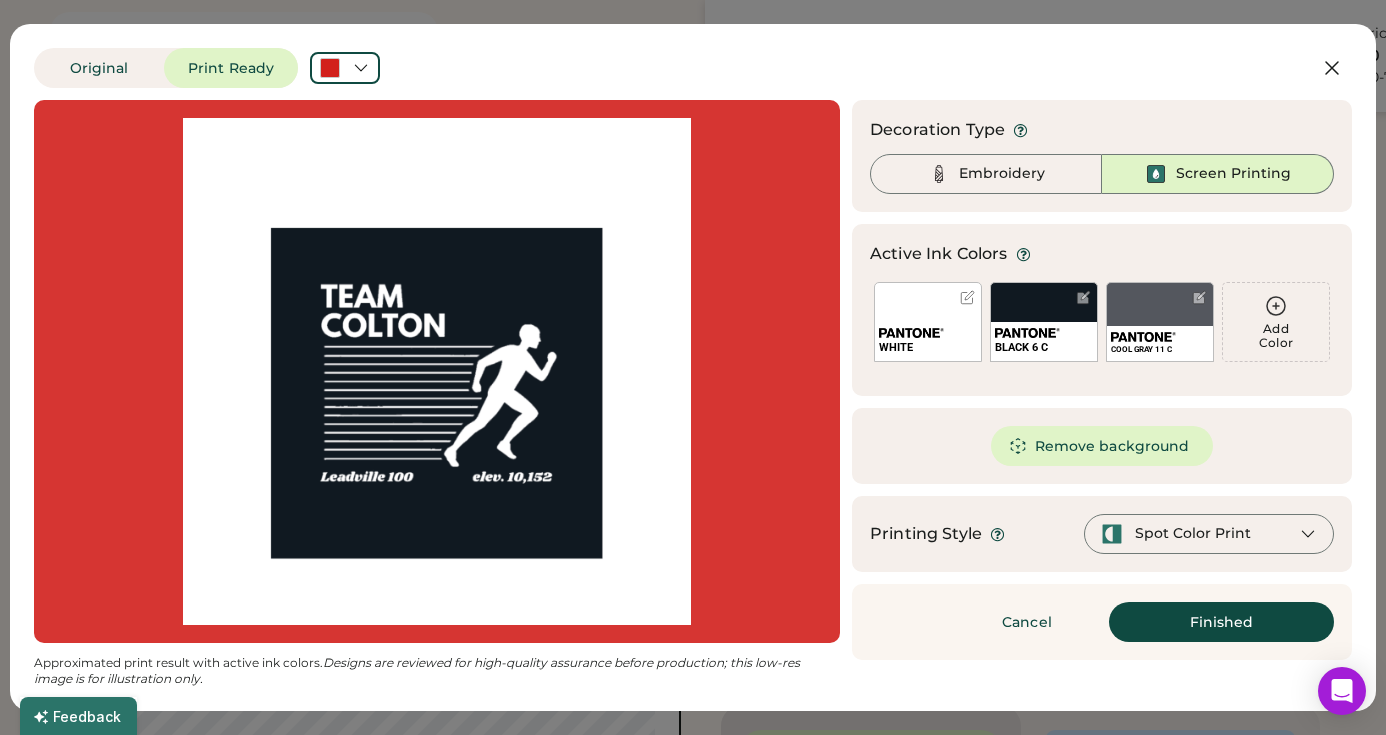 click on "WHITE" at bounding box center [928, 322] 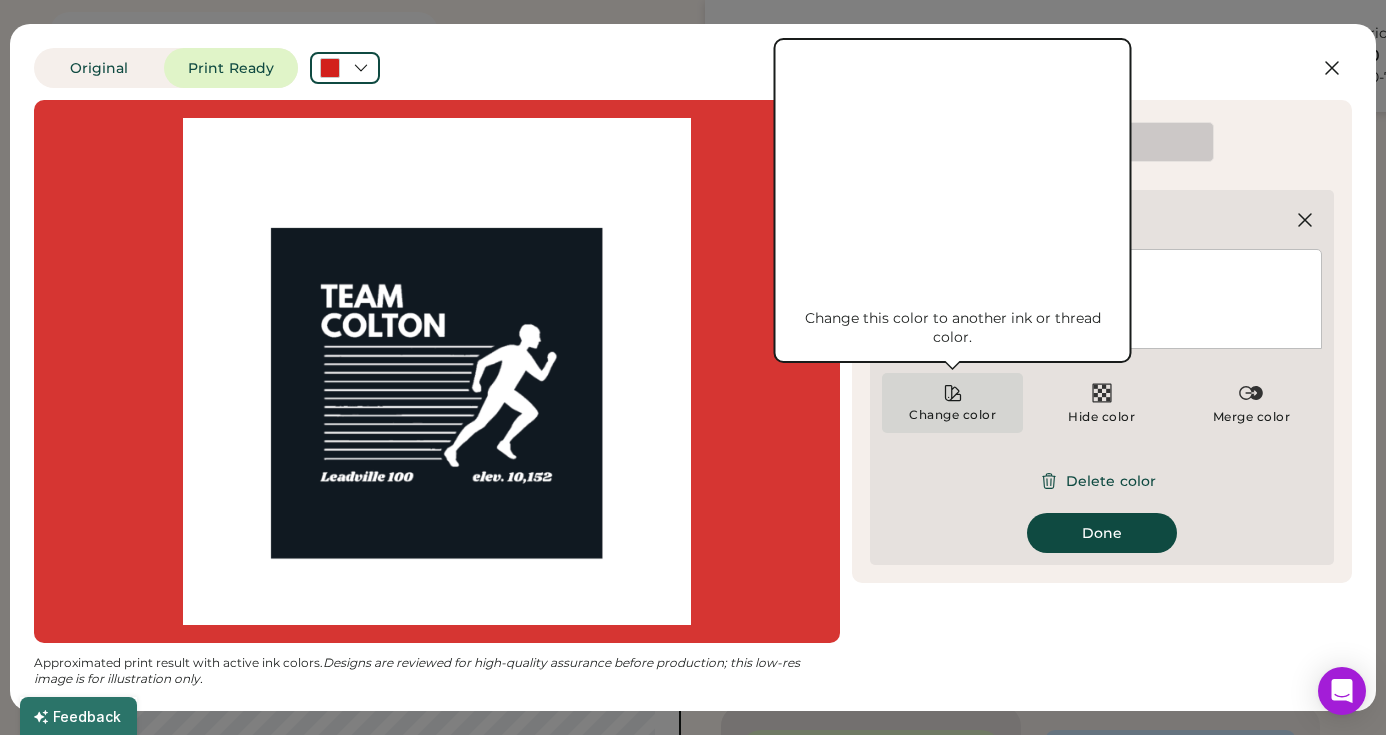 click on "Change color" at bounding box center [952, 415] 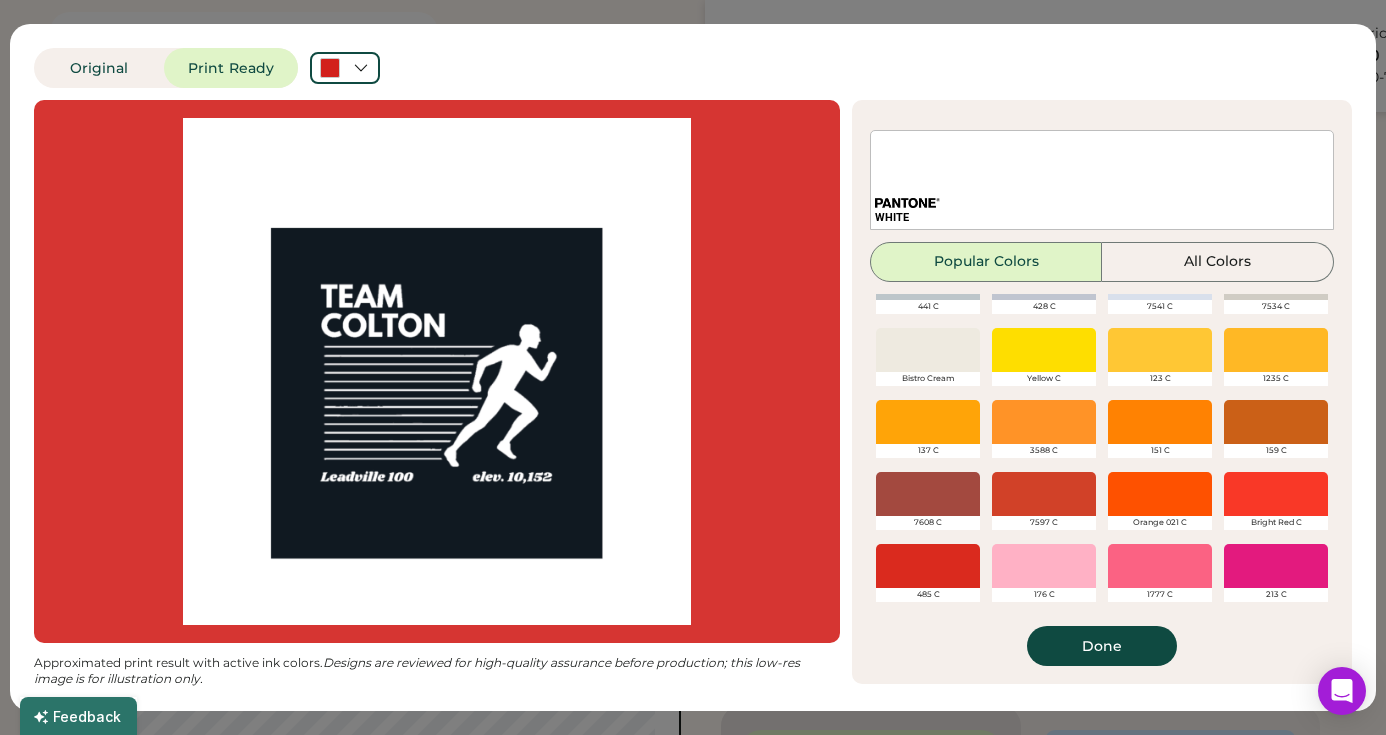 scroll, scrollTop: 117, scrollLeft: 0, axis: vertical 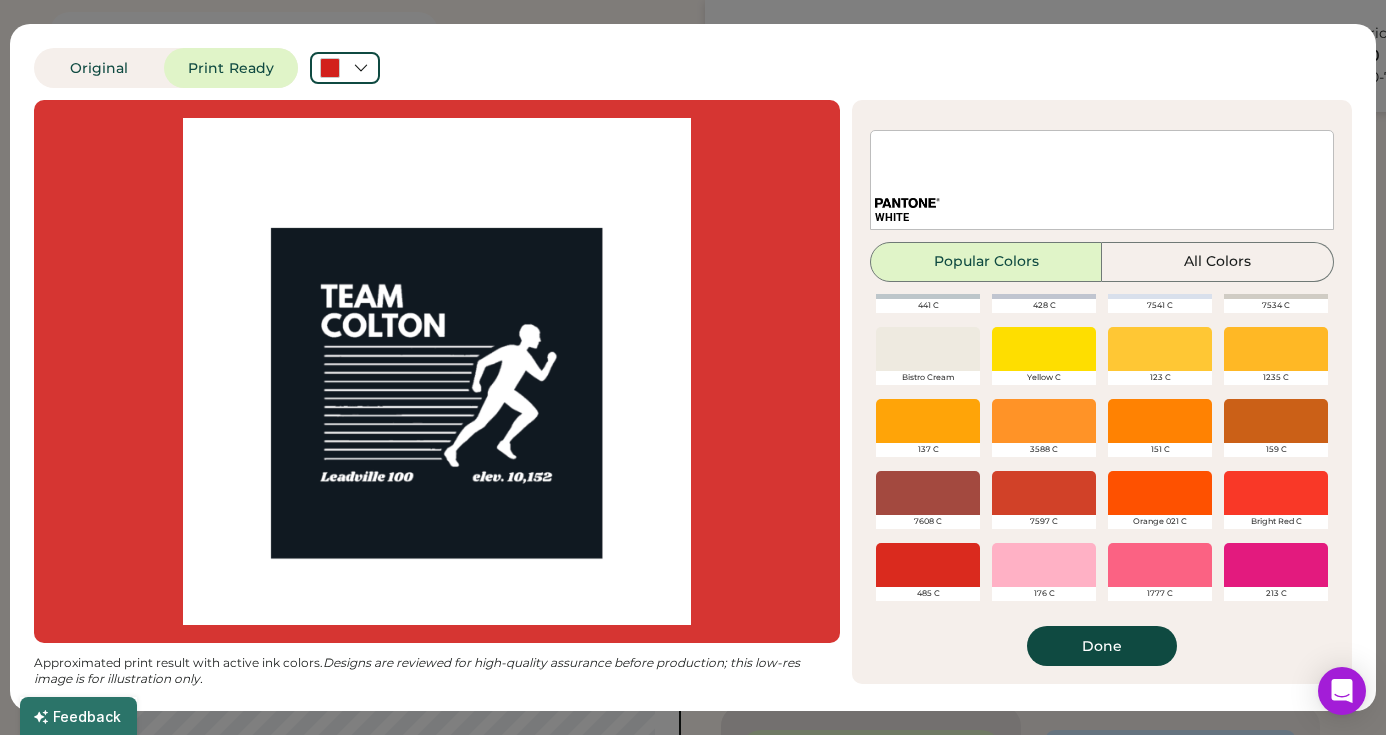 click at bounding box center (1276, 493) 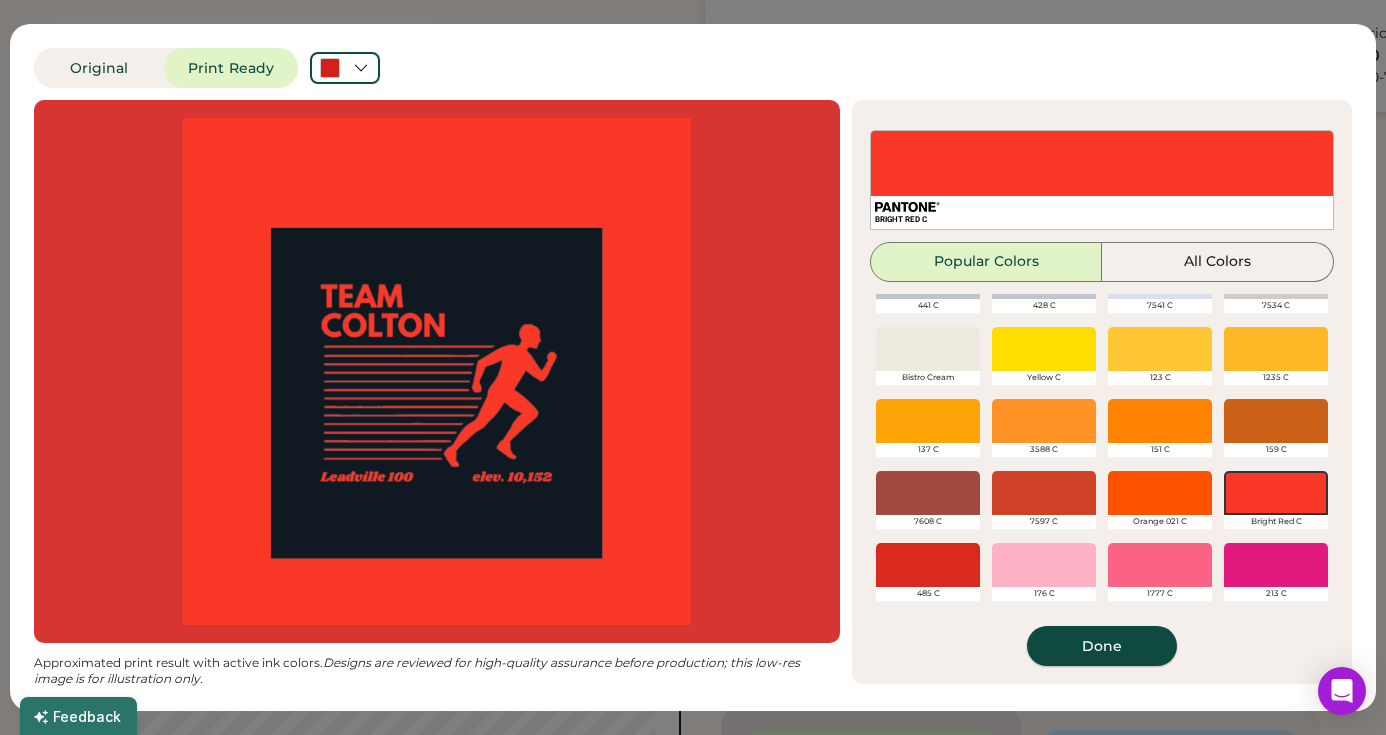 click on "Done" at bounding box center (1102, 646) 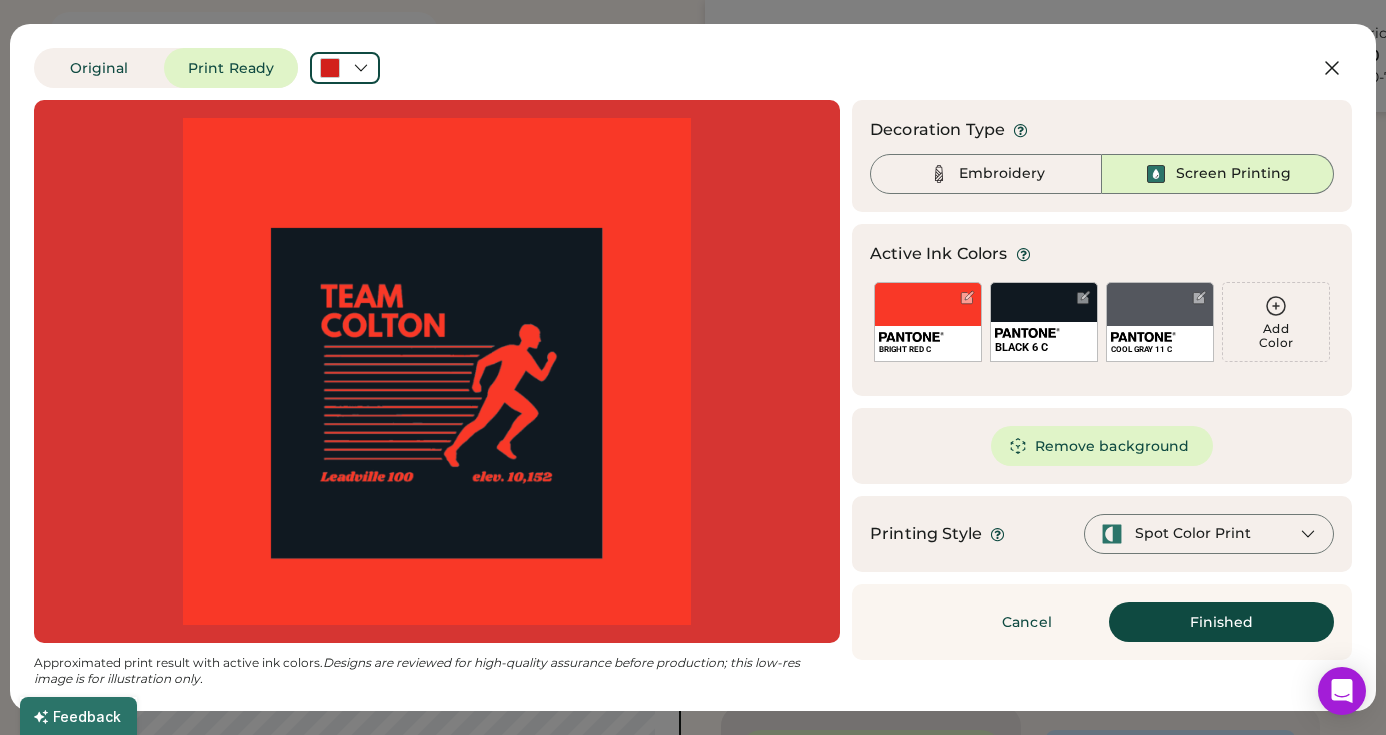 scroll, scrollTop: 0, scrollLeft: 0, axis: both 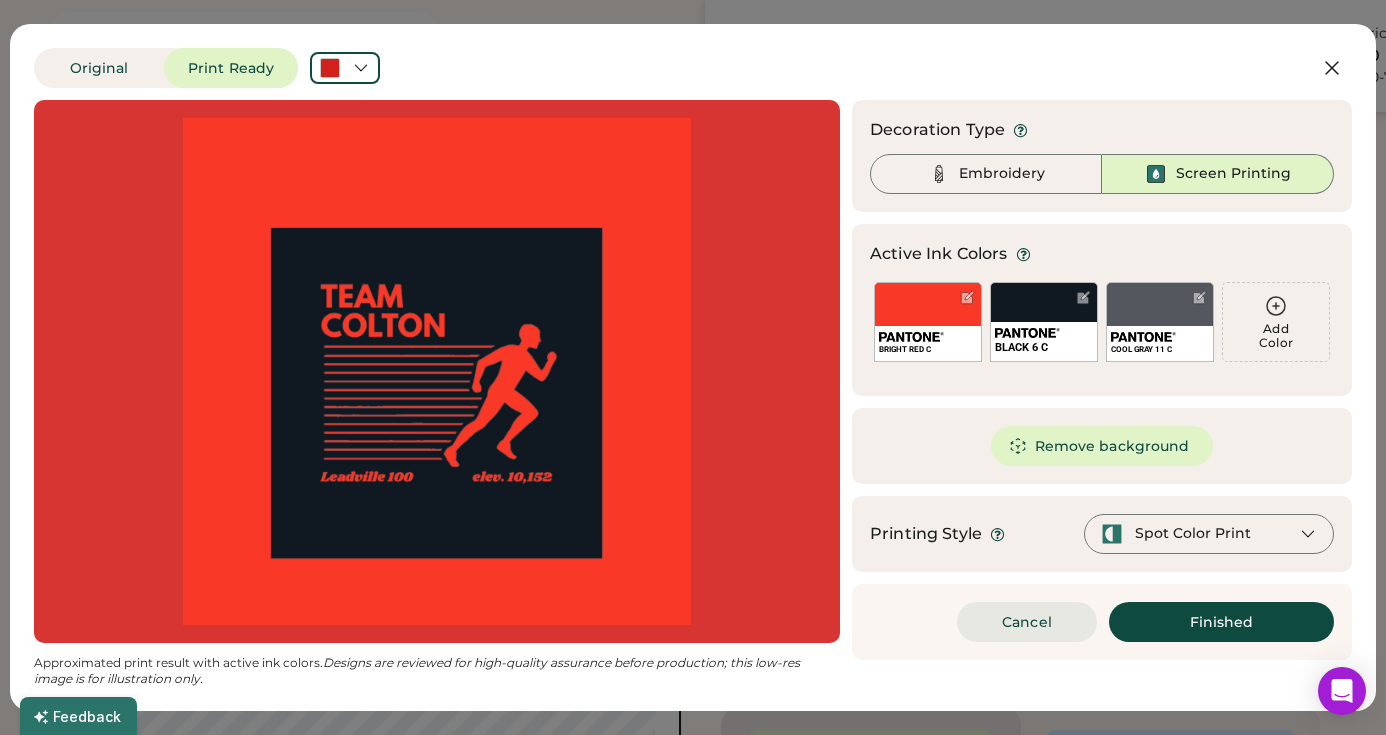 click on "Cancel" at bounding box center (1027, 622) 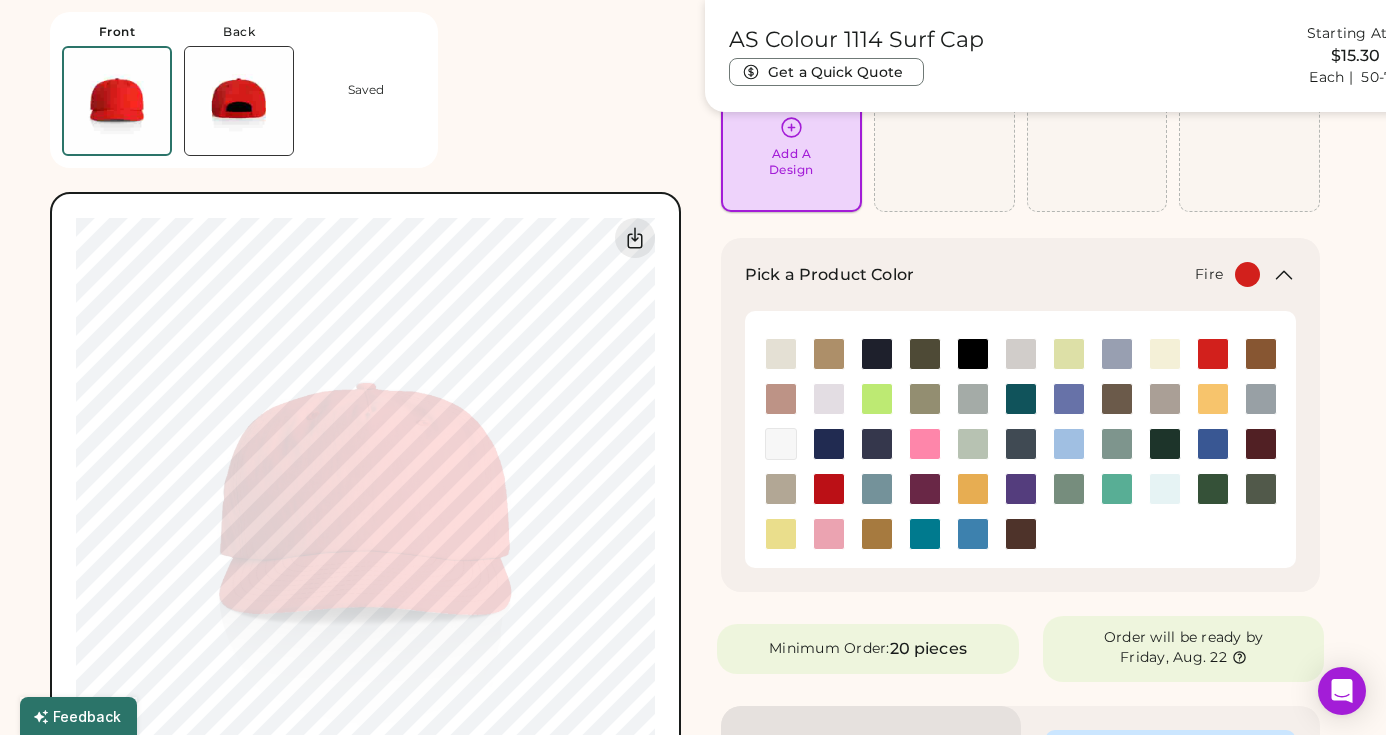 click on "Add A
Design" at bounding box center (791, 162) 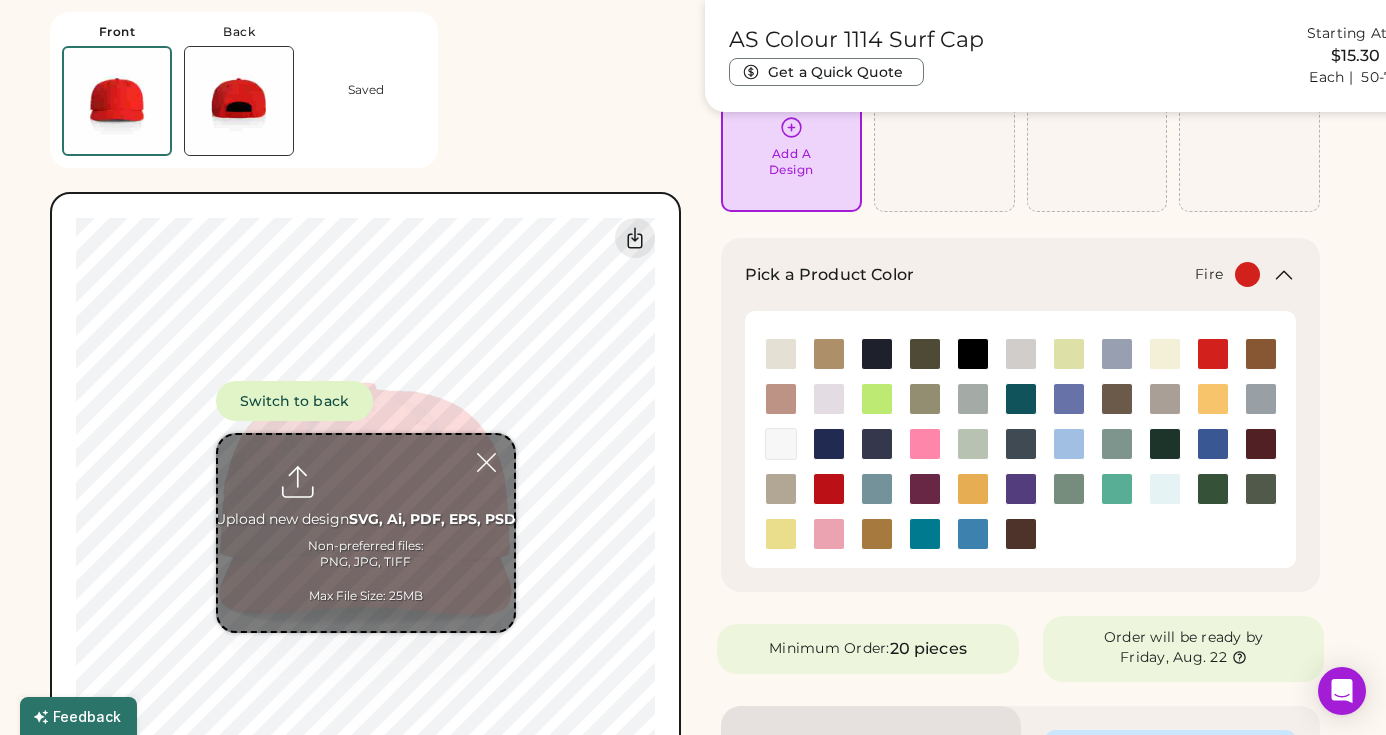 click at bounding box center (366, 533) 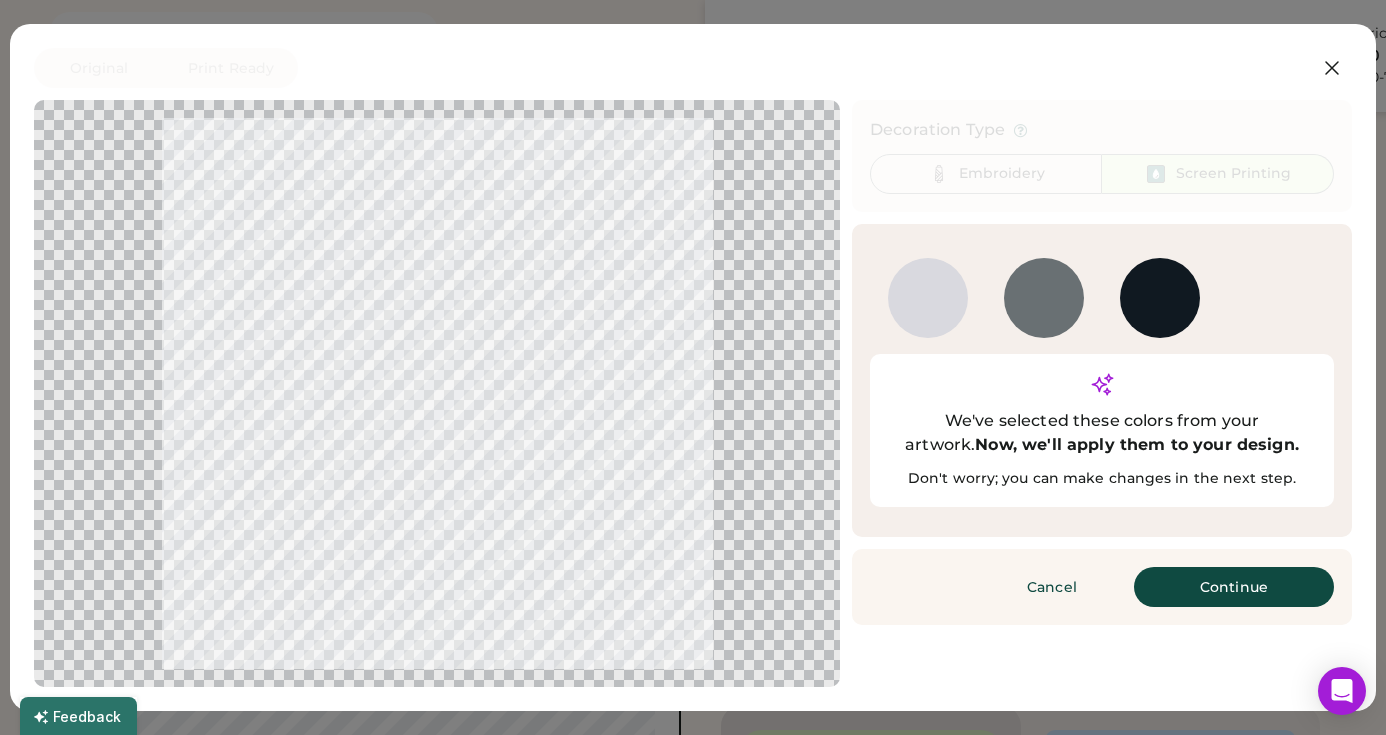 click on "Continue" at bounding box center (1234, 587) 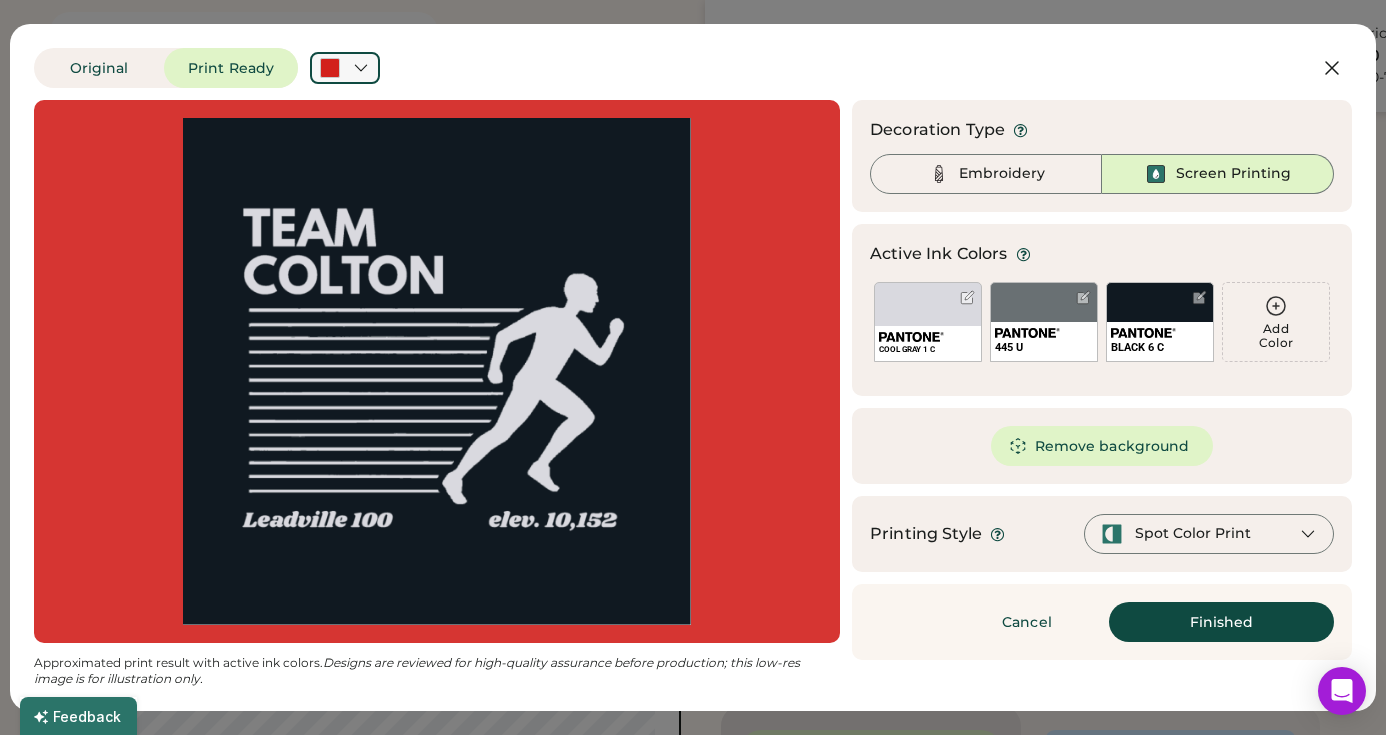 click at bounding box center (345, 68) 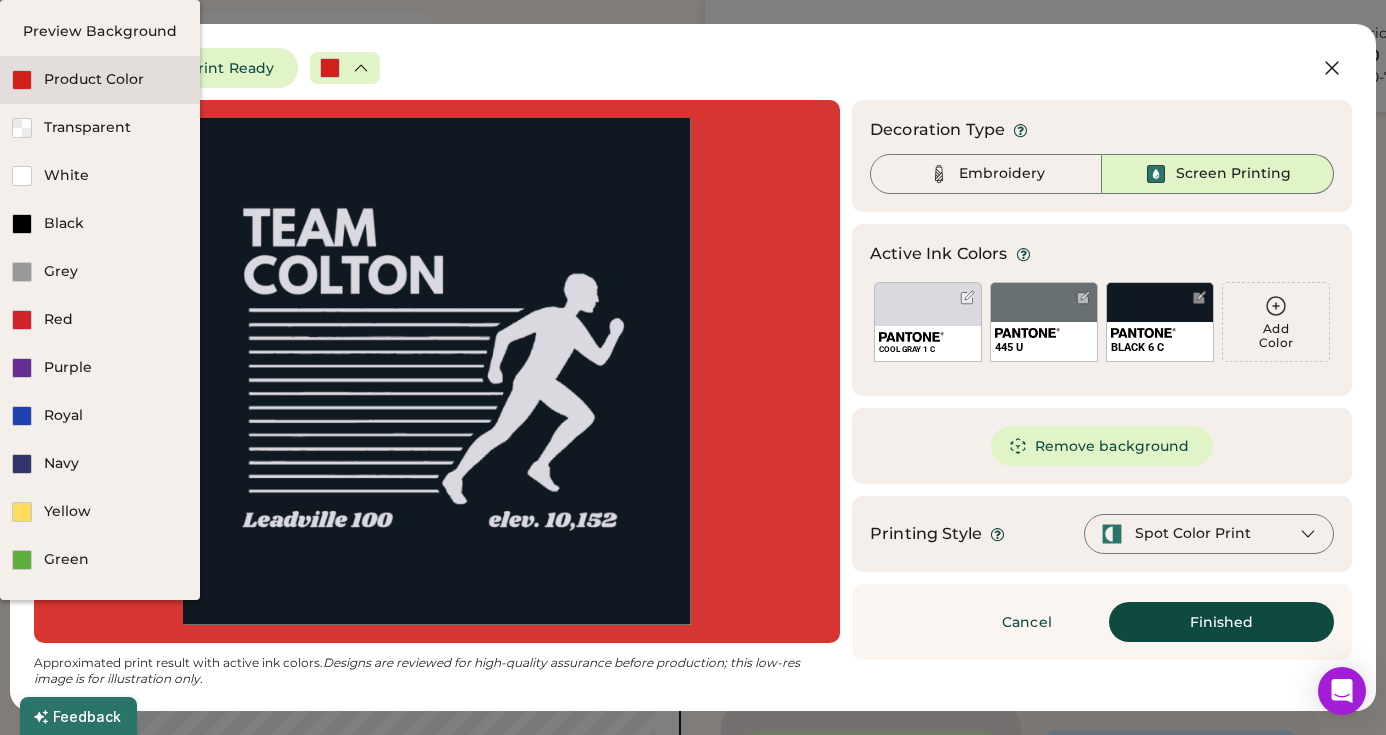 click on "Product Color" at bounding box center [116, 80] 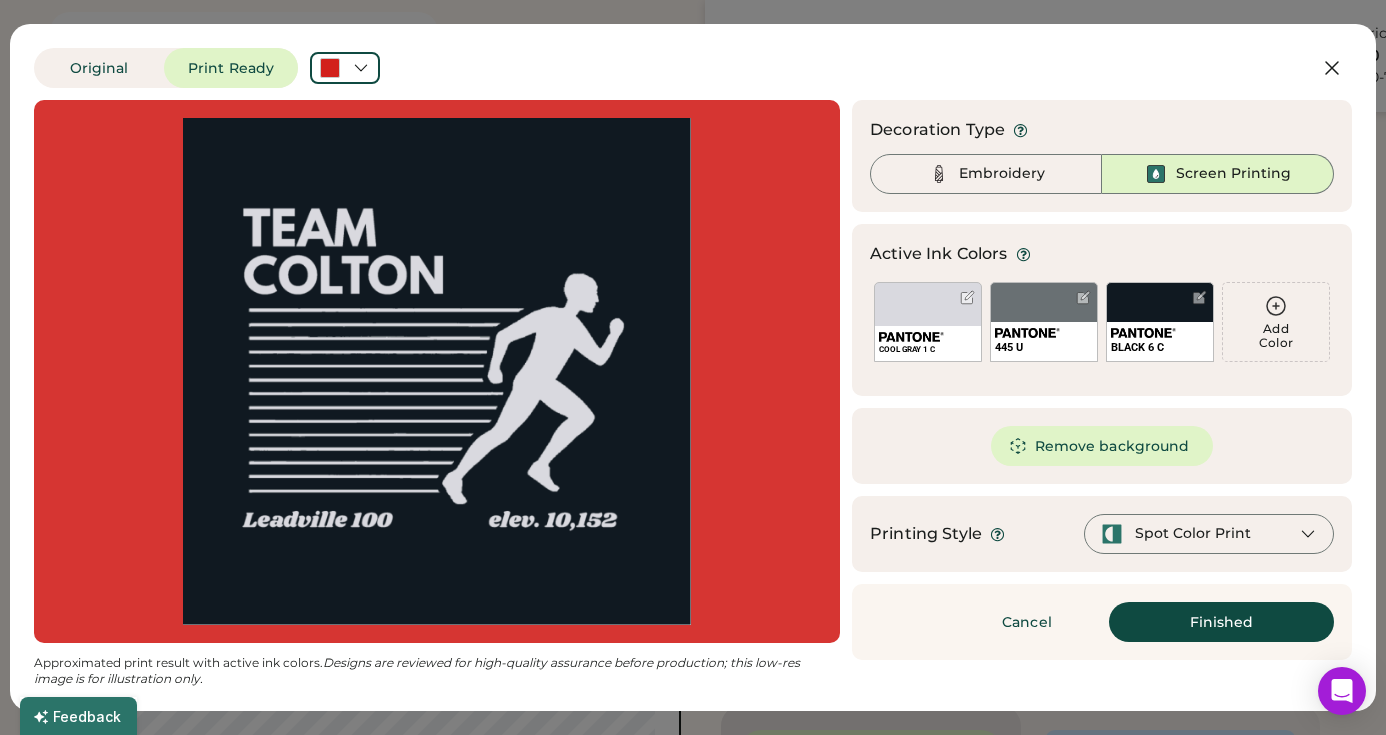 click at bounding box center (437, 371) 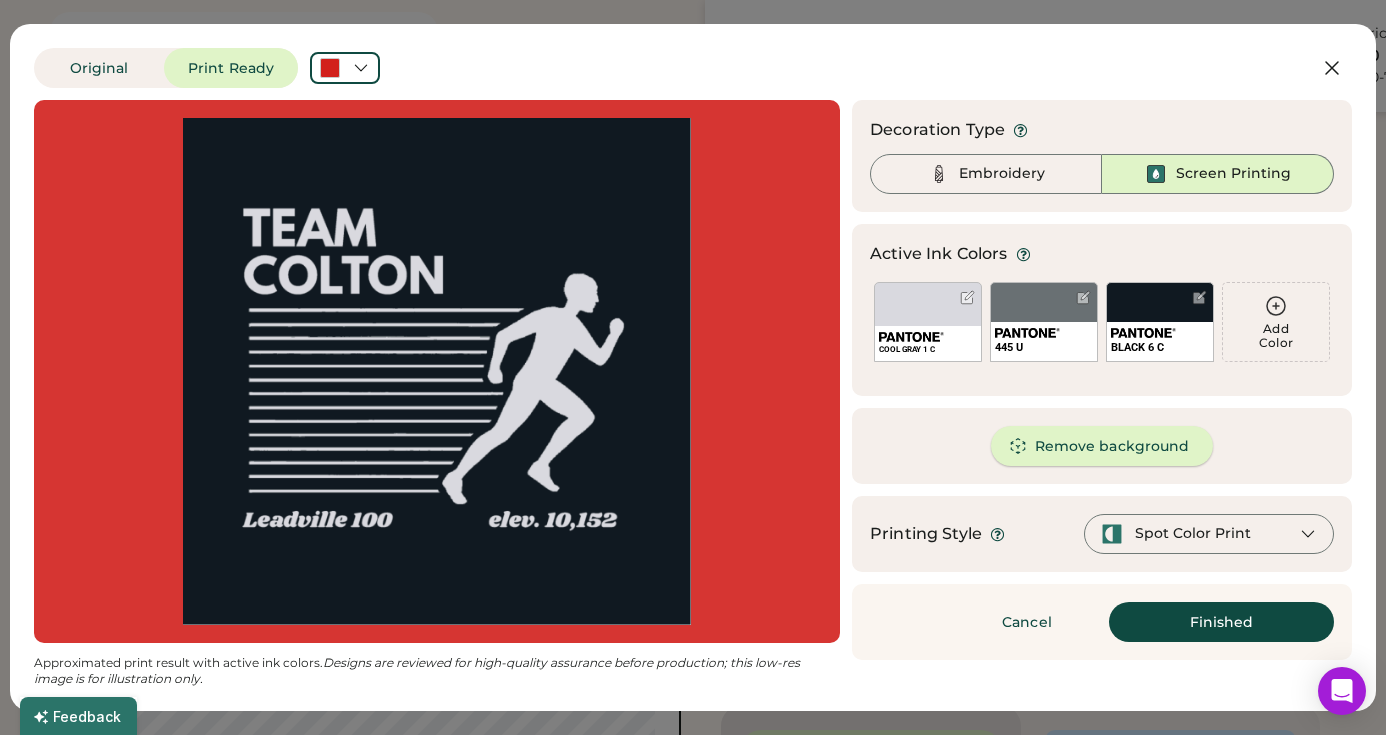 click on "Remove background" at bounding box center (1102, 446) 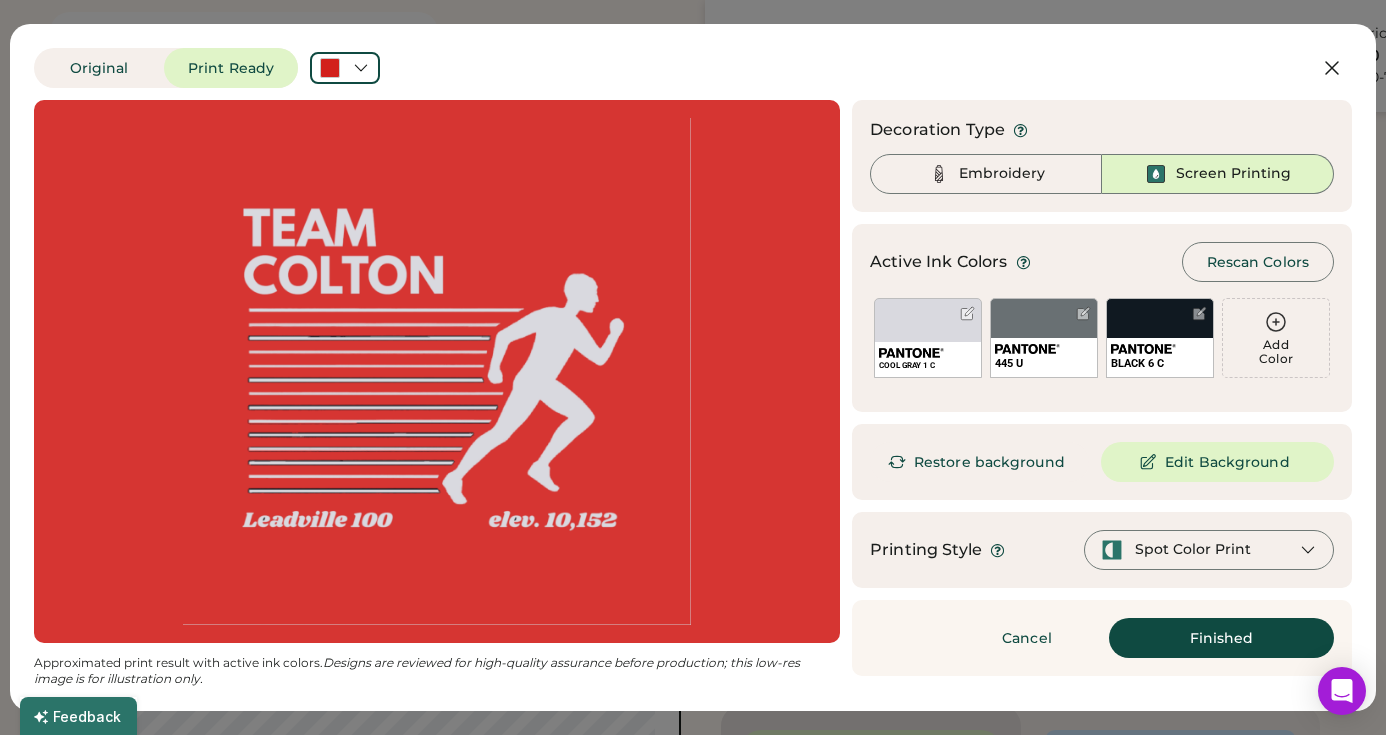 drag, startPoint x: 687, startPoint y: 483, endPoint x: 703, endPoint y: 484, distance: 16.03122 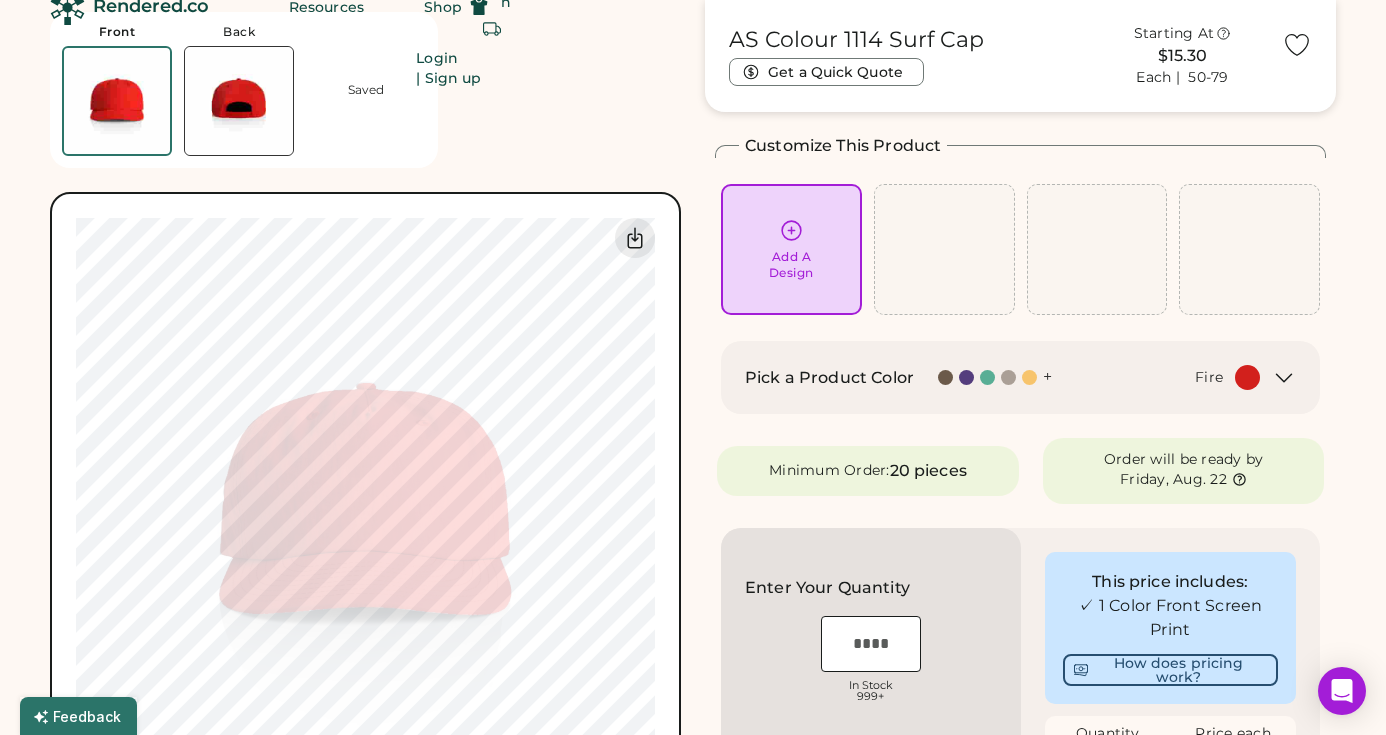 scroll, scrollTop: 75, scrollLeft: 0, axis: vertical 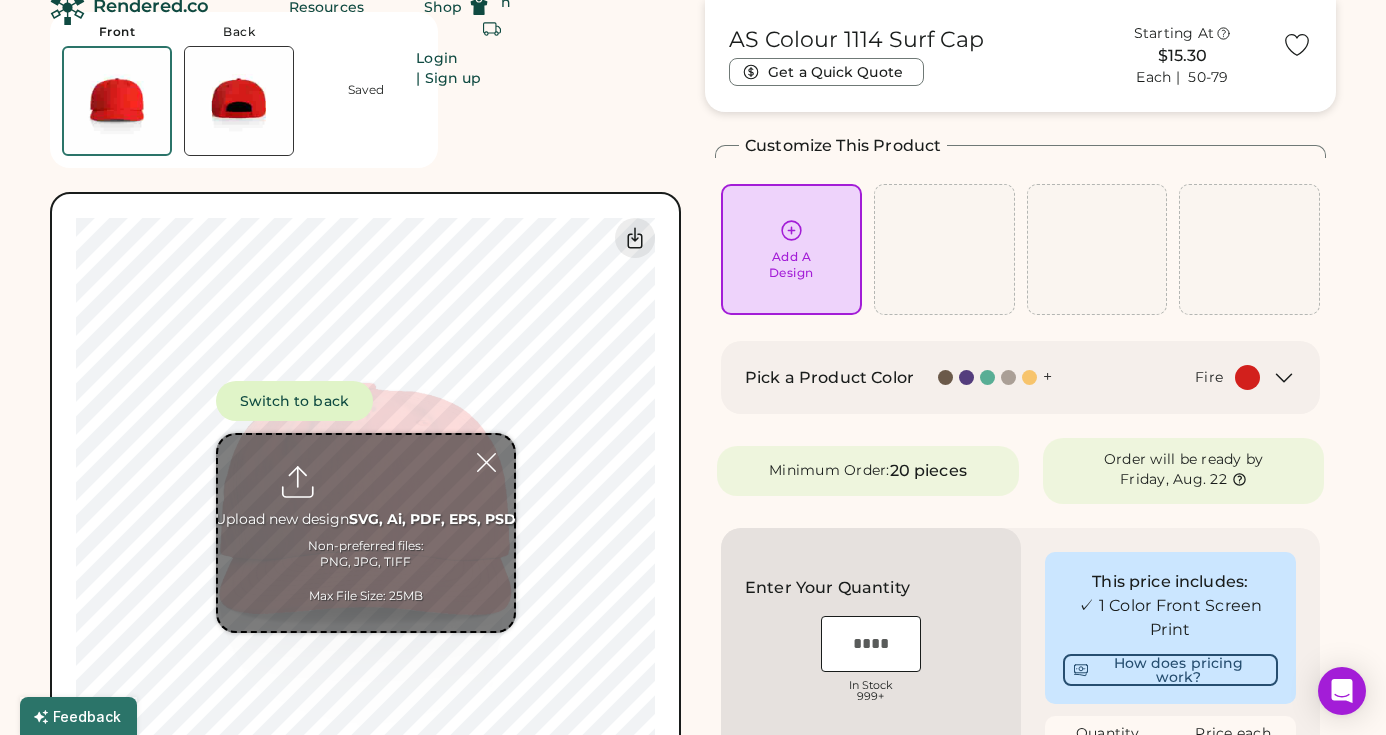 click at bounding box center (366, 533) 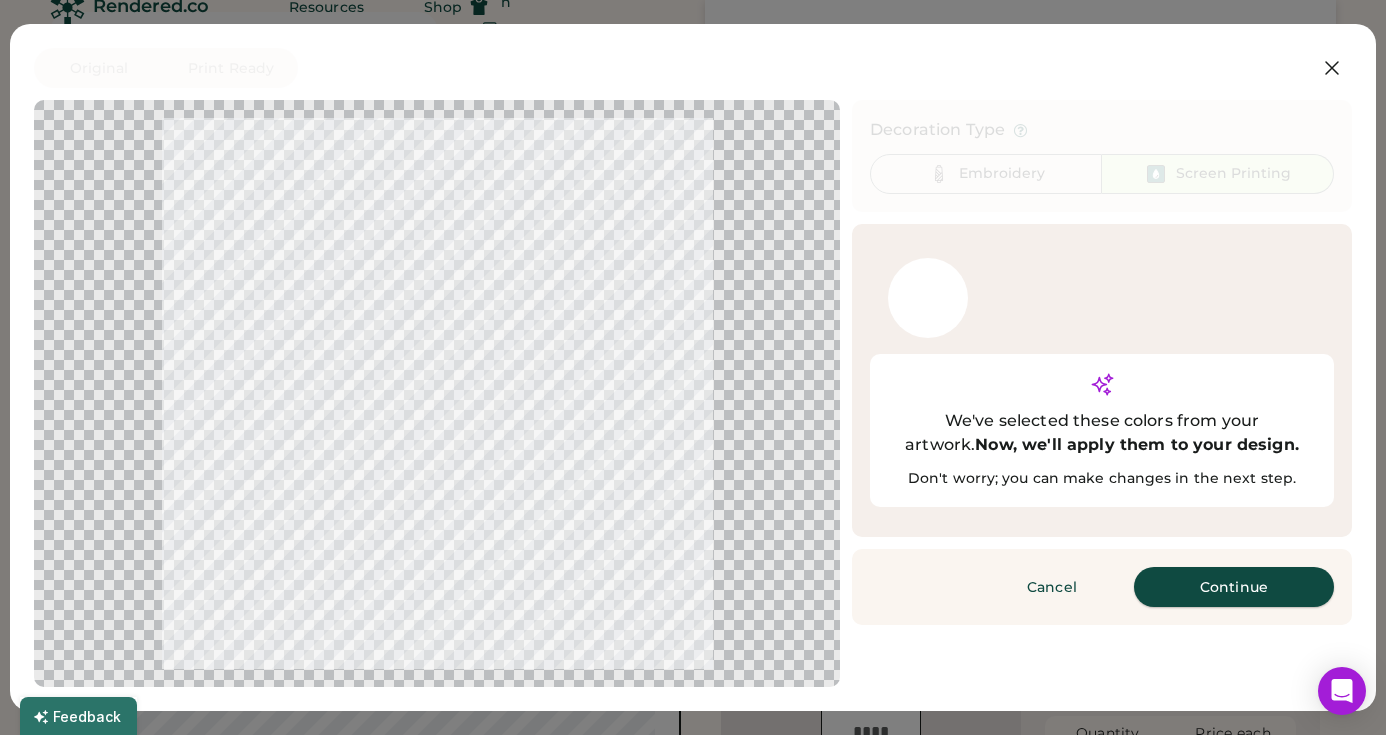 click on "Continue" at bounding box center [1234, 587] 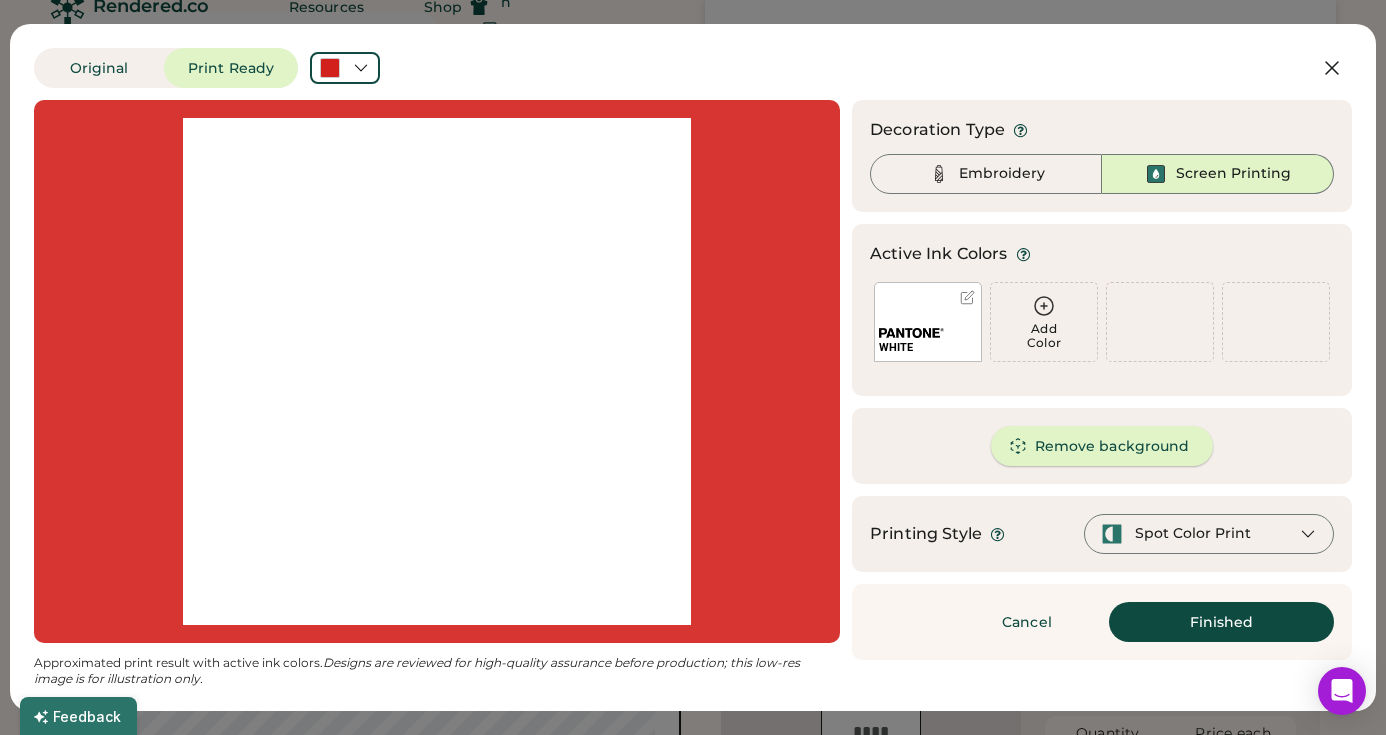 click on "Remove background" at bounding box center [1102, 446] 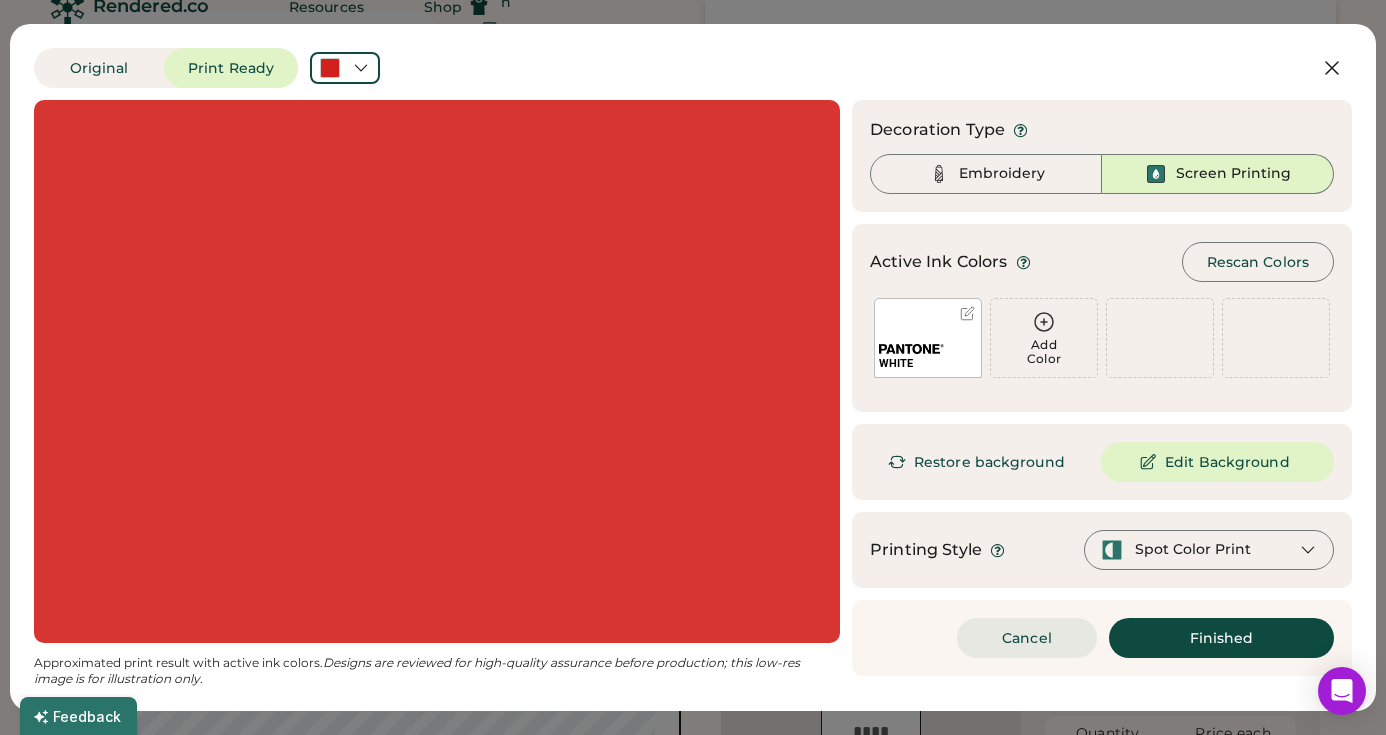 click on "Cancel" at bounding box center [1027, 638] 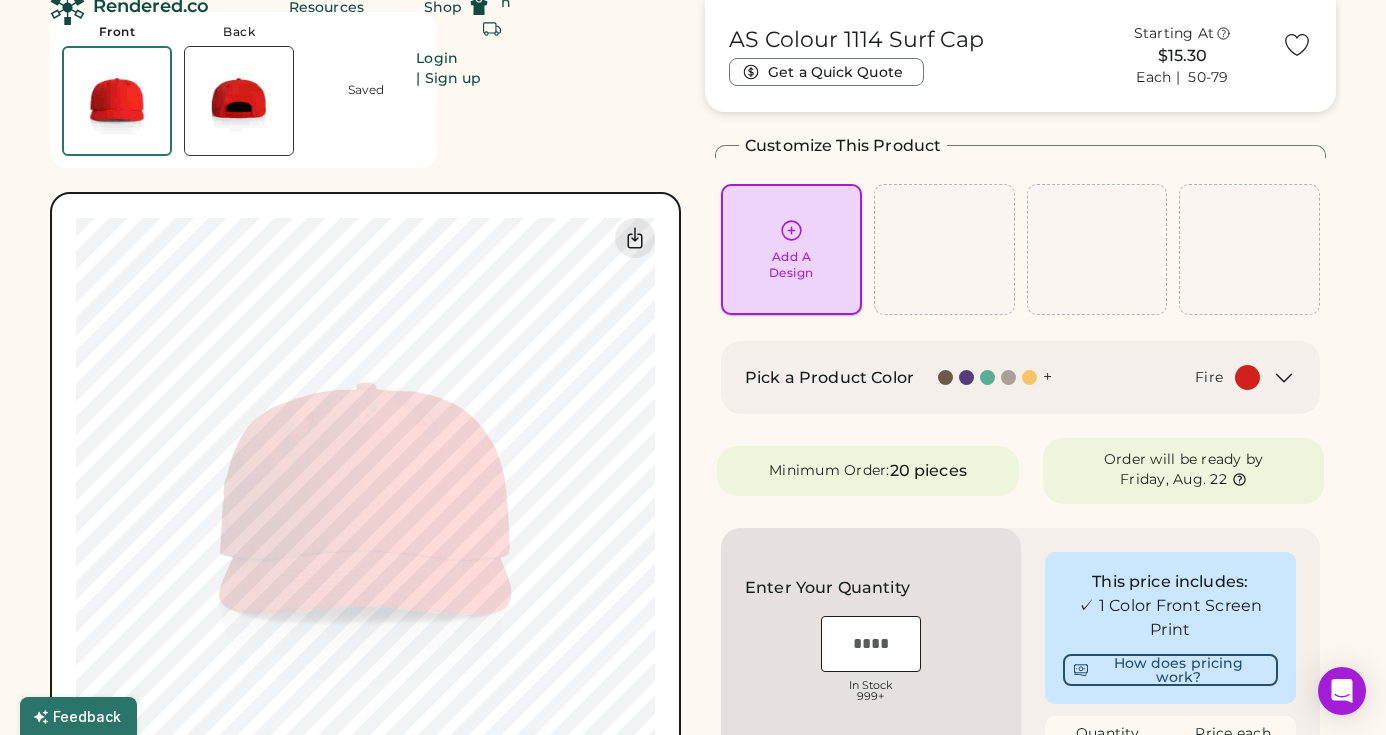 click on "Add A
Design" at bounding box center [791, 265] 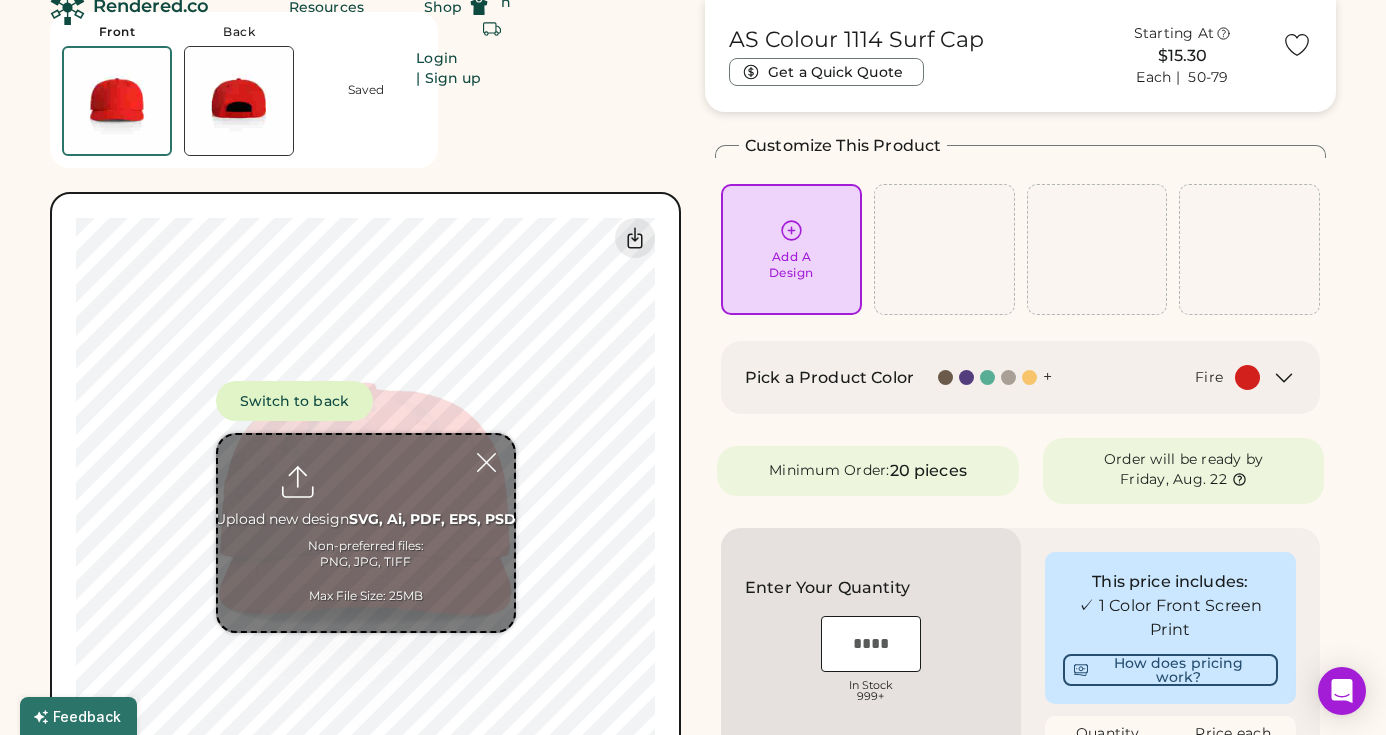 click at bounding box center [366, 533] 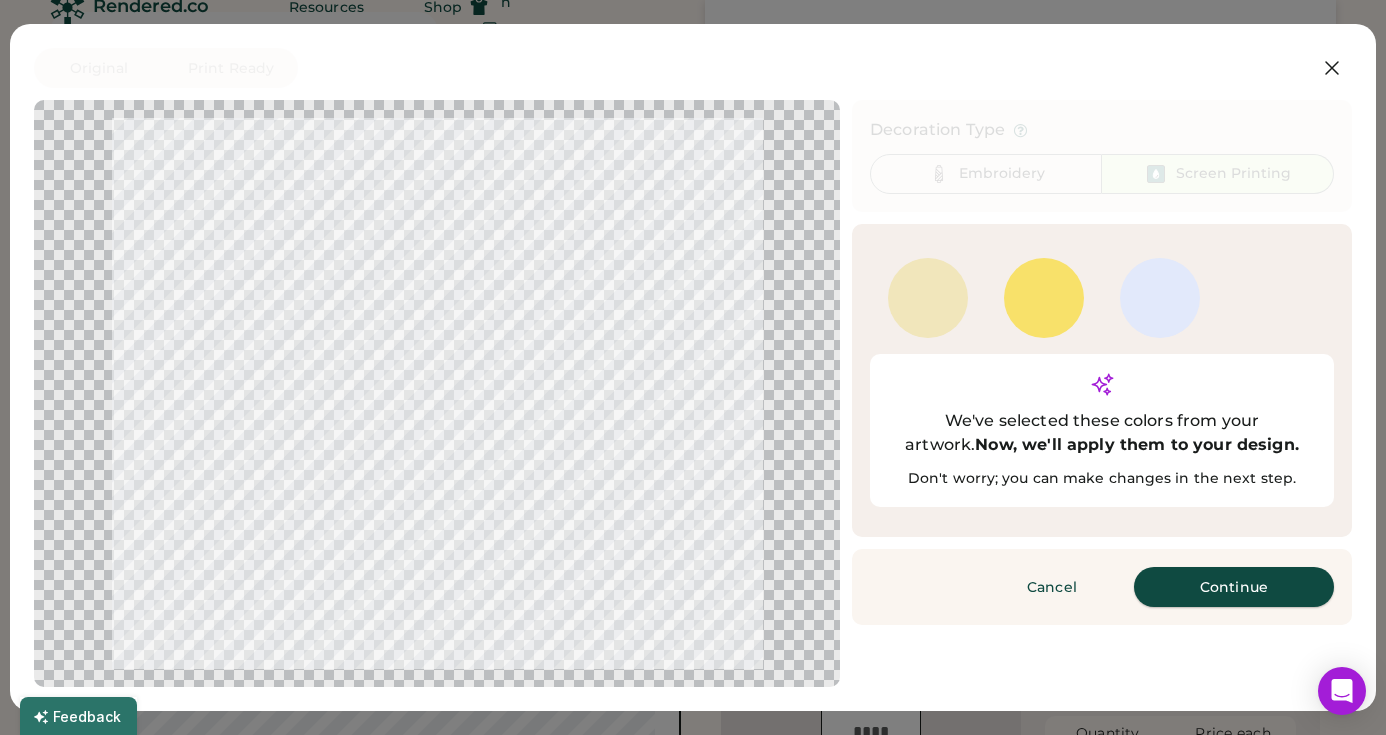 click on "Continue" at bounding box center [1234, 587] 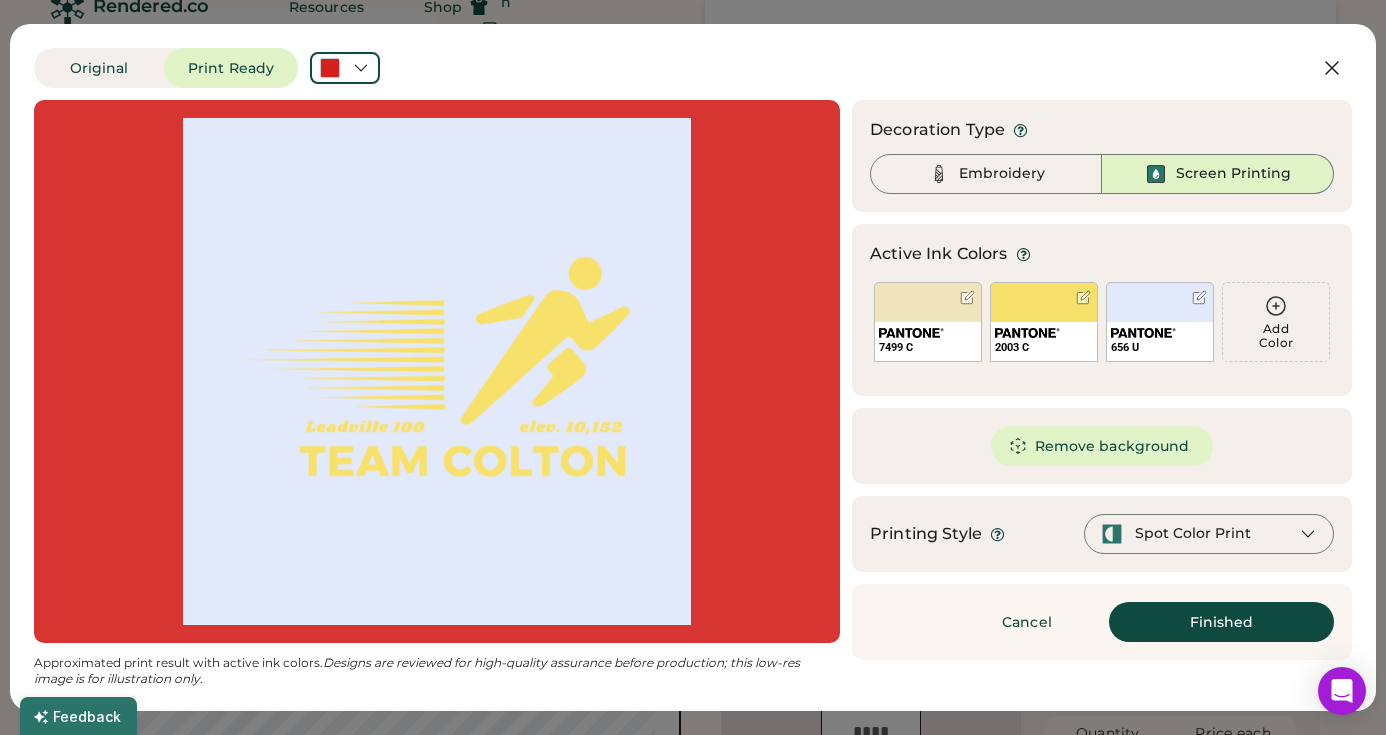 click on "Remove background" at bounding box center [1102, 446] 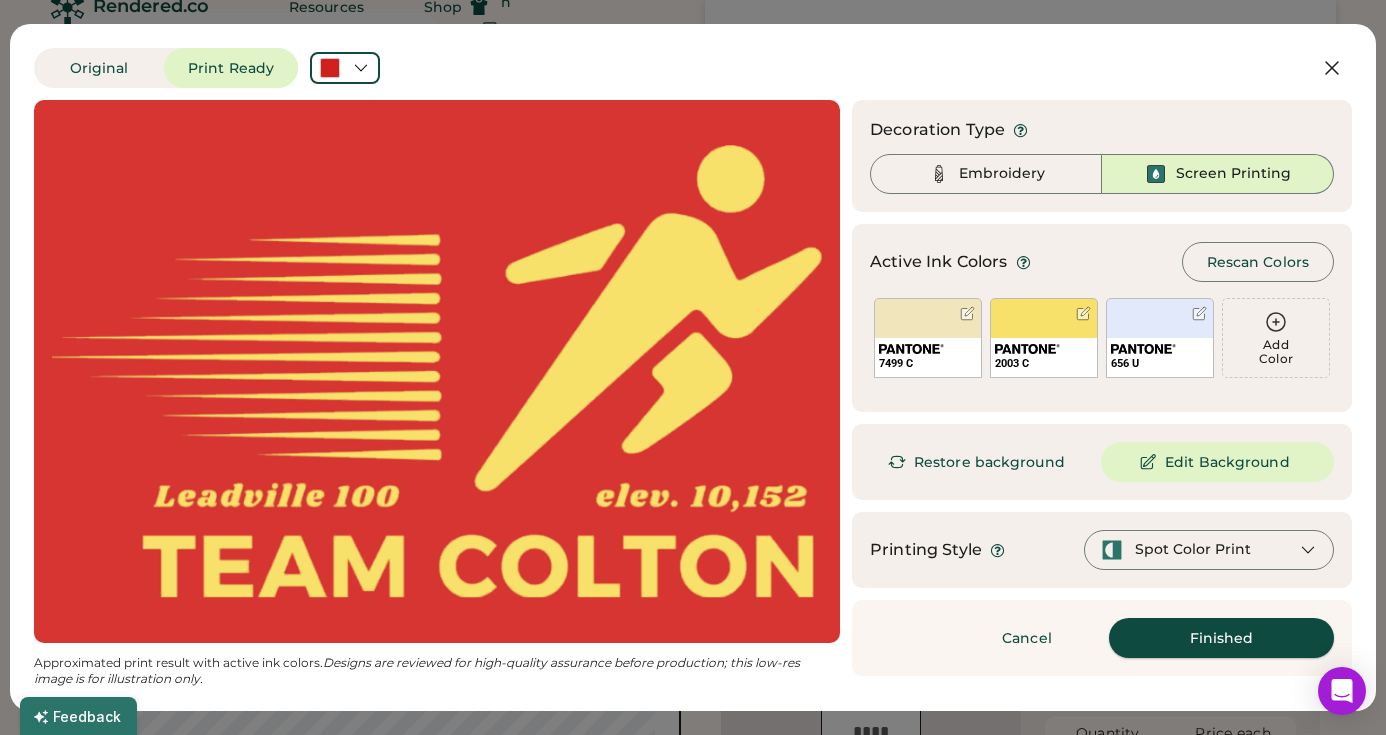 click on "Finished" at bounding box center (1221, 638) 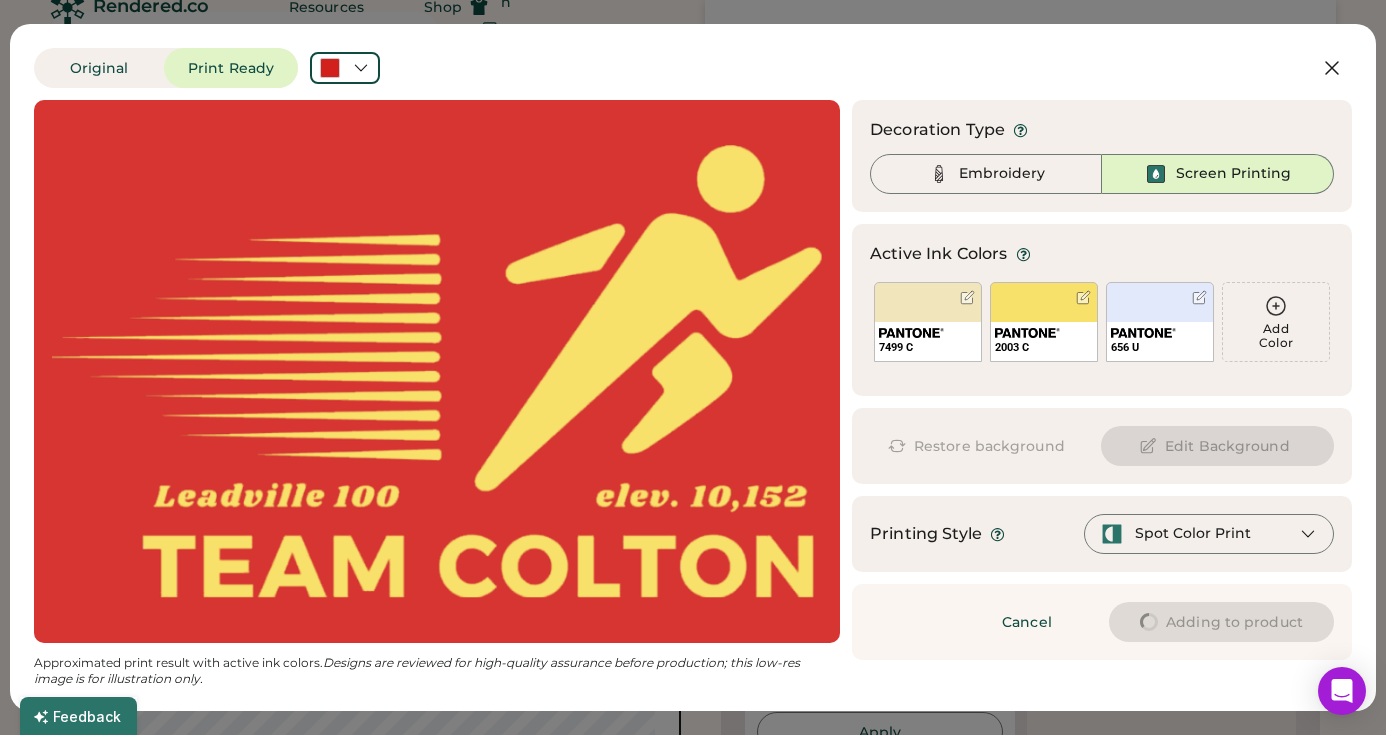 type on "****" 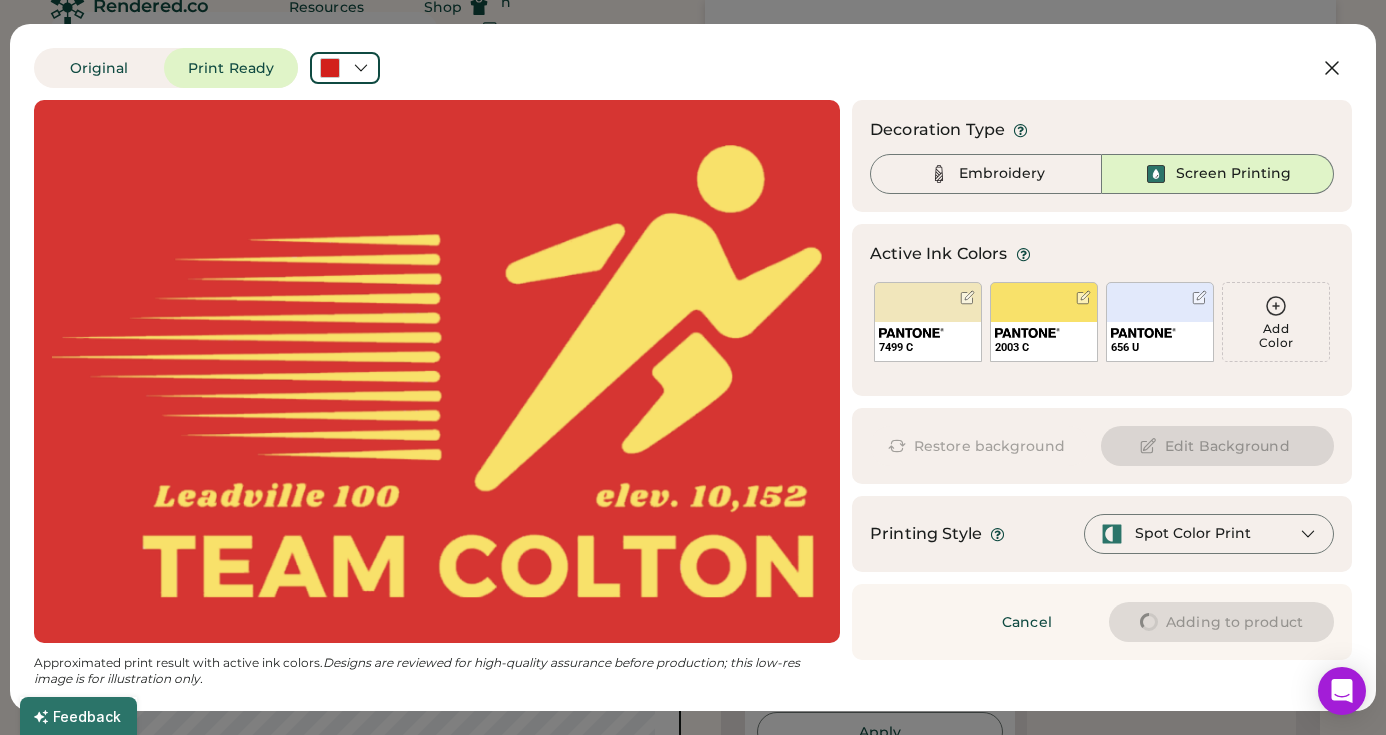 type on "****" 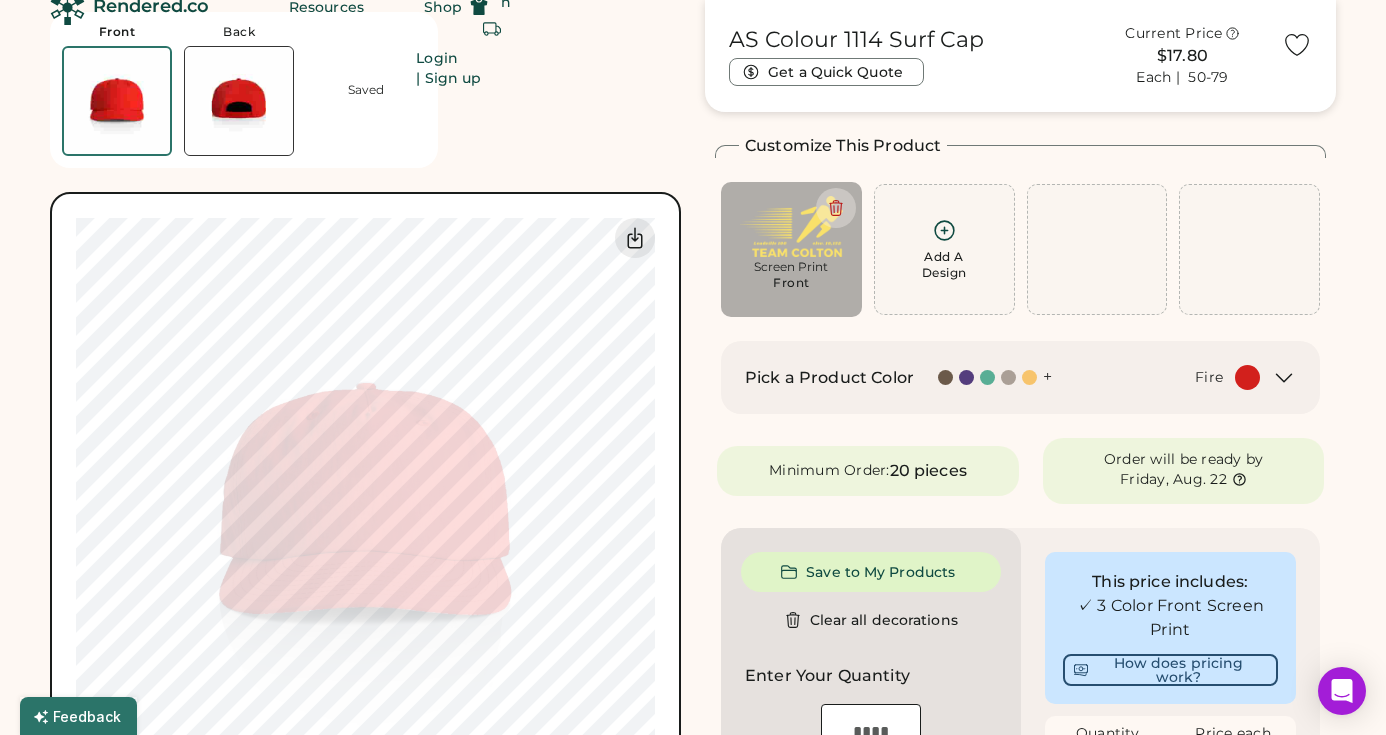type on "****" 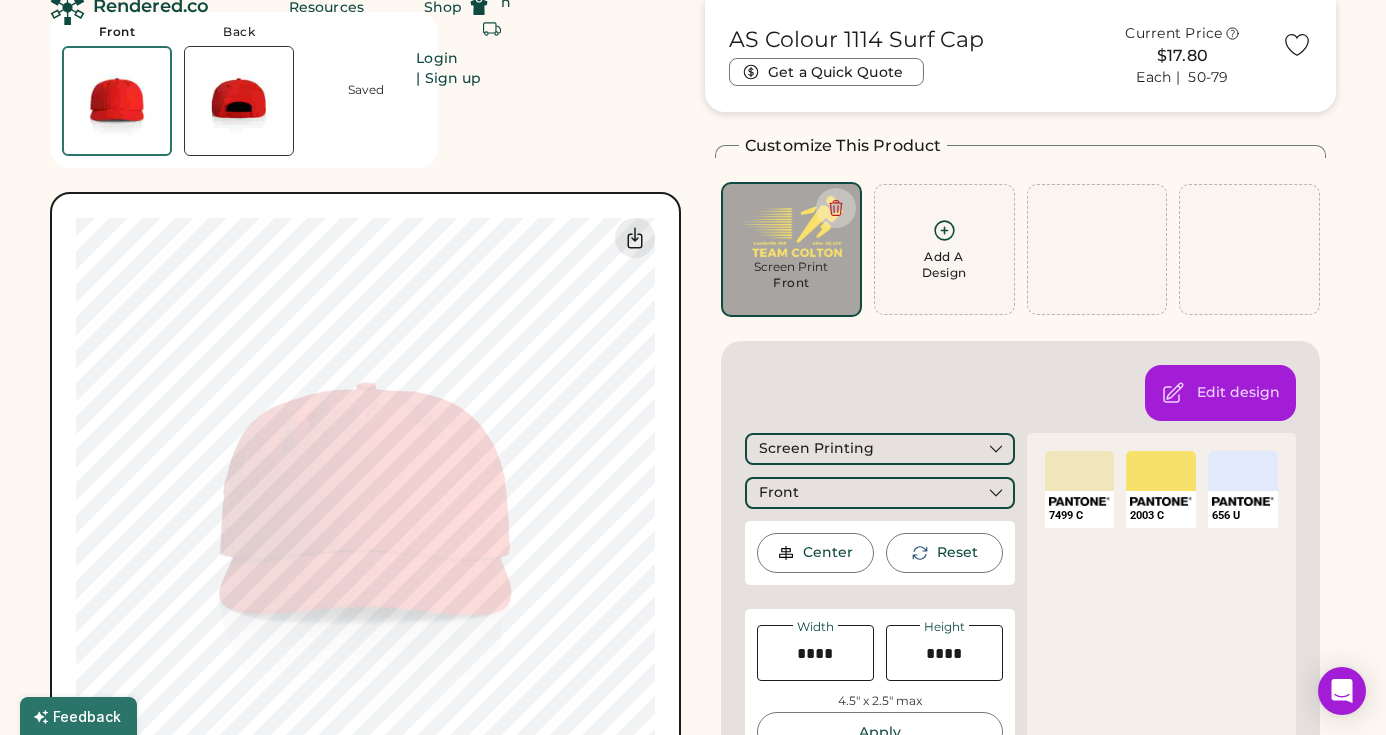 type on "****" 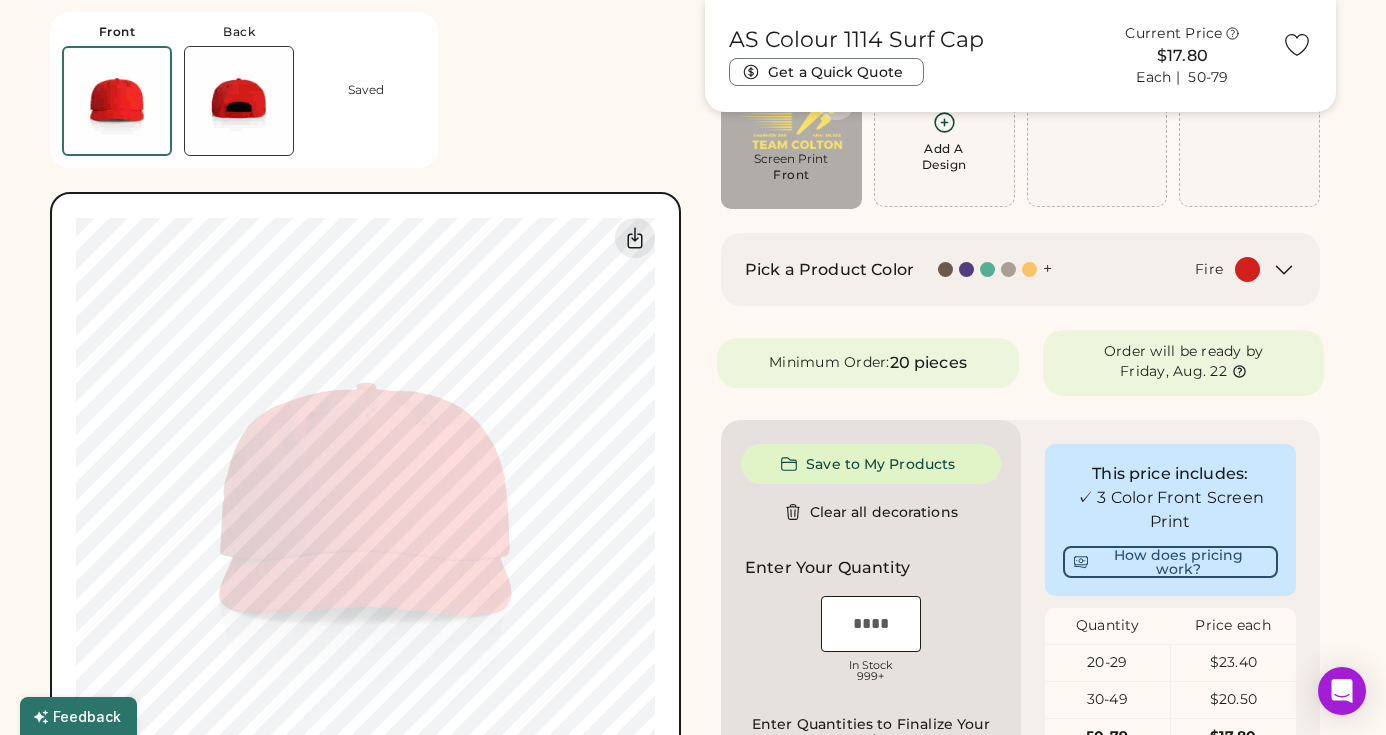 scroll, scrollTop: 213, scrollLeft: 0, axis: vertical 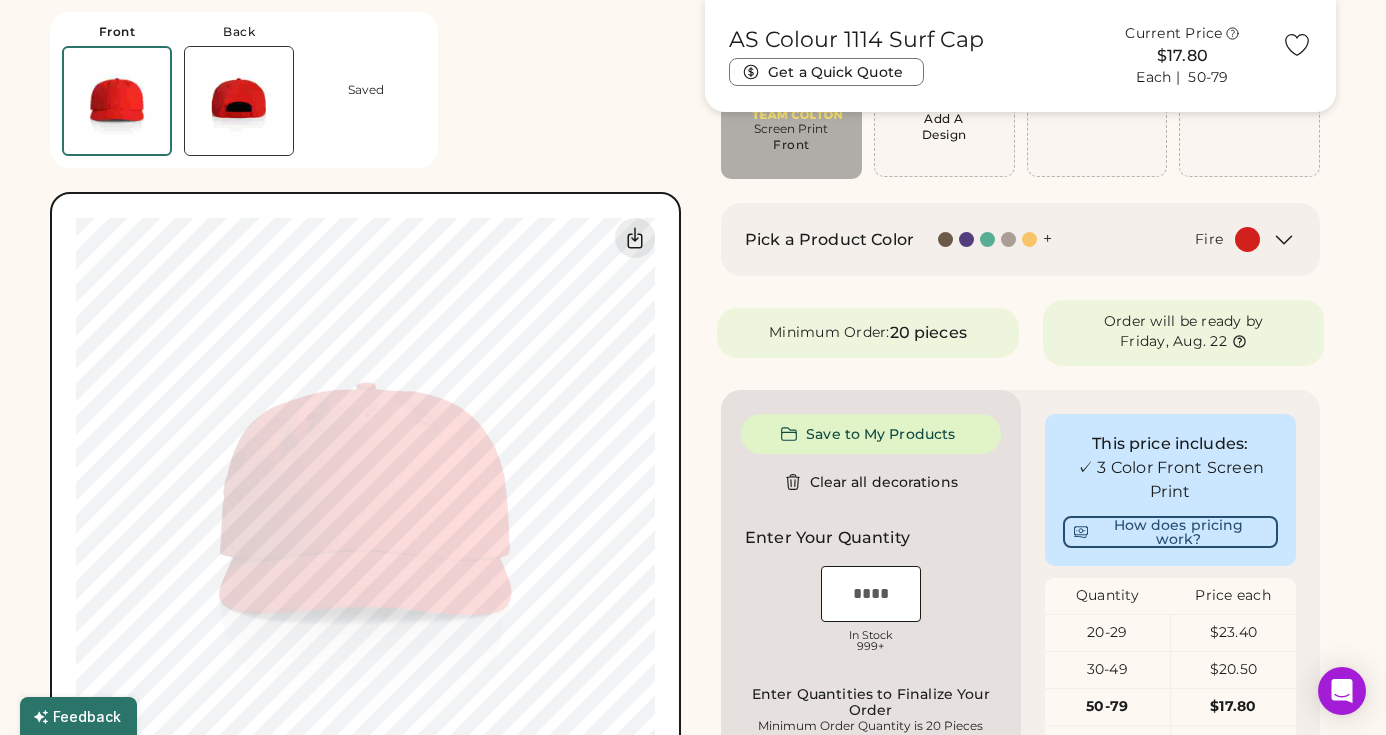type on "****" 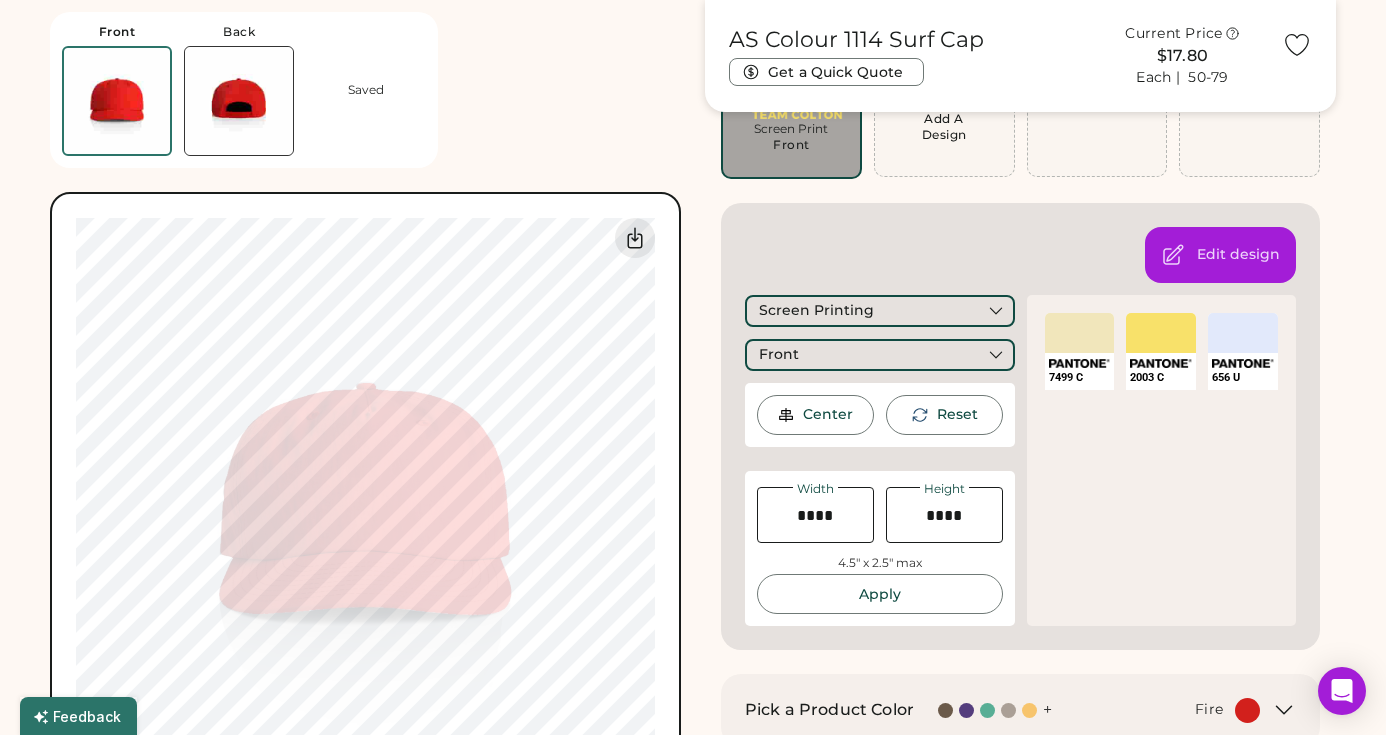type on "****" 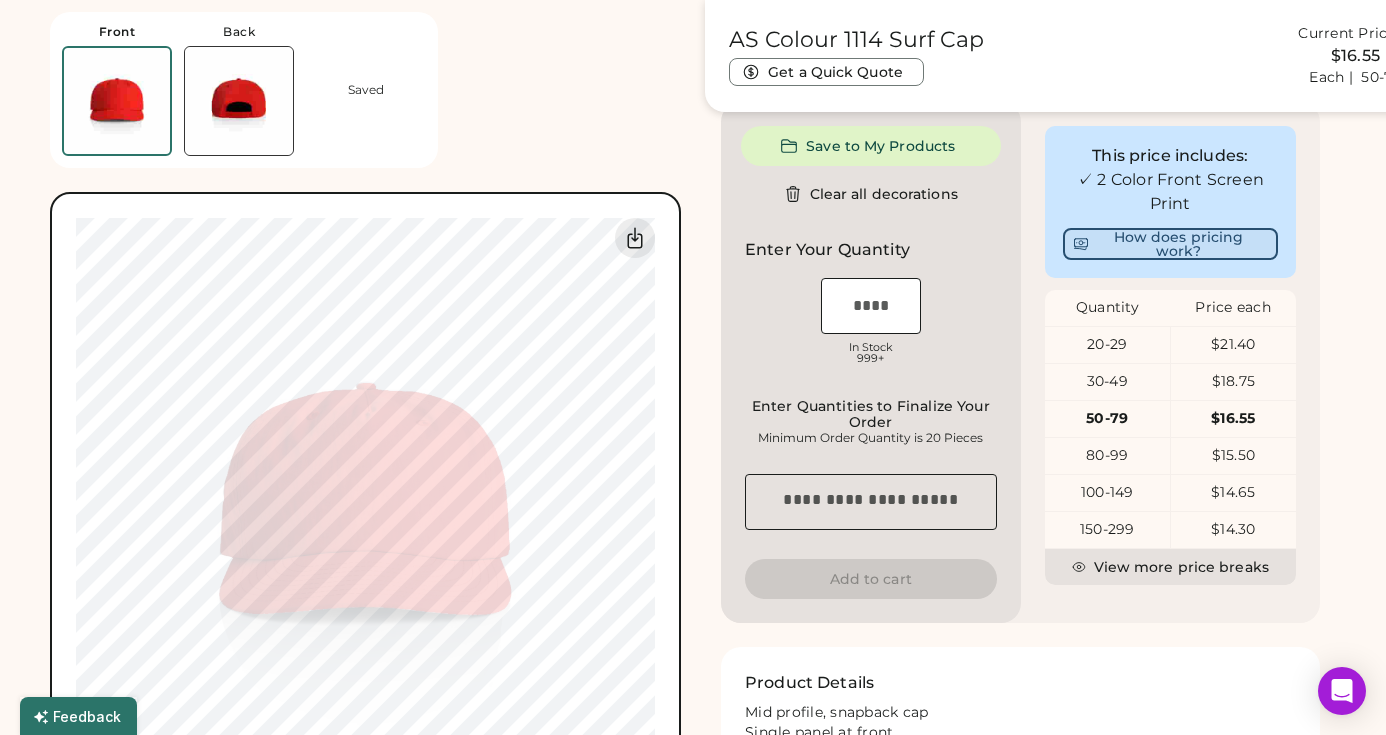scroll, scrollTop: 505, scrollLeft: 0, axis: vertical 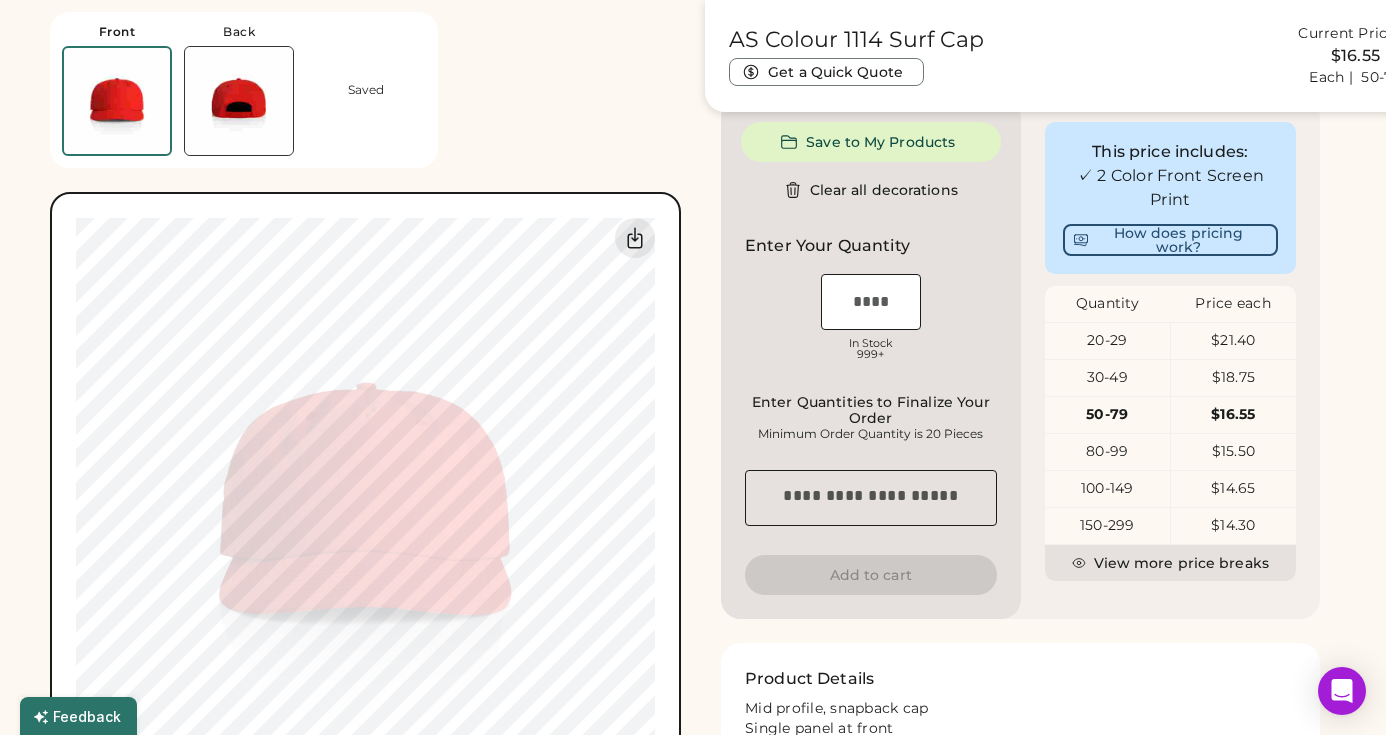 click on "Save to My Products    Clear all decorations Enter Your Quantity OSFM In Stock
999+ Enter Quantities to Finalize Your Order Minimum Order Quantity is 20 Pieces Special instructions Add to cart" at bounding box center [871, 358] 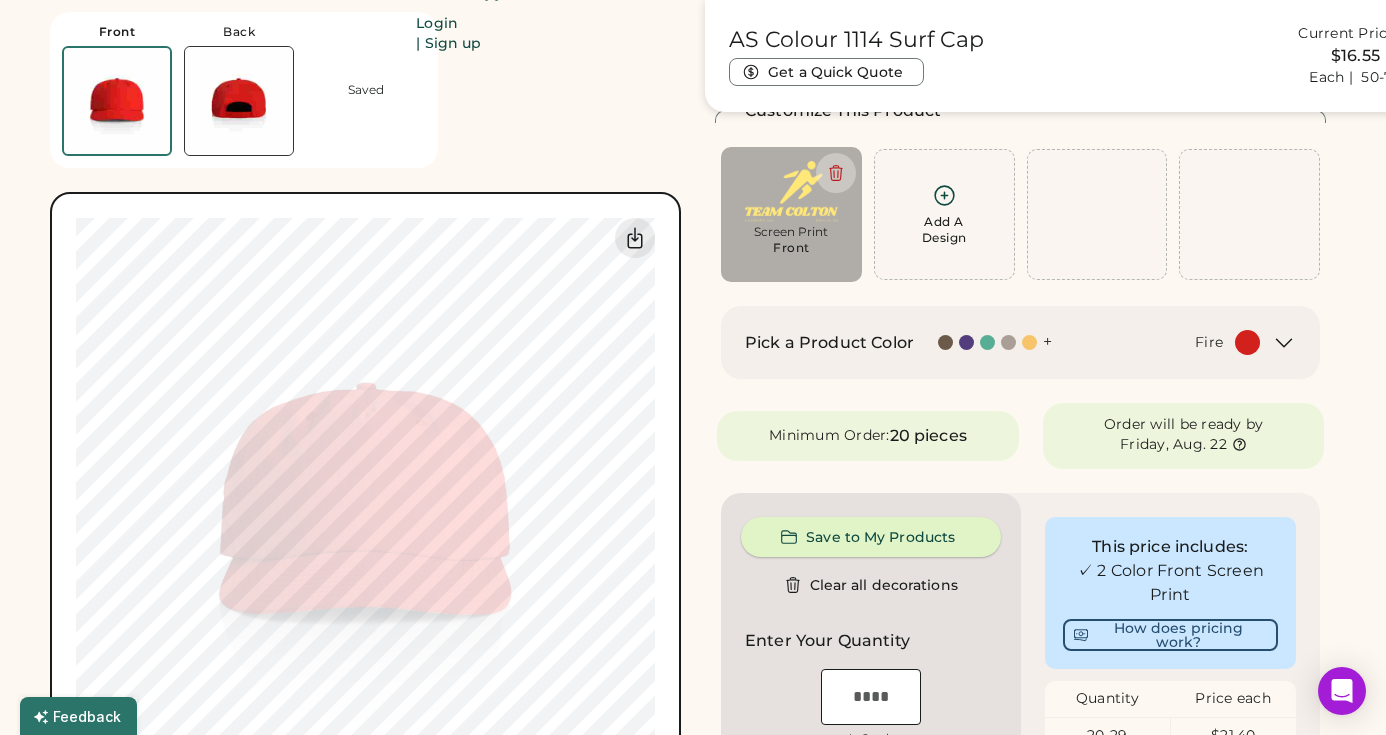scroll, scrollTop: 112, scrollLeft: 0, axis: vertical 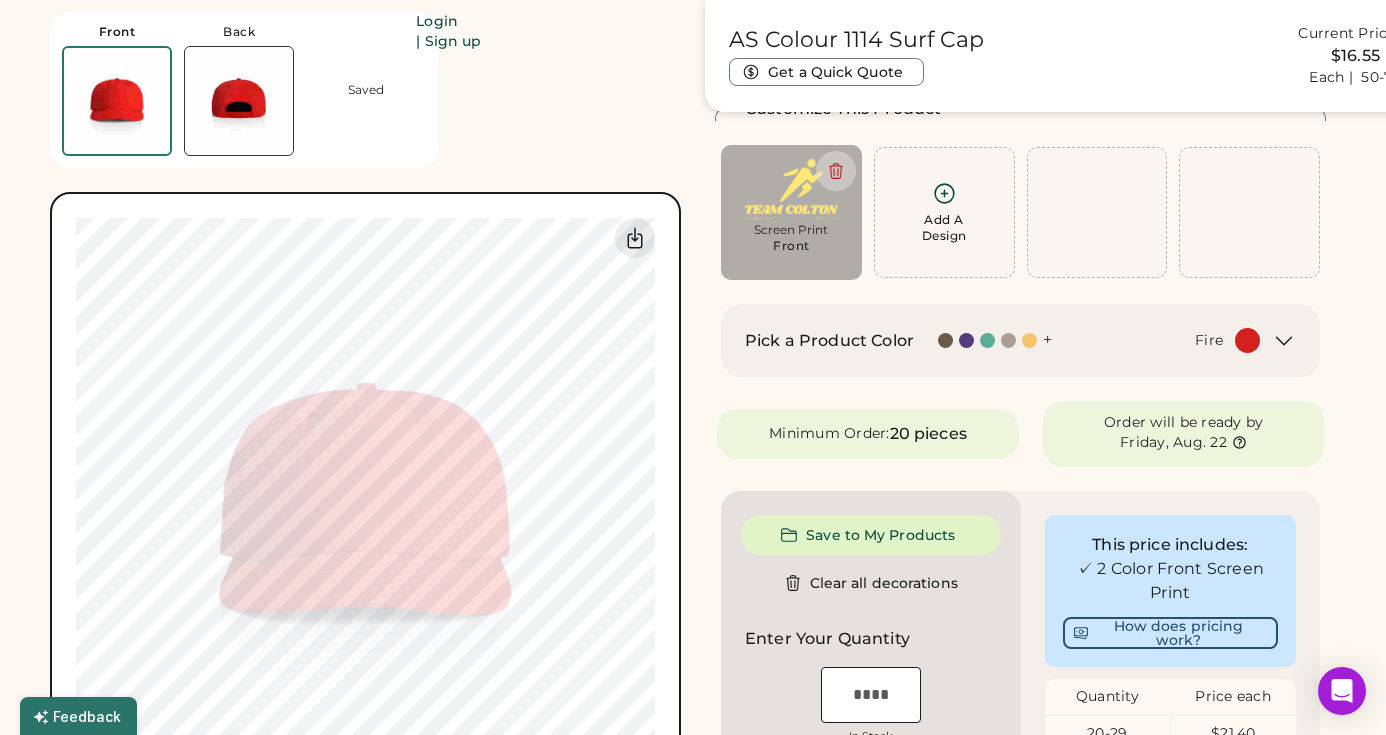 click on "20 pieces" at bounding box center [928, 434] 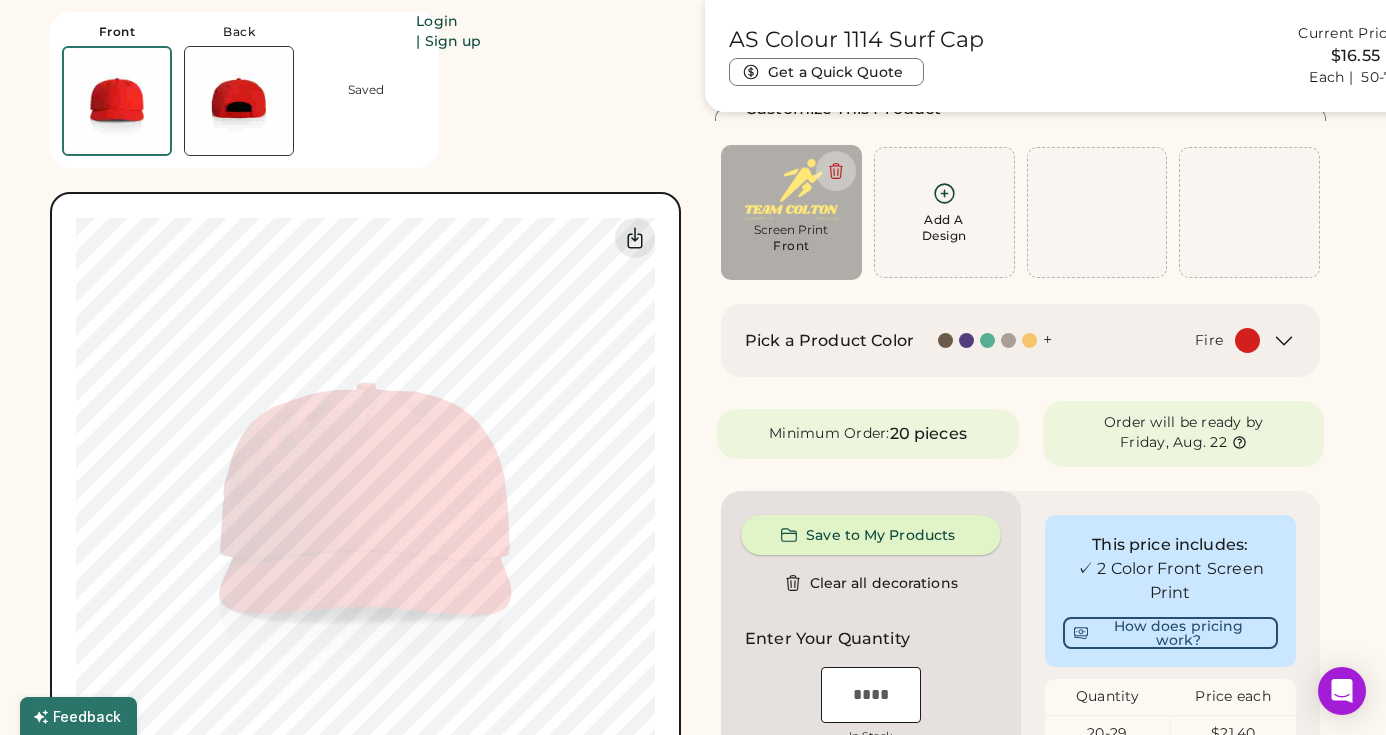 click on "Save to My Products" at bounding box center (871, 535) 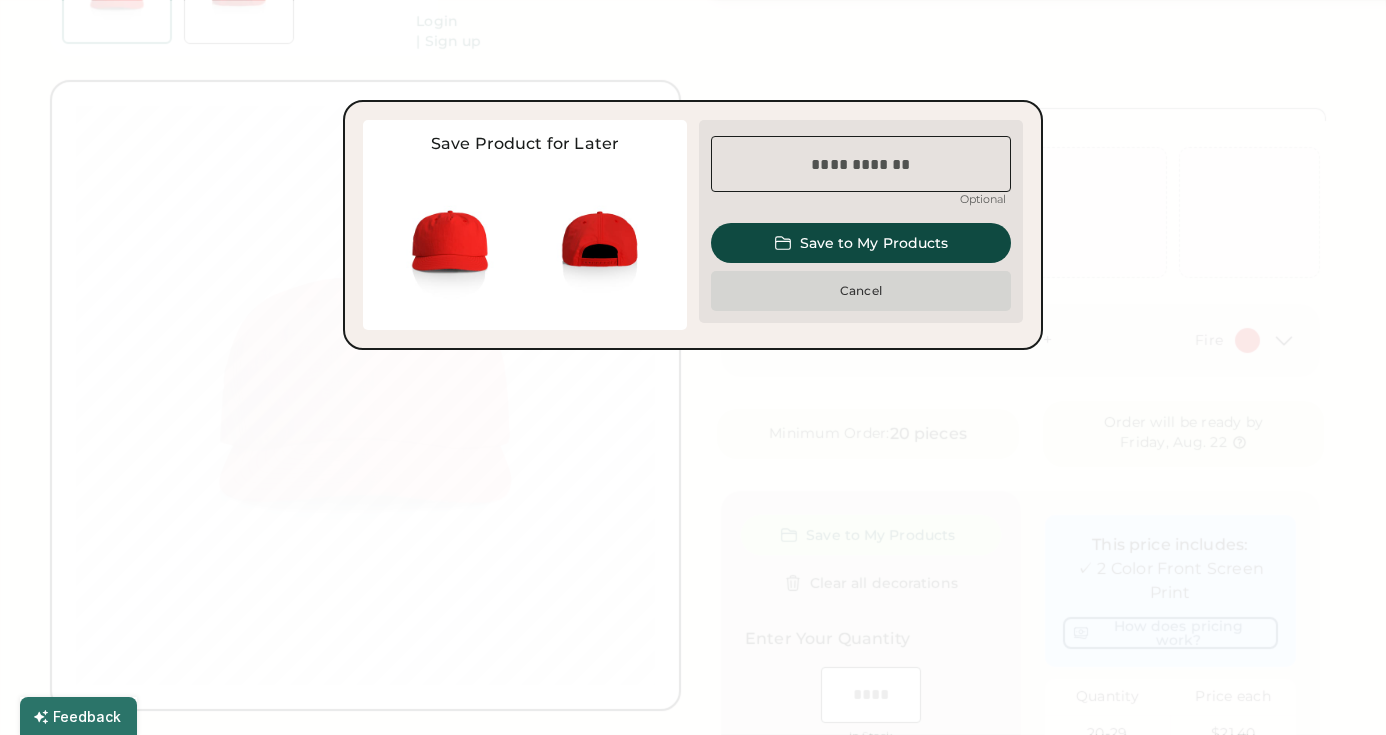 click on "Cancel" at bounding box center [861, 291] 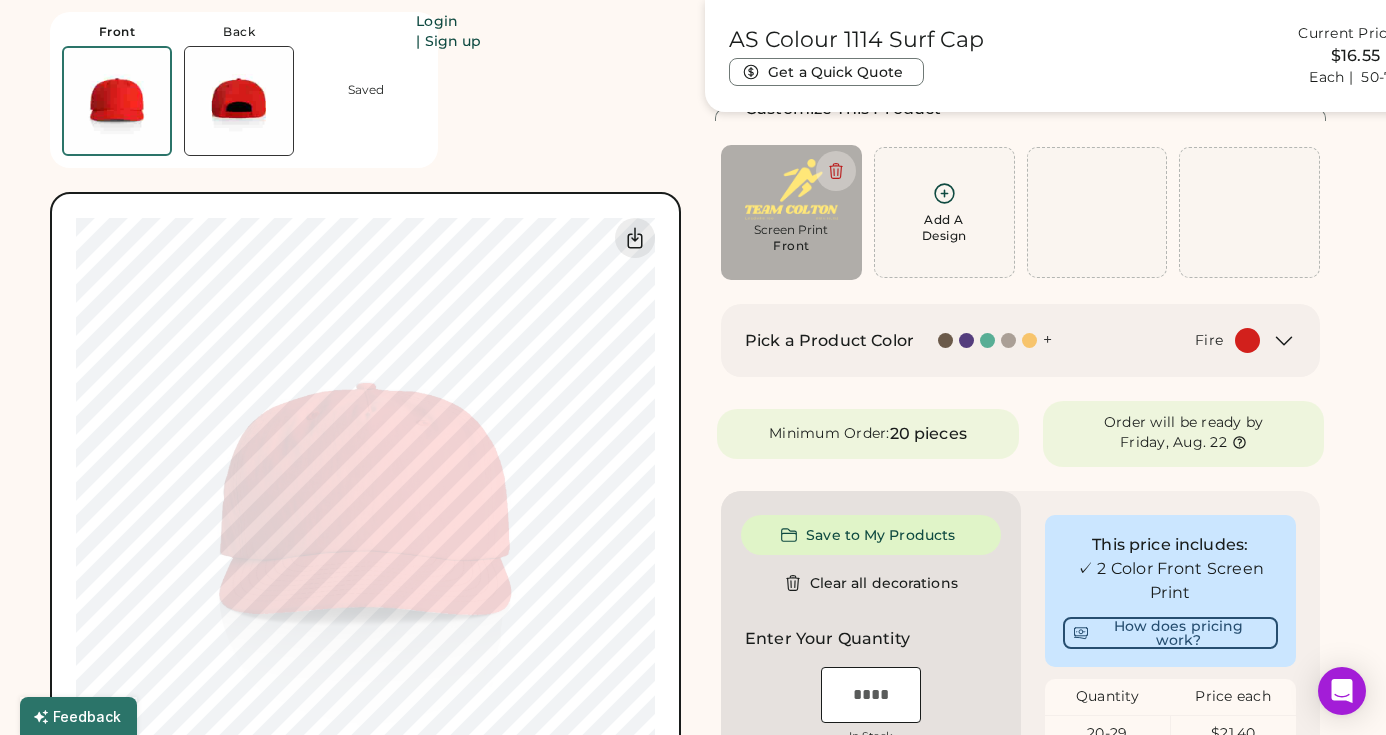 click on "Save to My Products" at bounding box center (871, 535) 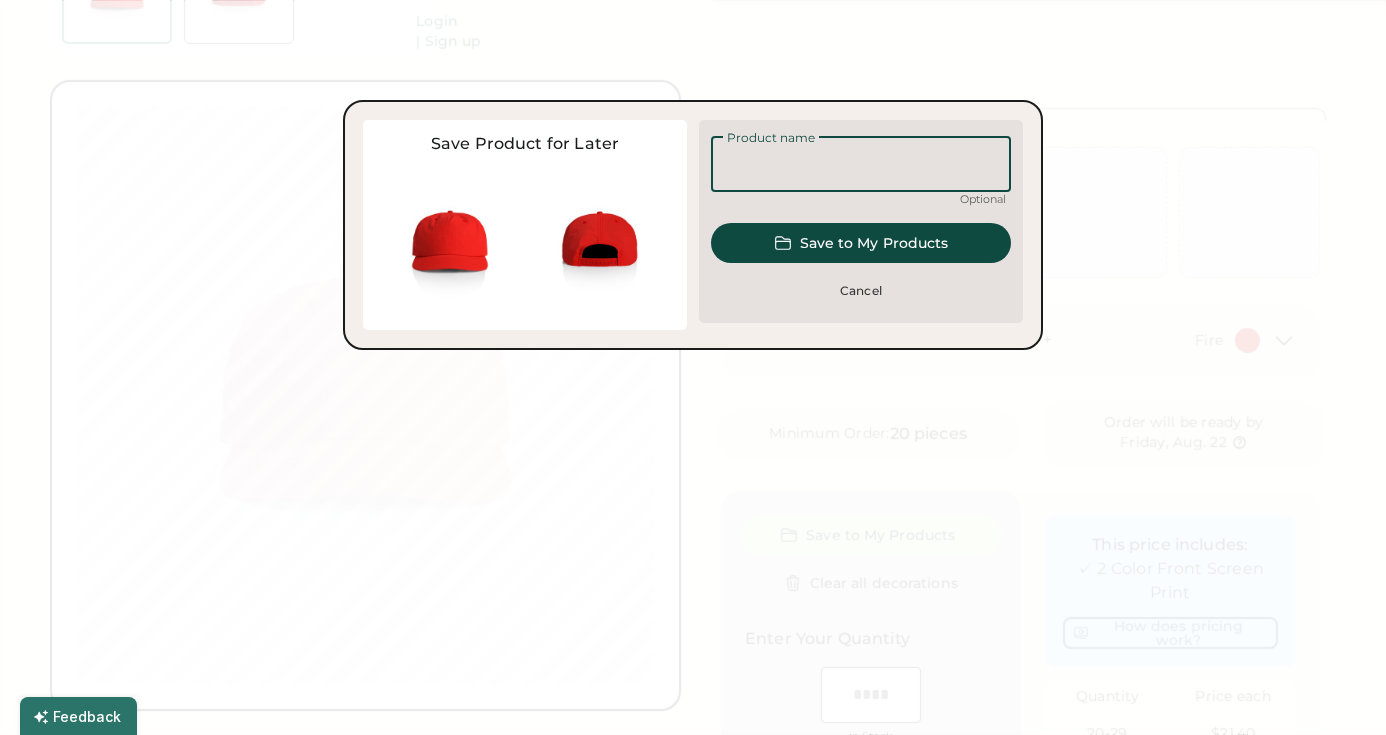 click at bounding box center (861, 164) 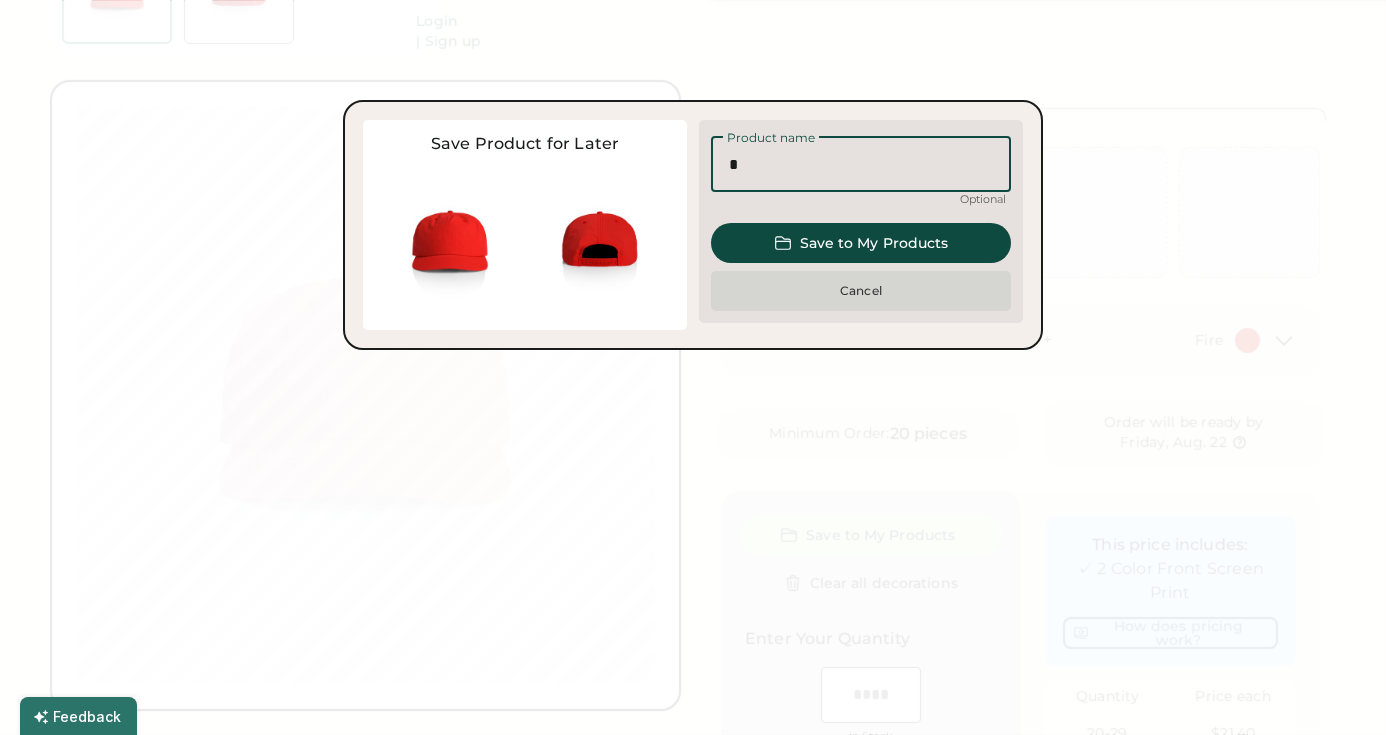 type on "*" 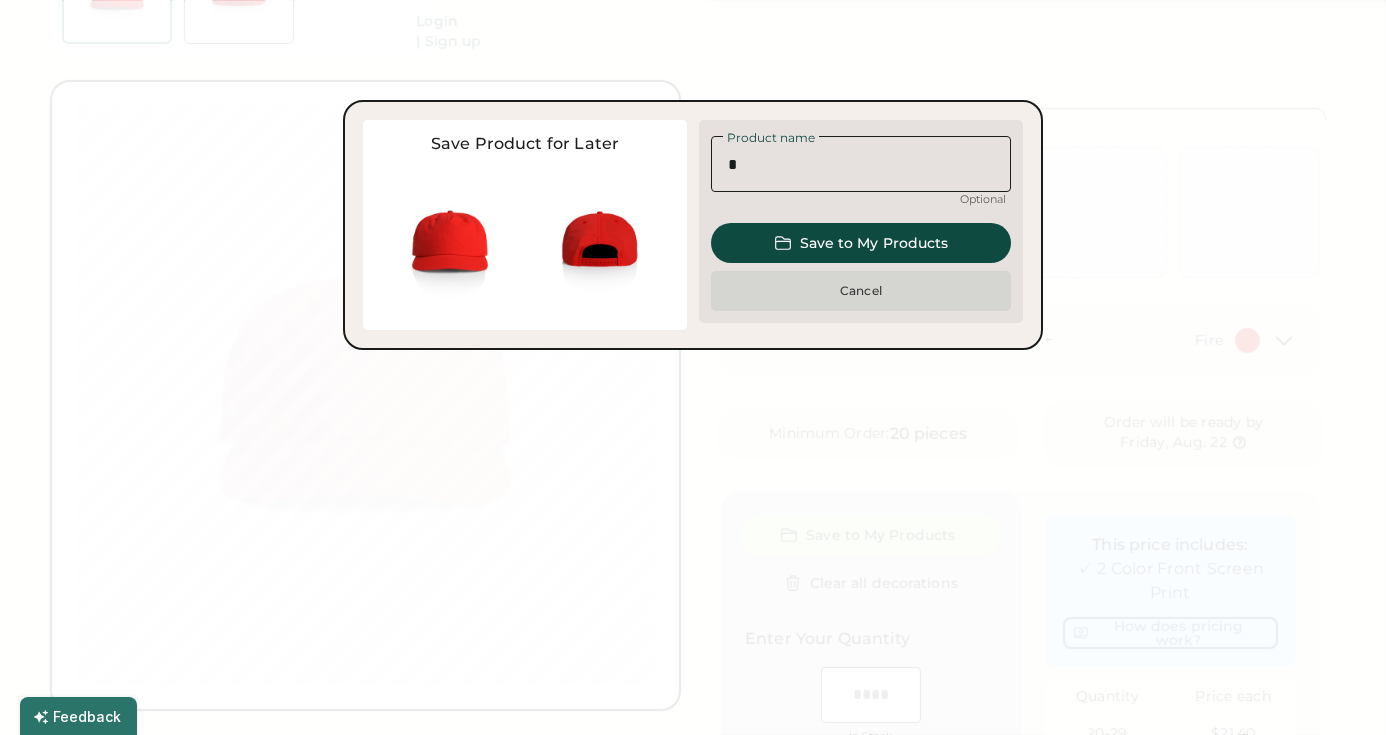 click on "Cancel" at bounding box center (861, 291) 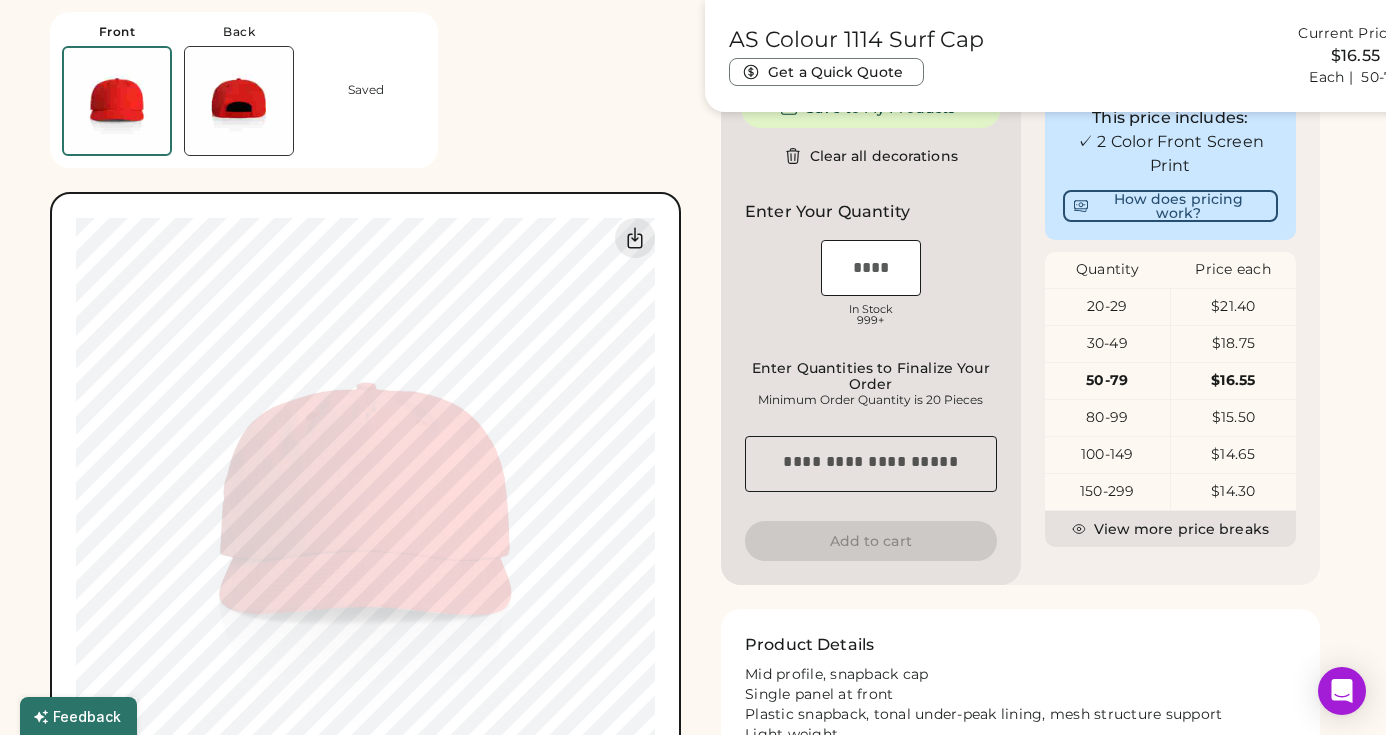 scroll, scrollTop: 538, scrollLeft: 0, axis: vertical 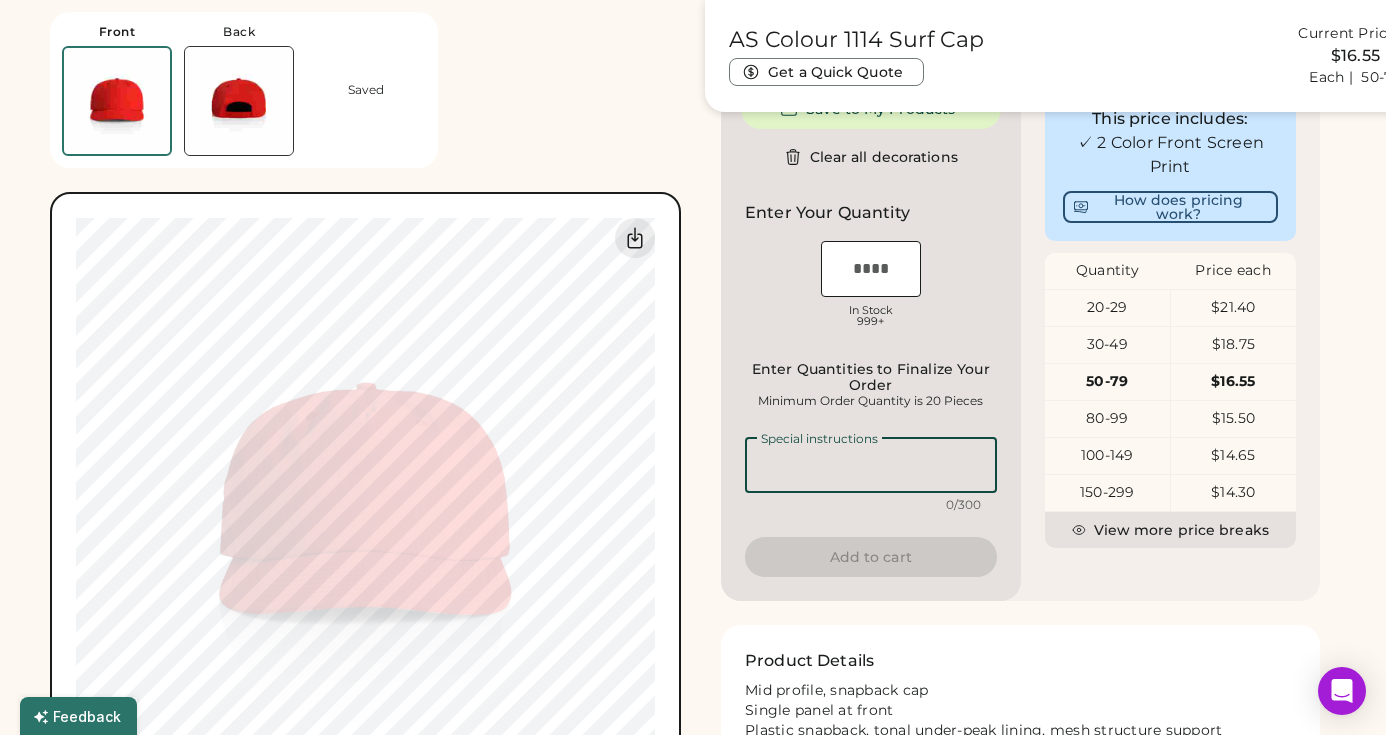 click at bounding box center (871, 465) 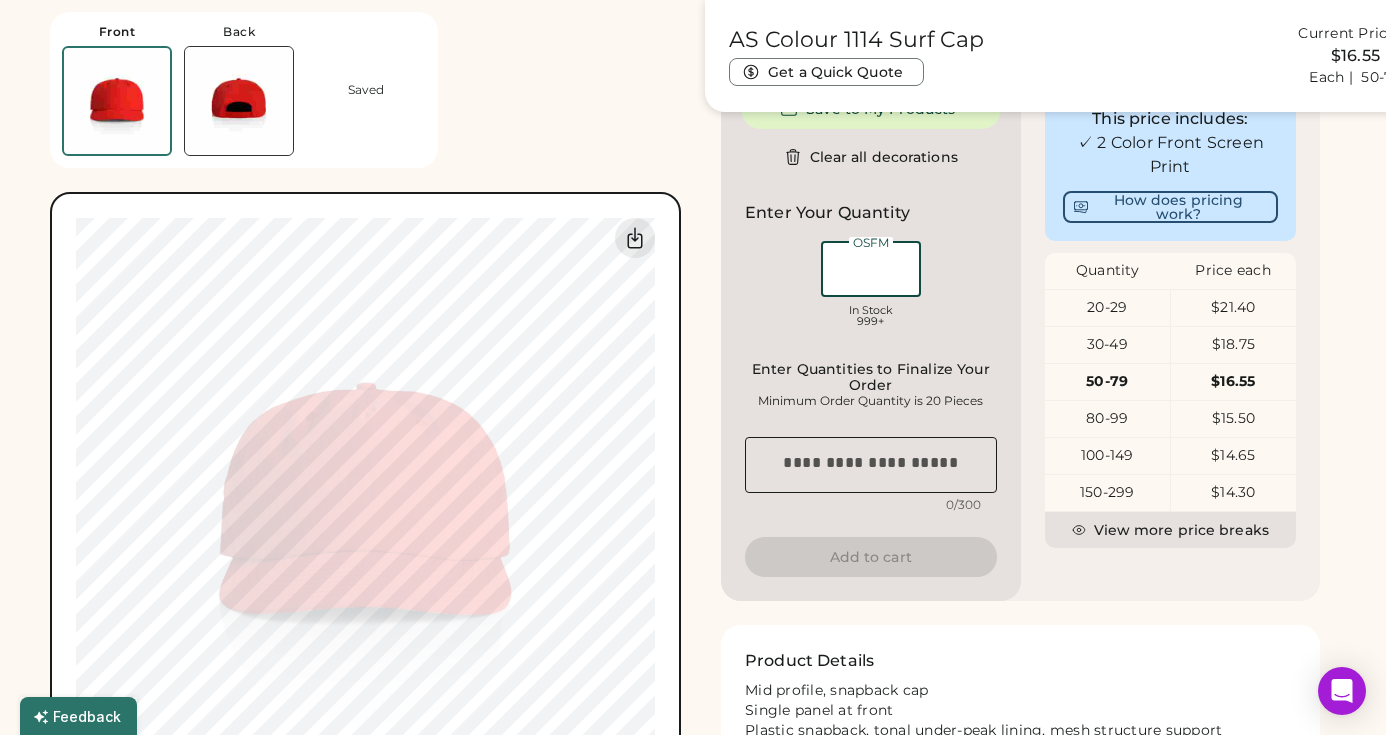 click at bounding box center [871, 269] 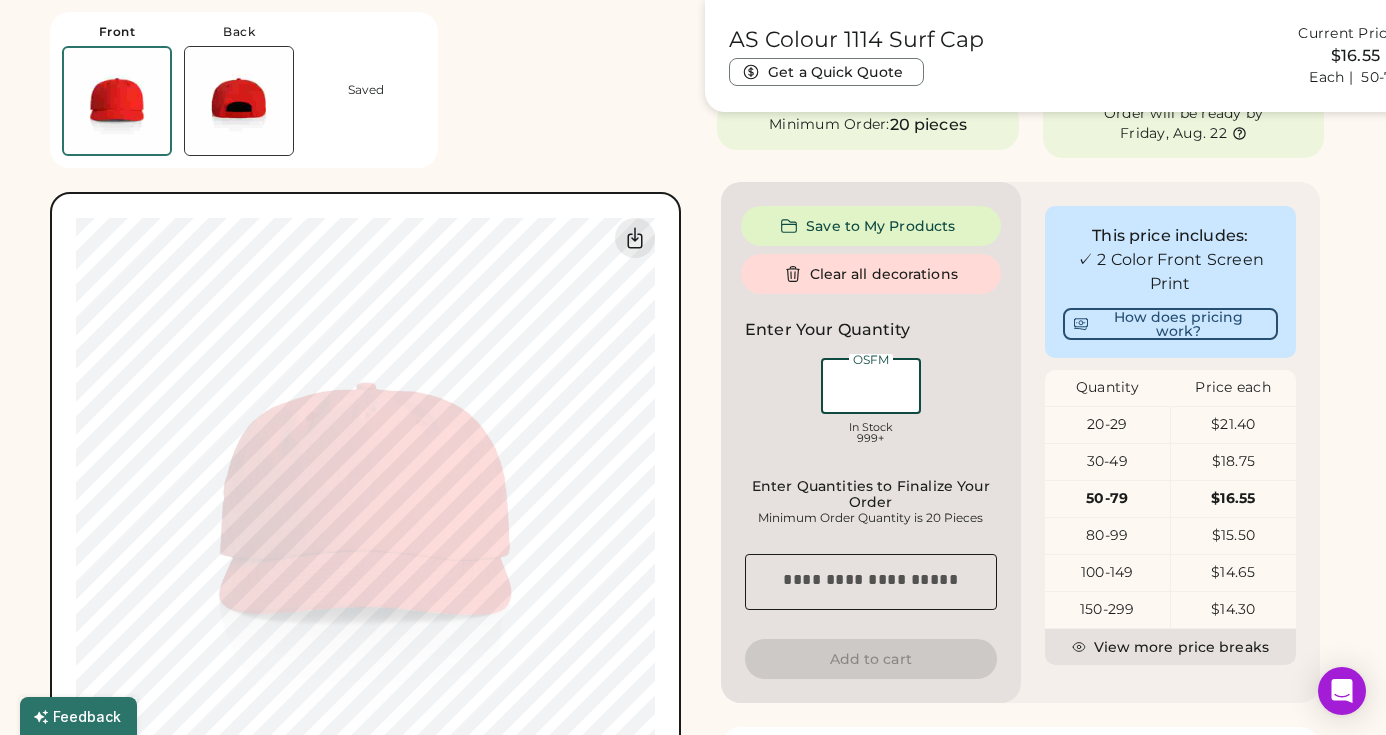 scroll, scrollTop: 423, scrollLeft: 0, axis: vertical 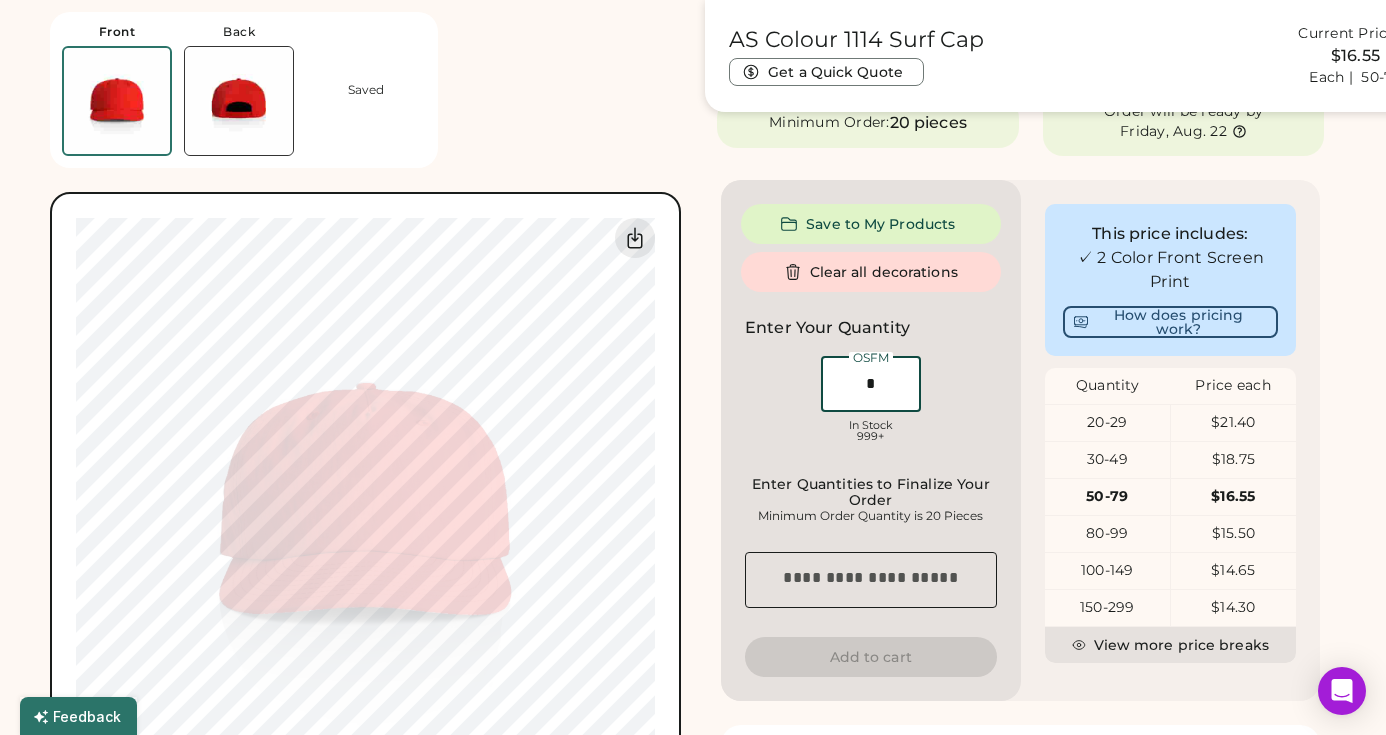 type on "**" 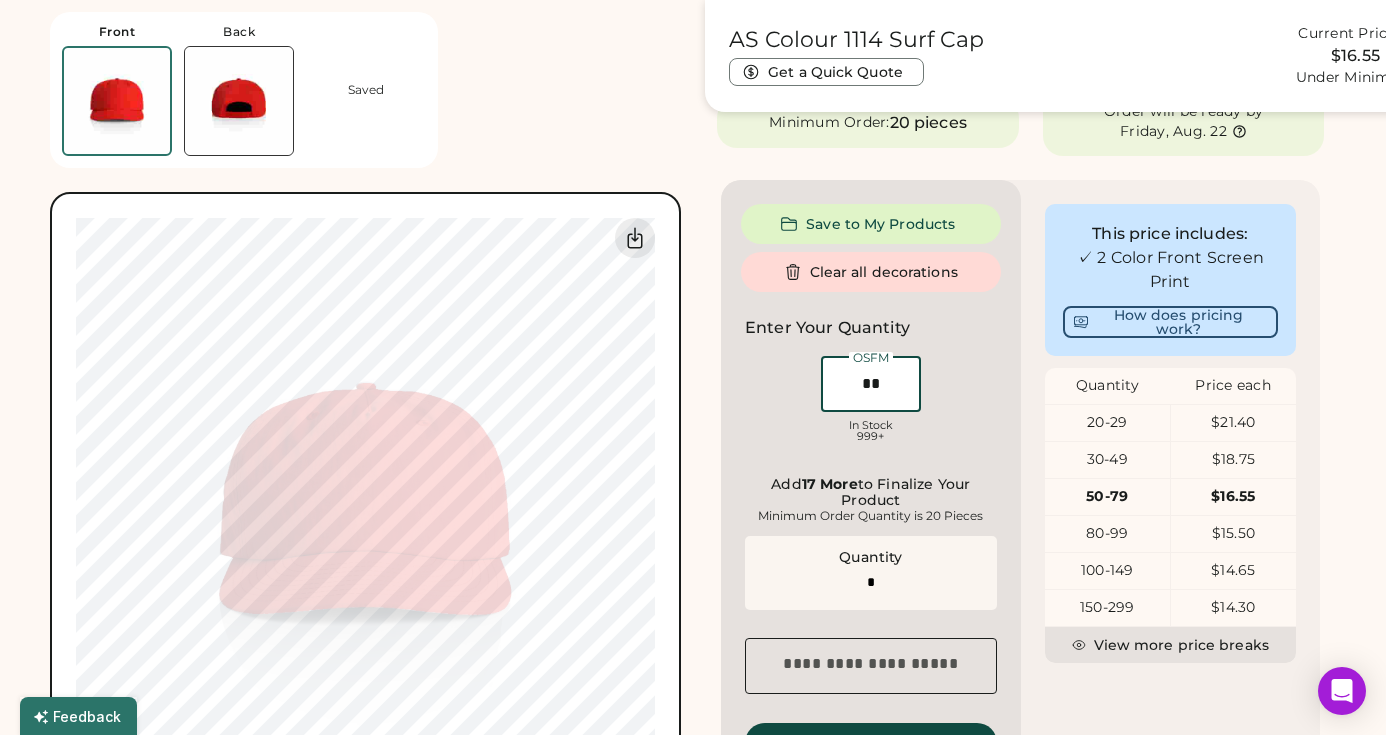 type on "**" 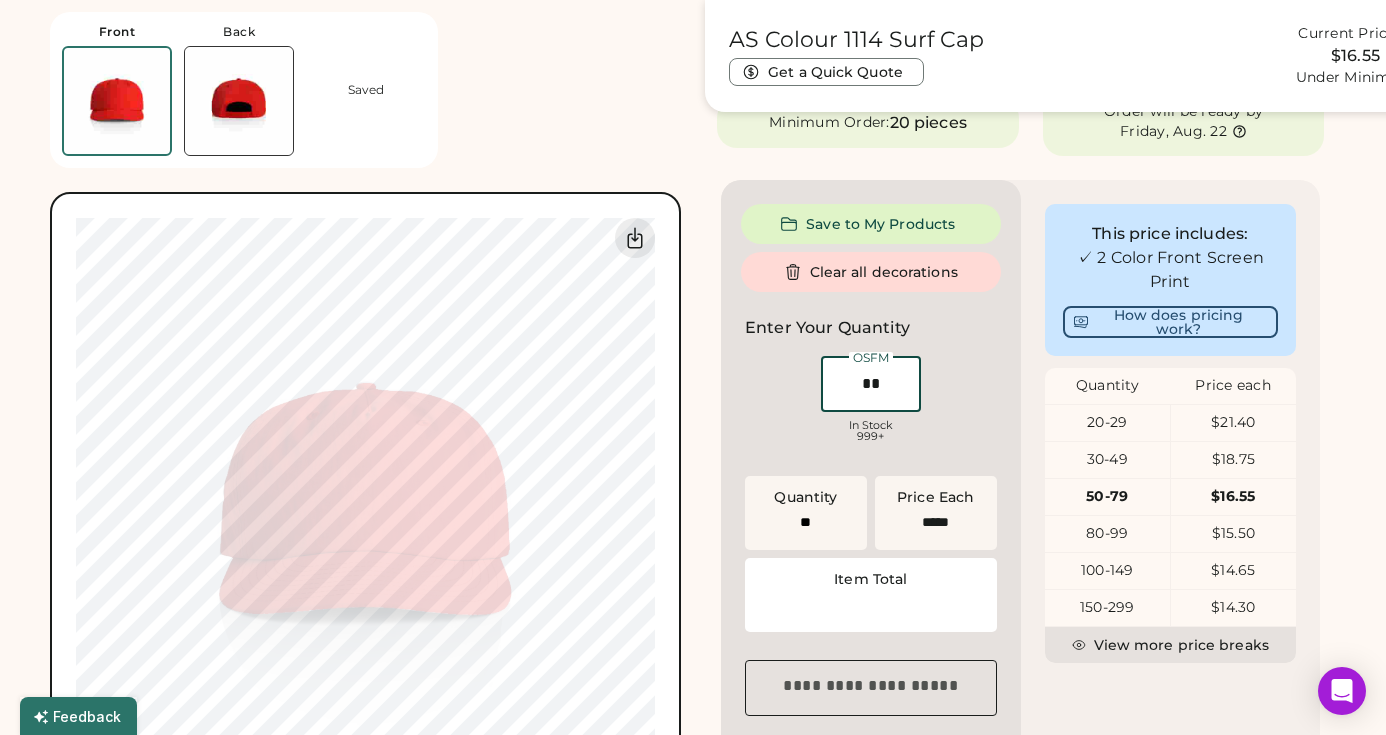 type on "******" 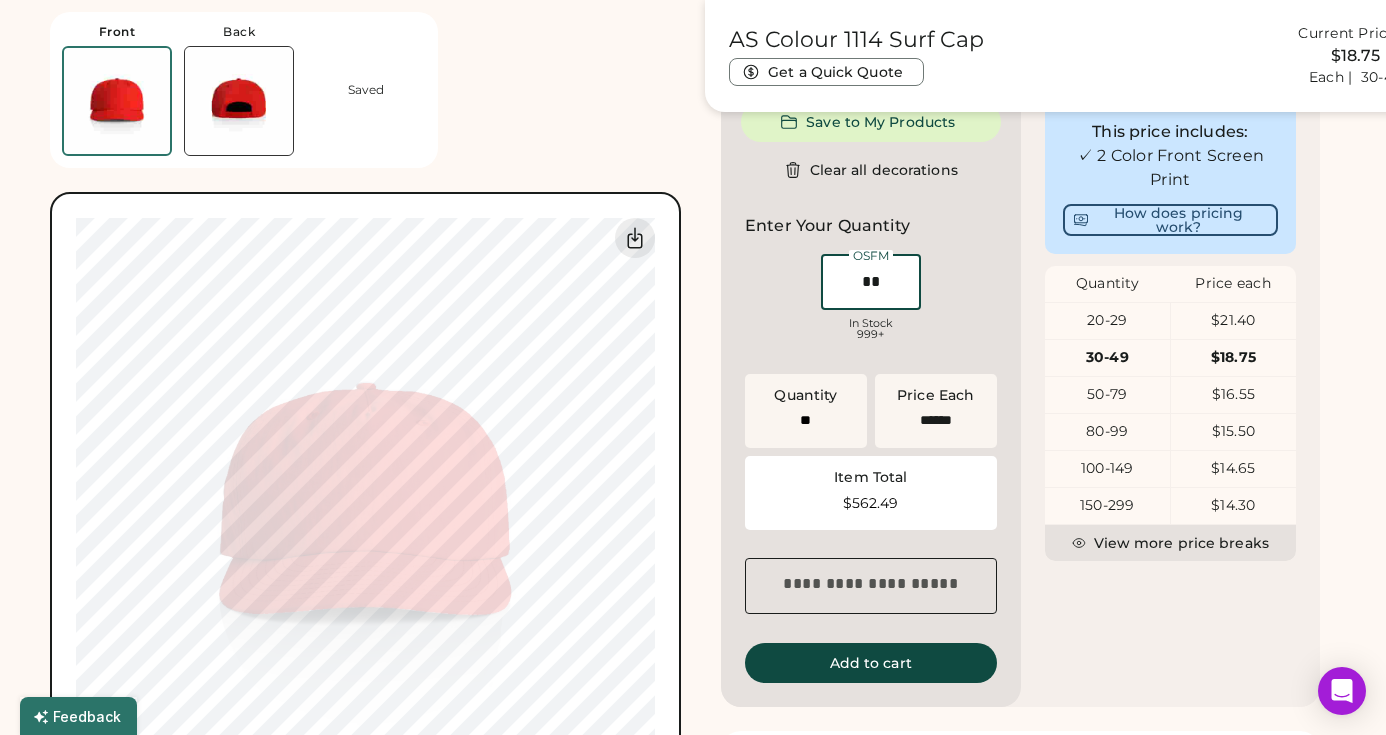 scroll, scrollTop: 529, scrollLeft: 0, axis: vertical 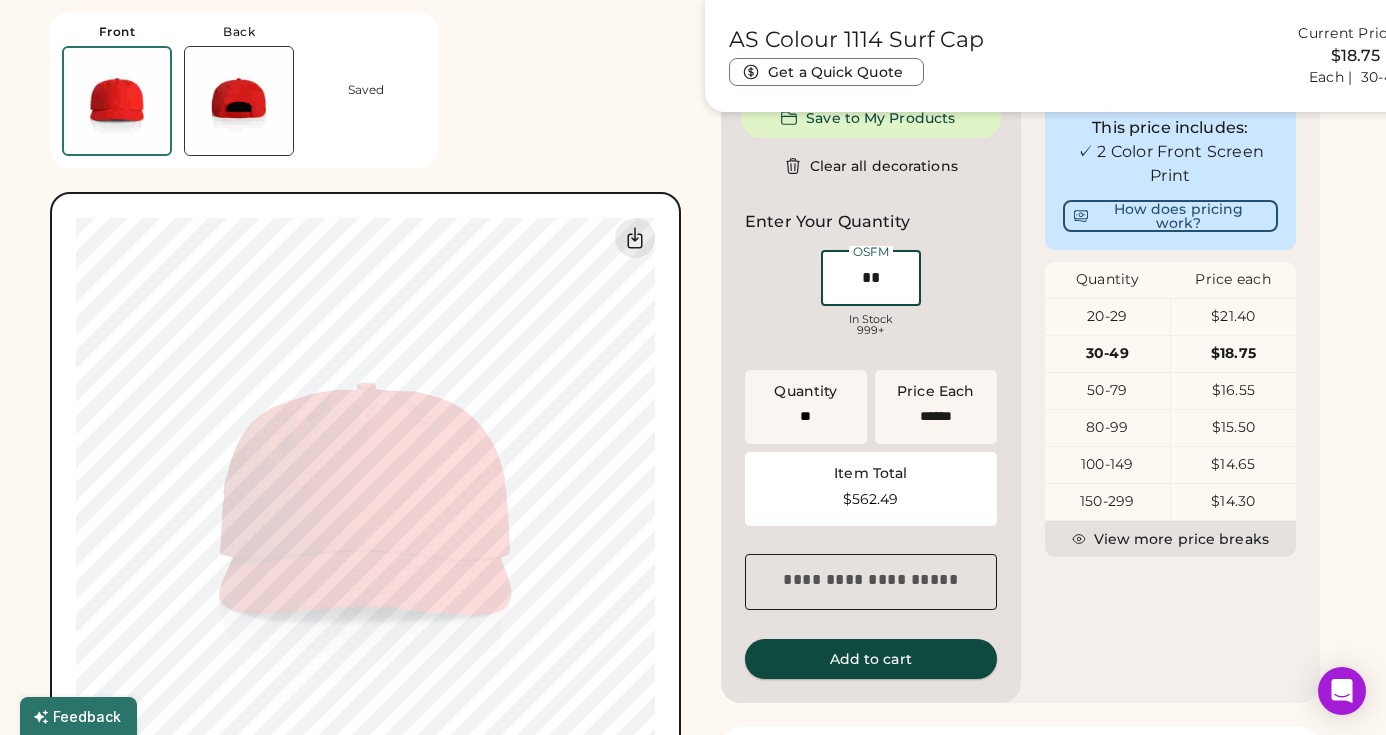 type on "**" 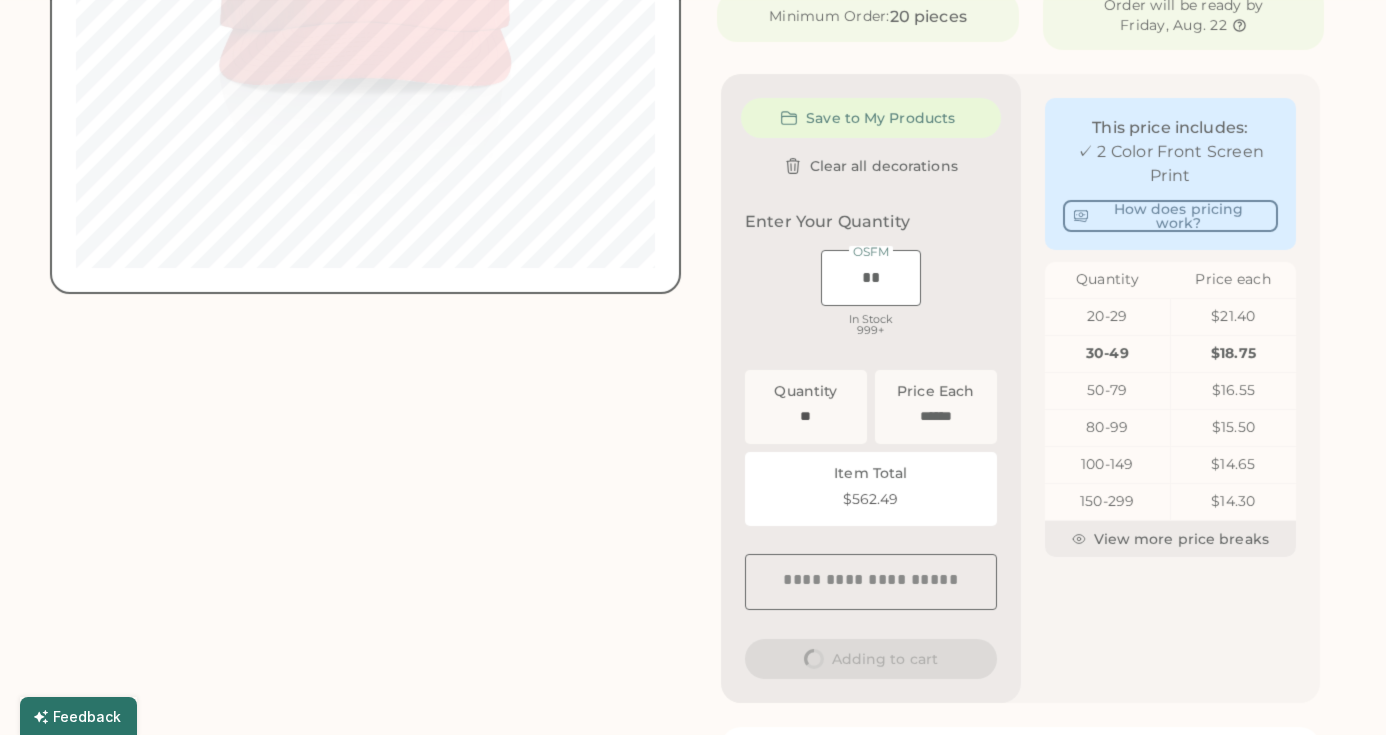 scroll, scrollTop: 0, scrollLeft: 0, axis: both 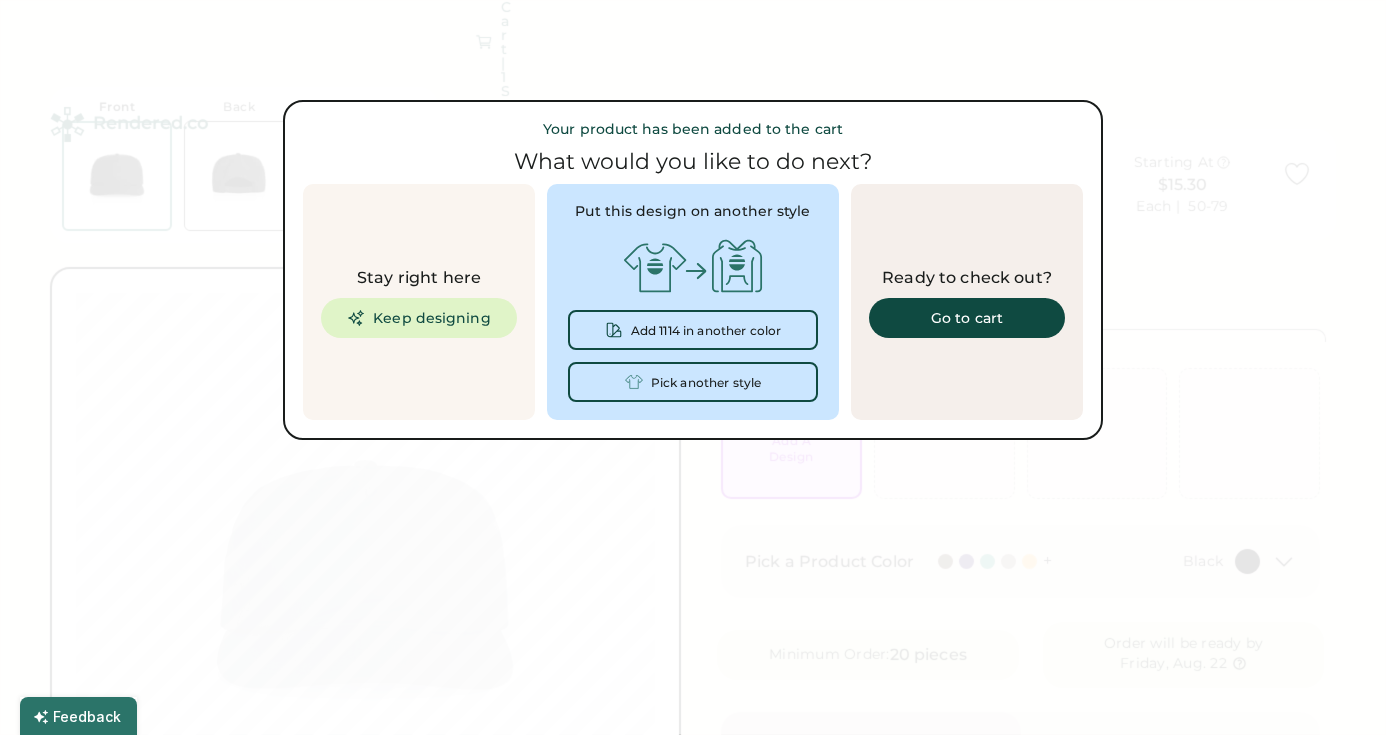 type 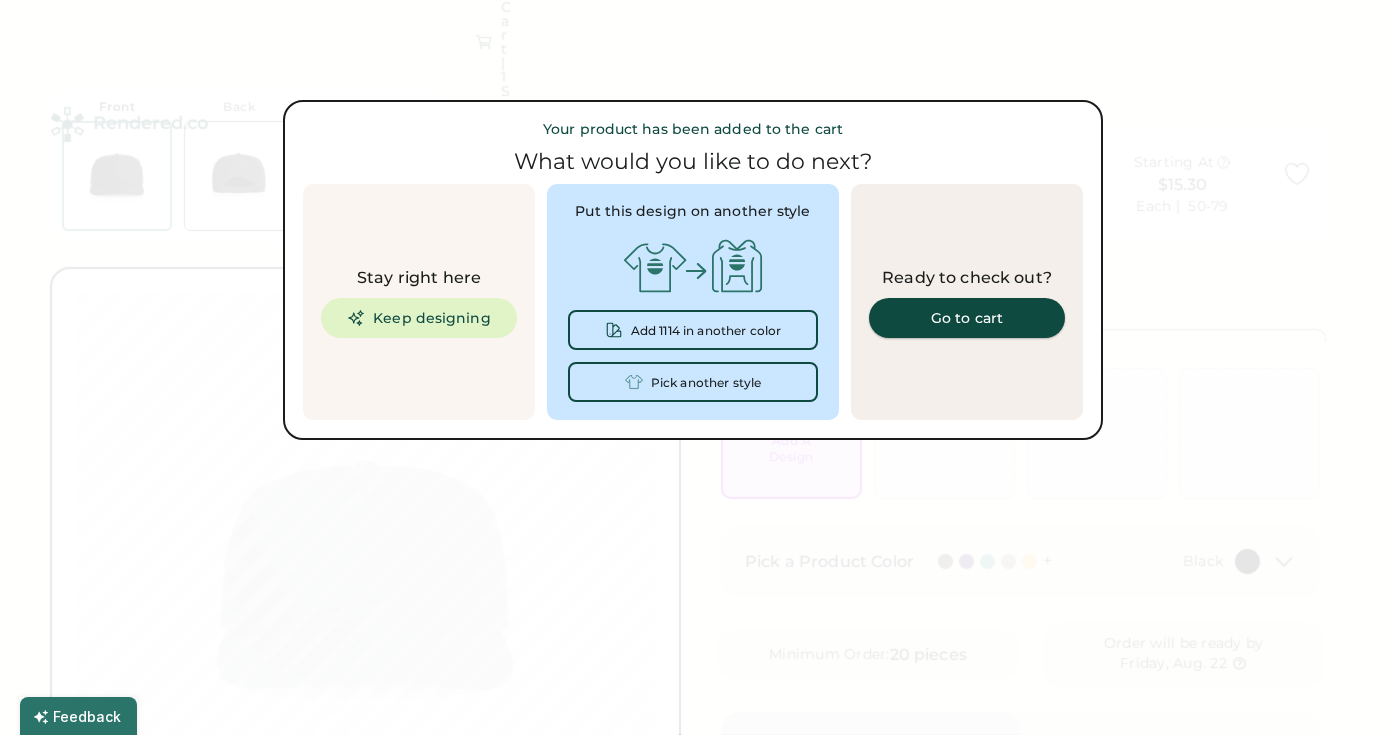 click on "Go to cart" at bounding box center (967, 318) 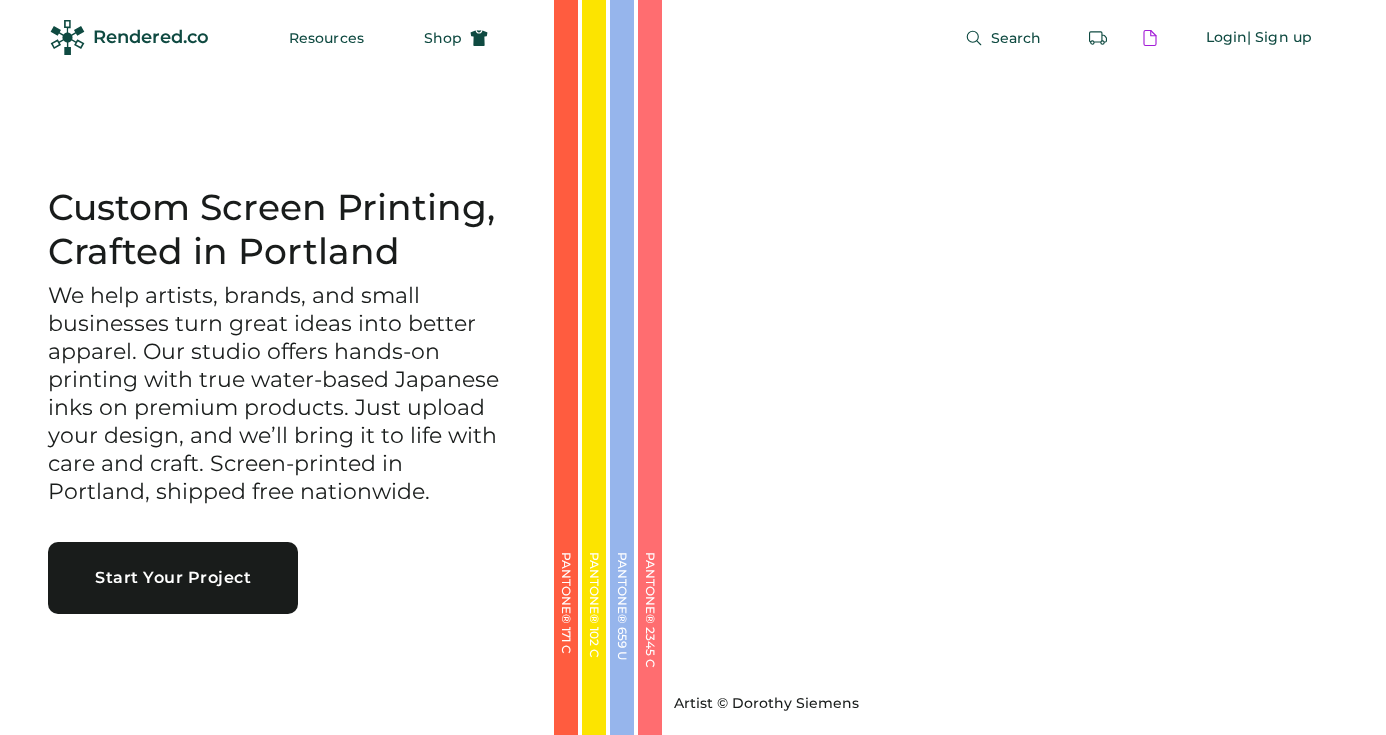 scroll, scrollTop: 0, scrollLeft: 0, axis: both 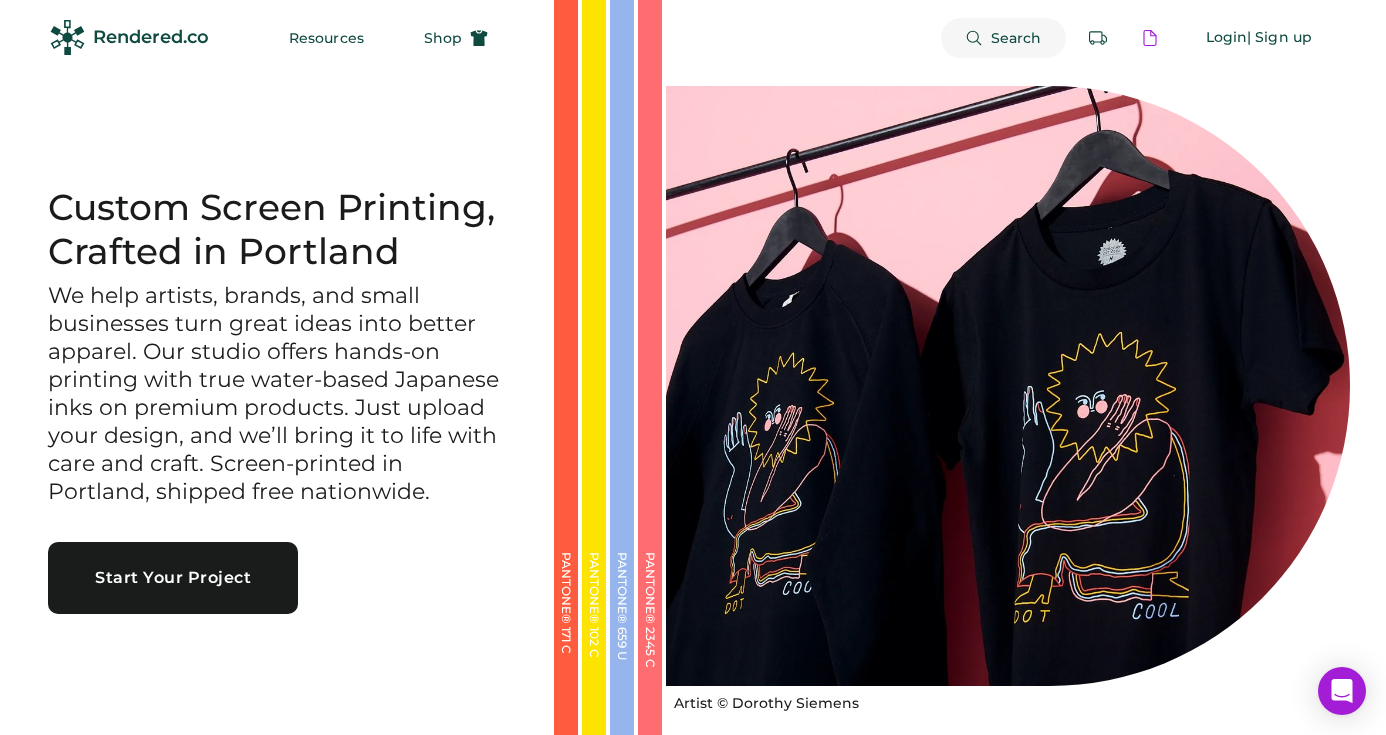 click on "Search" at bounding box center (1016, 38) 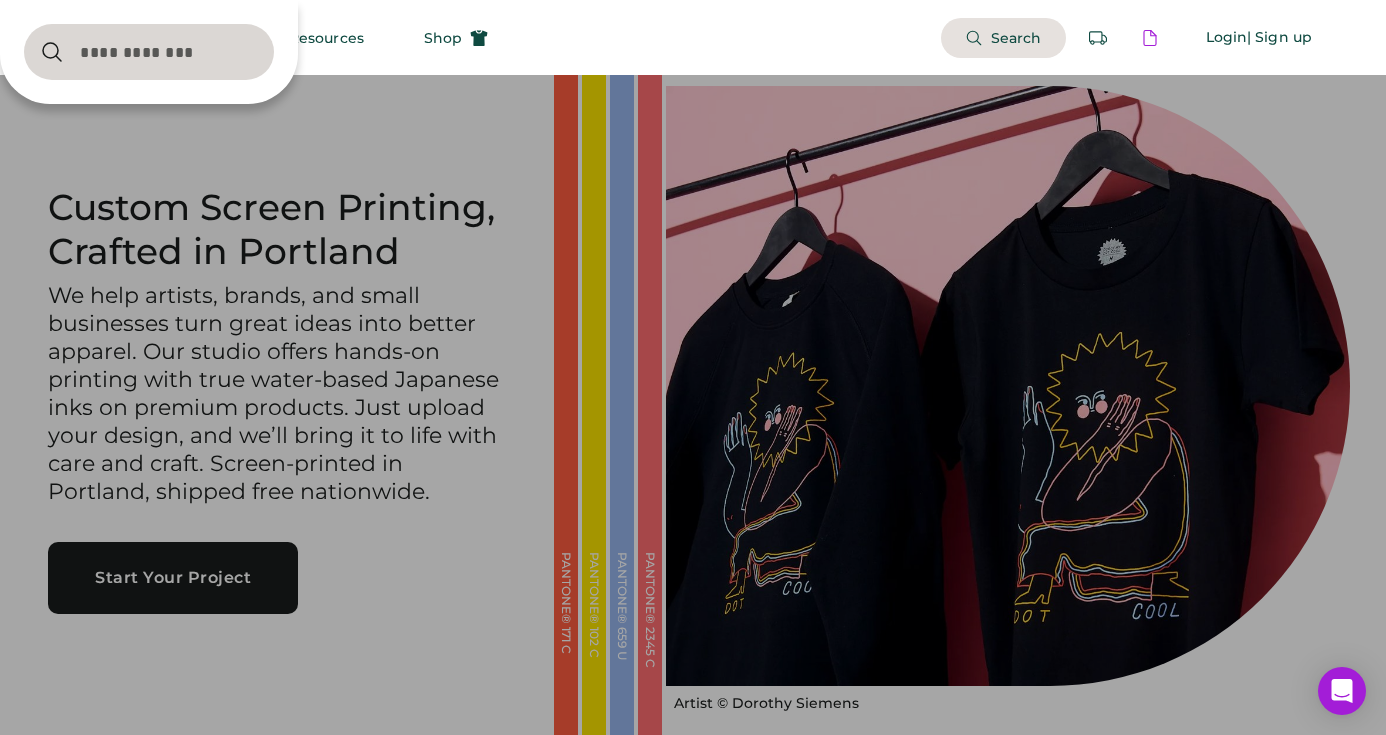 click at bounding box center [149, 52] 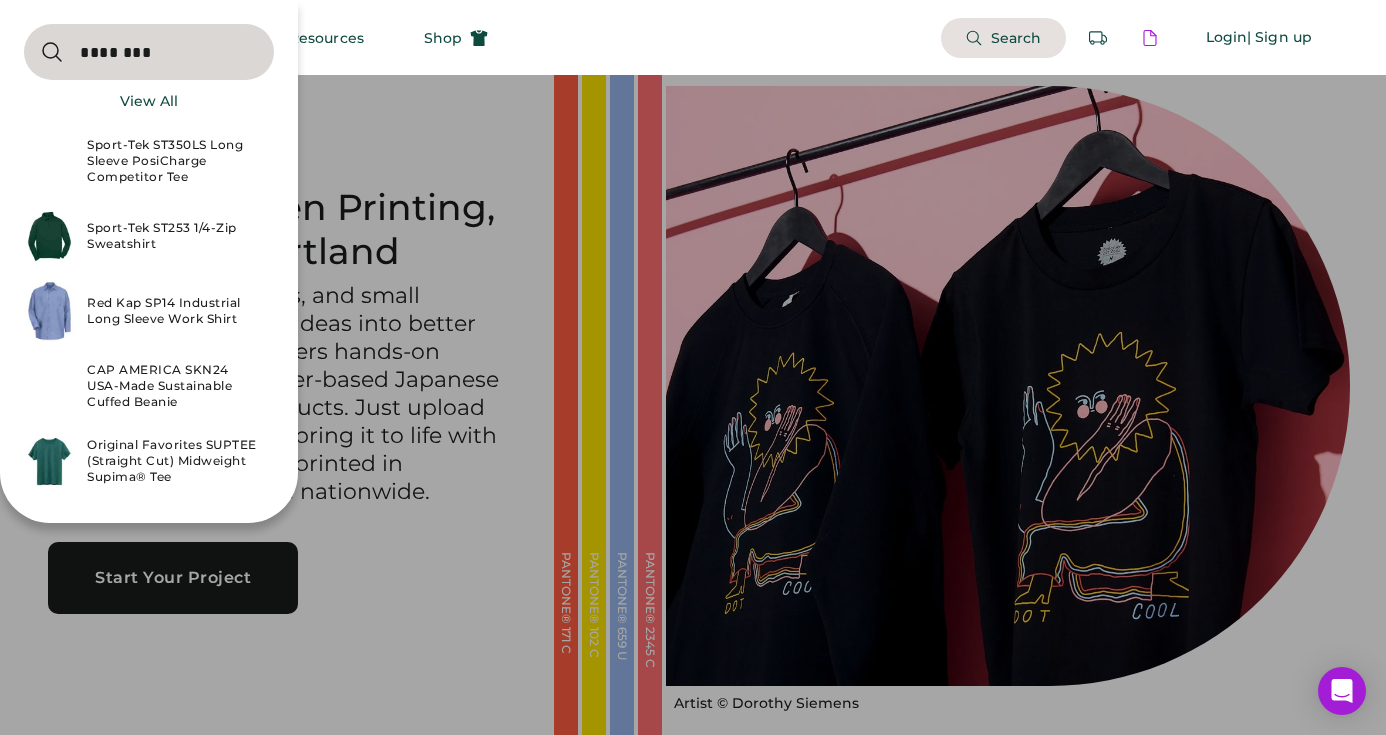 type on "********" 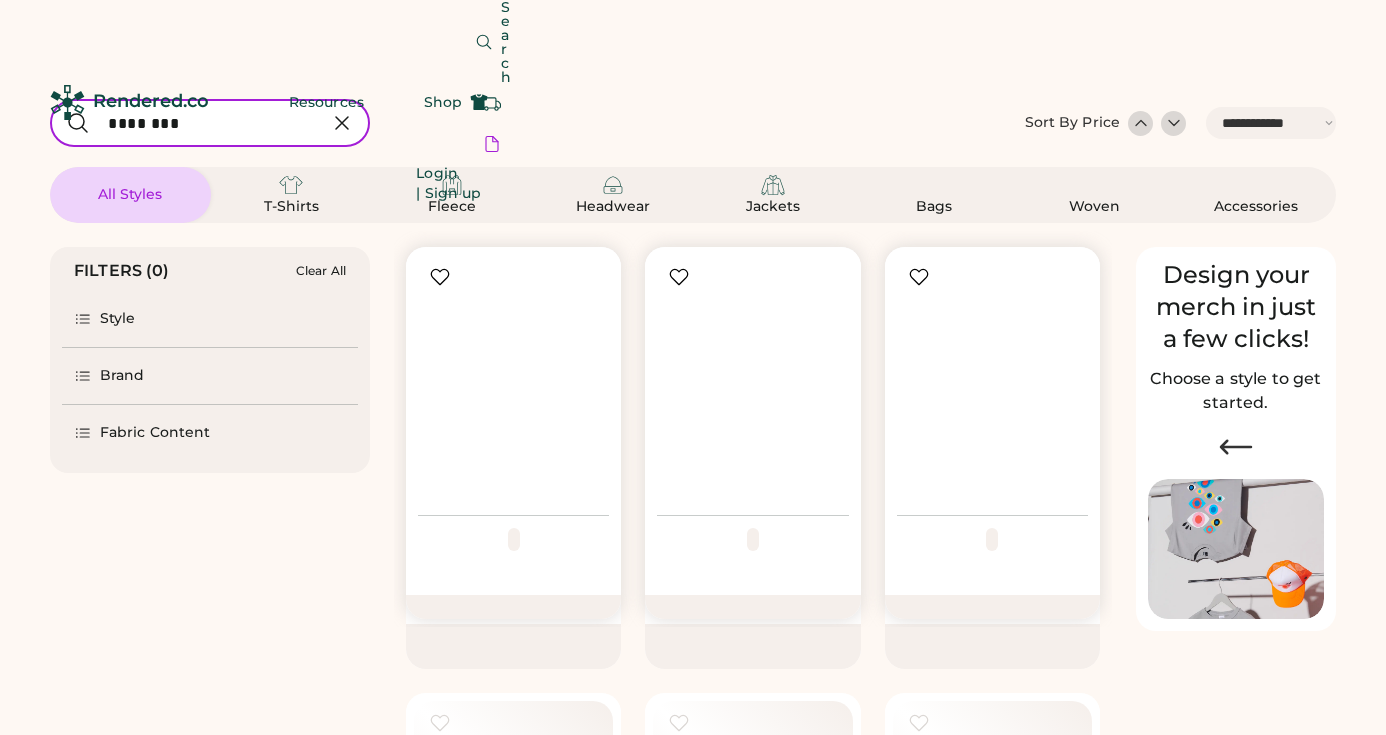 select on "*****" 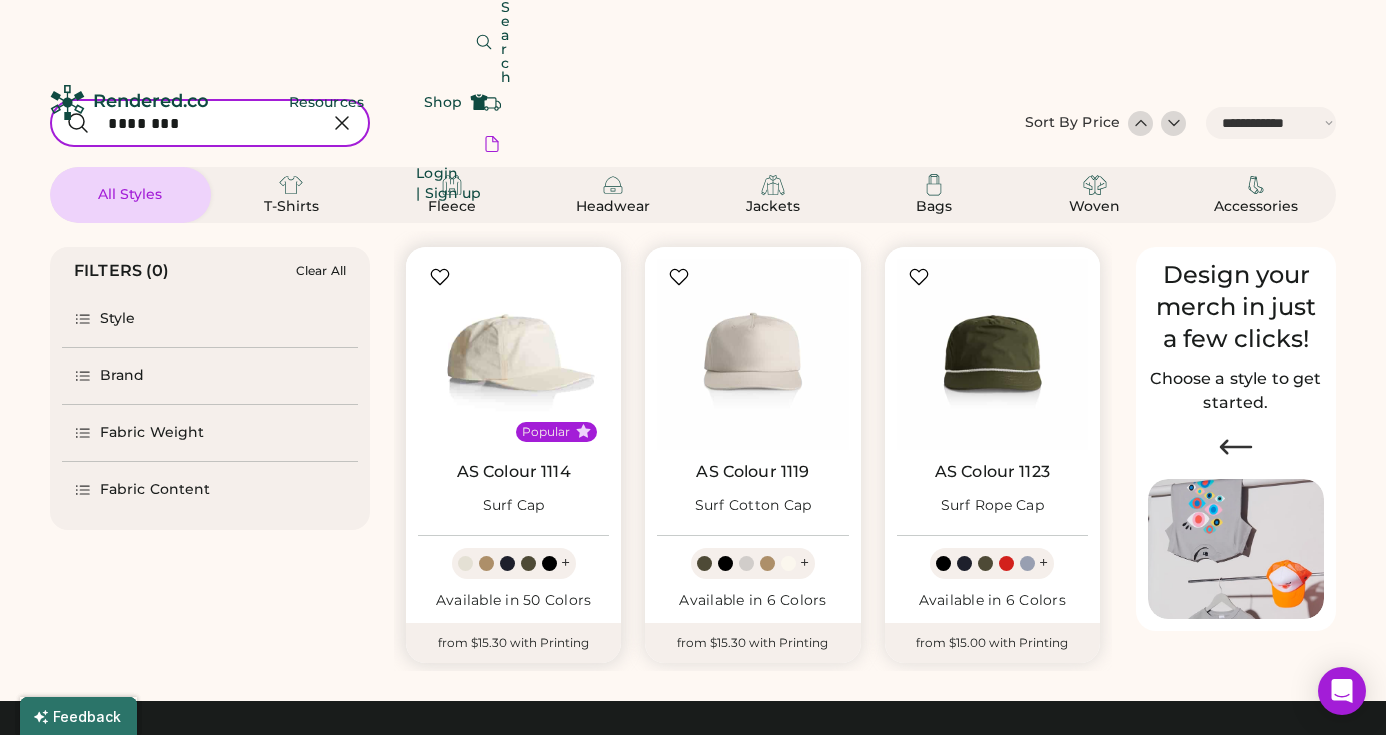 click at bounding box center (513, 354) 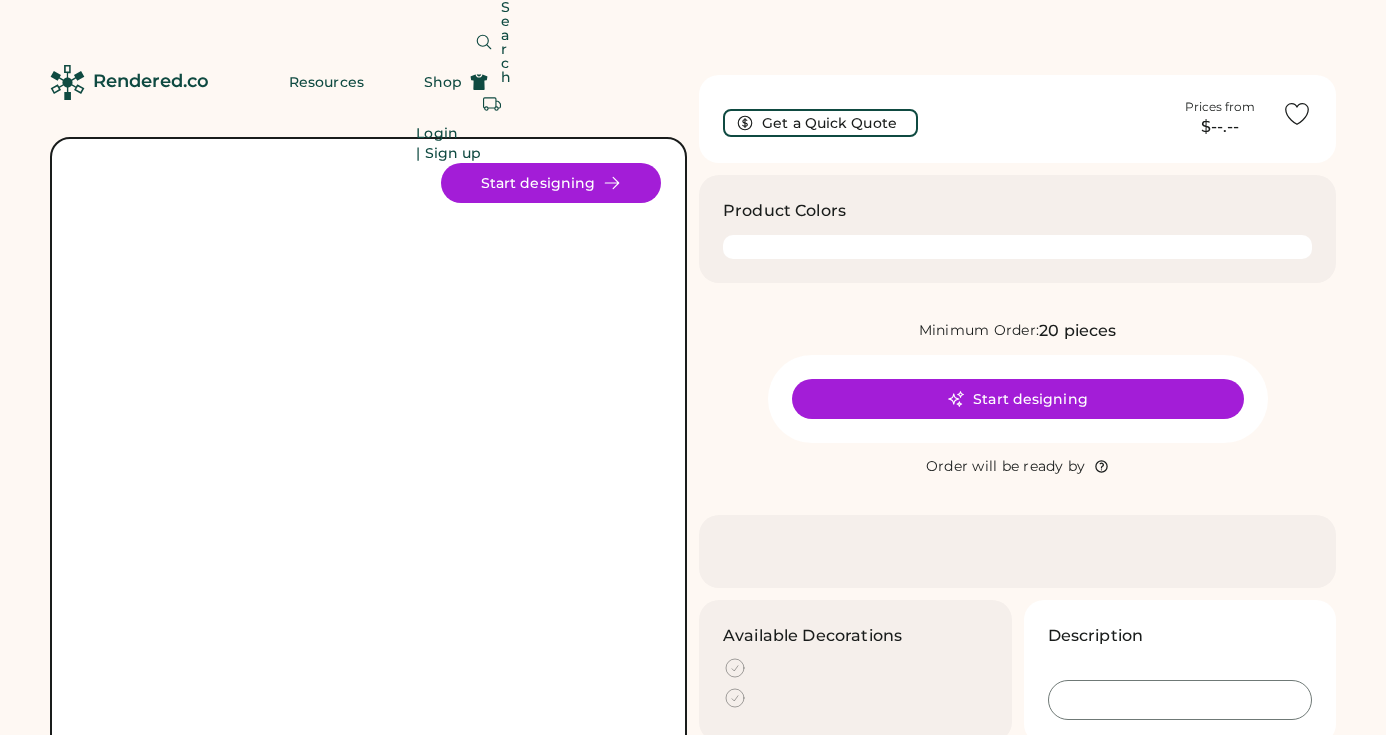 scroll, scrollTop: 0, scrollLeft: 0, axis: both 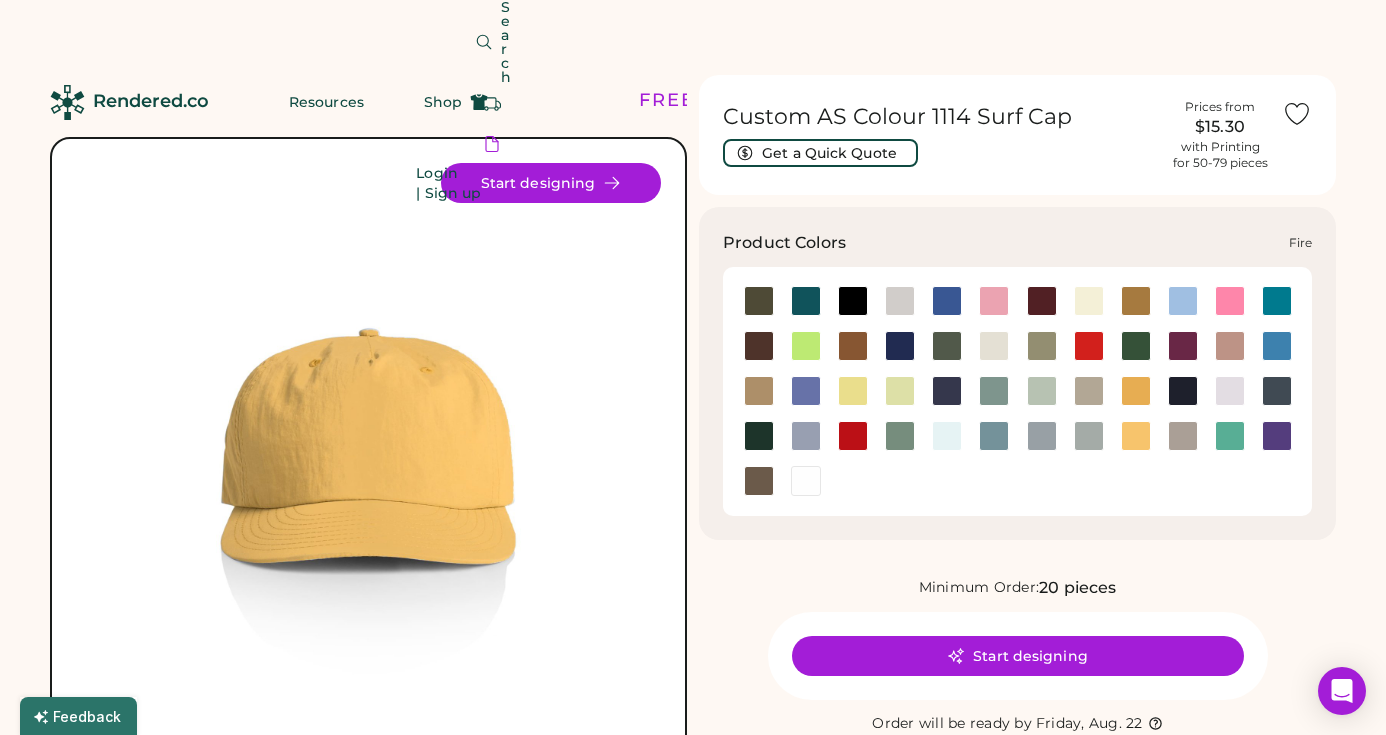 click at bounding box center (1089, 346) 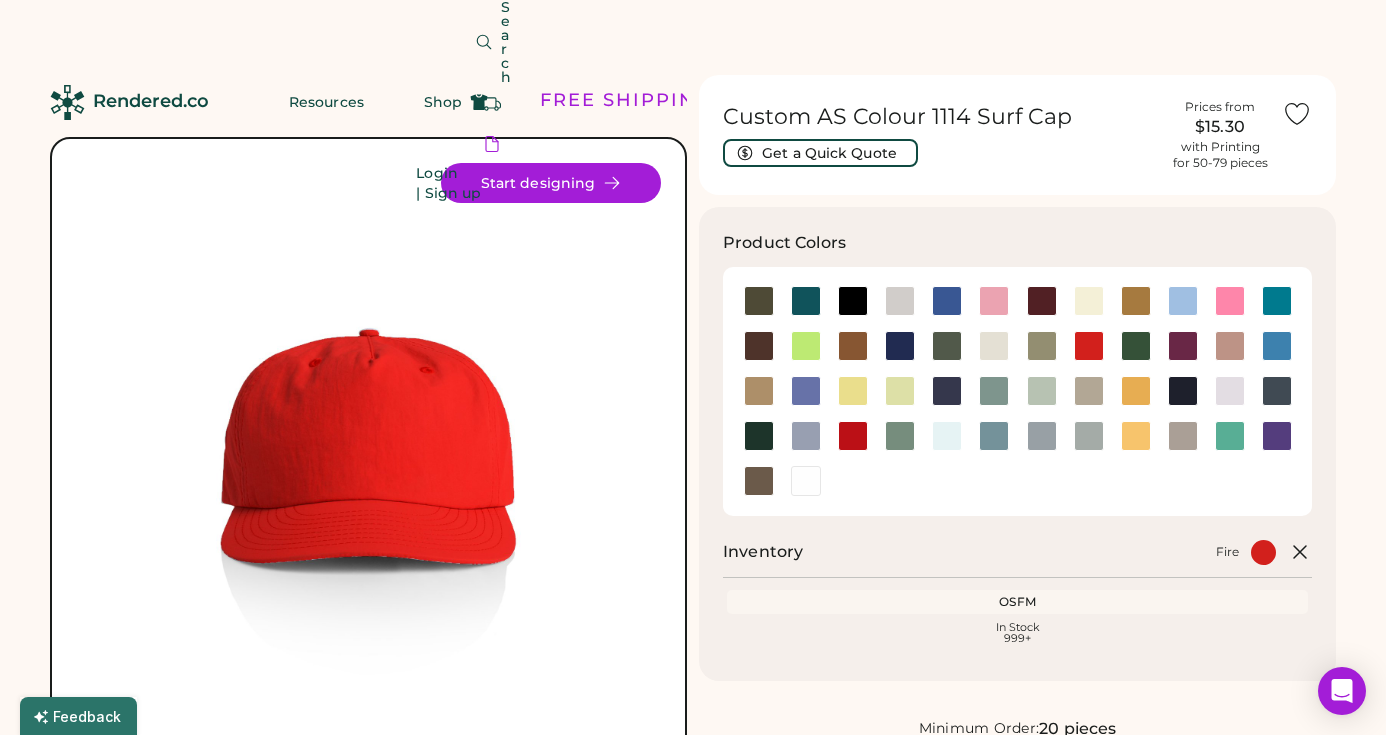 scroll, scrollTop: 0, scrollLeft: 0, axis: both 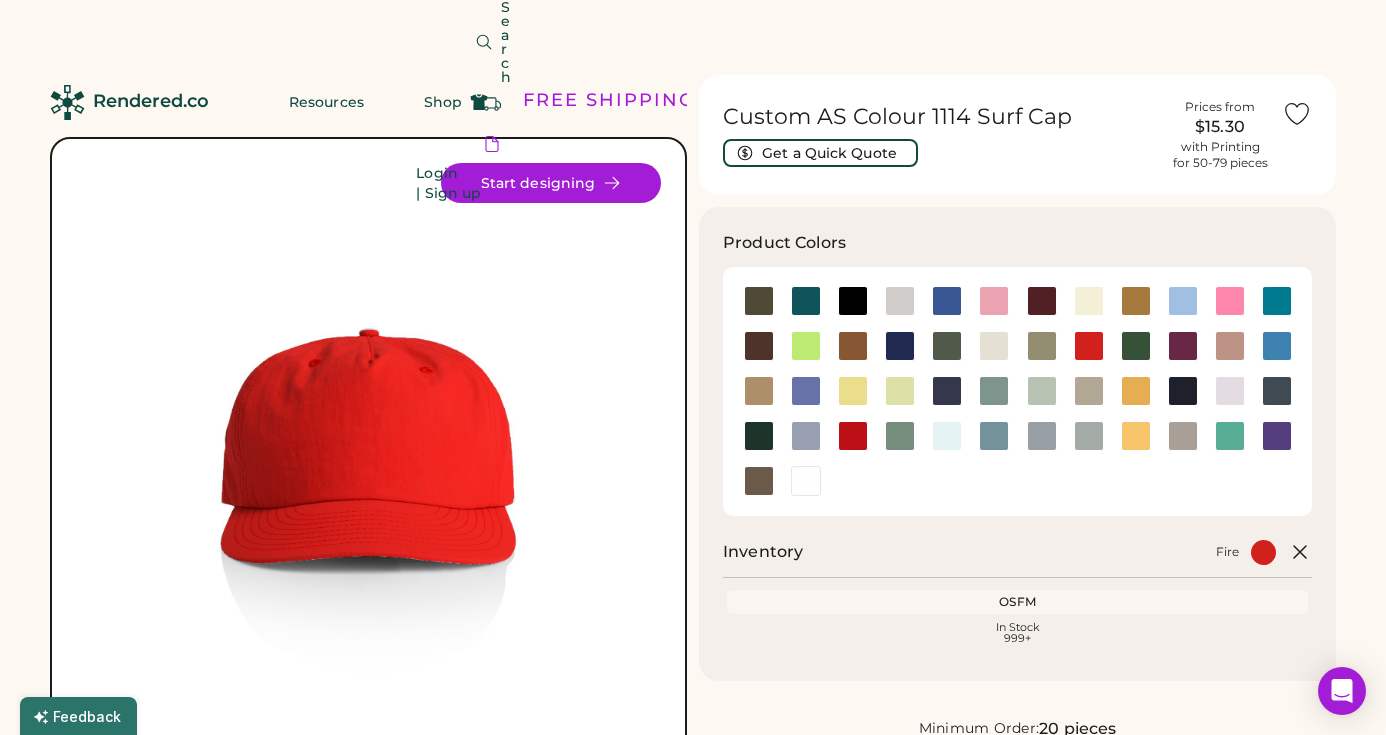 click on "Start designing" at bounding box center (551, 183) 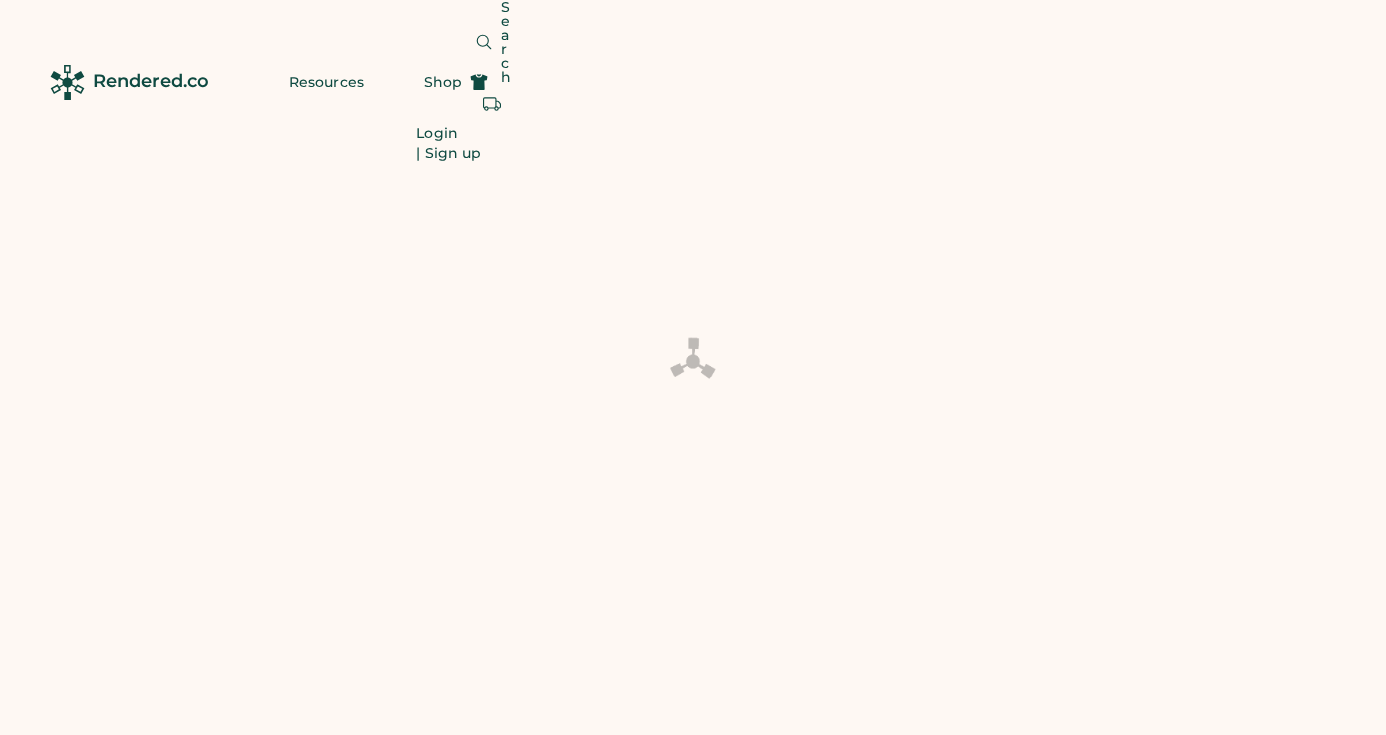 scroll, scrollTop: 0, scrollLeft: 0, axis: both 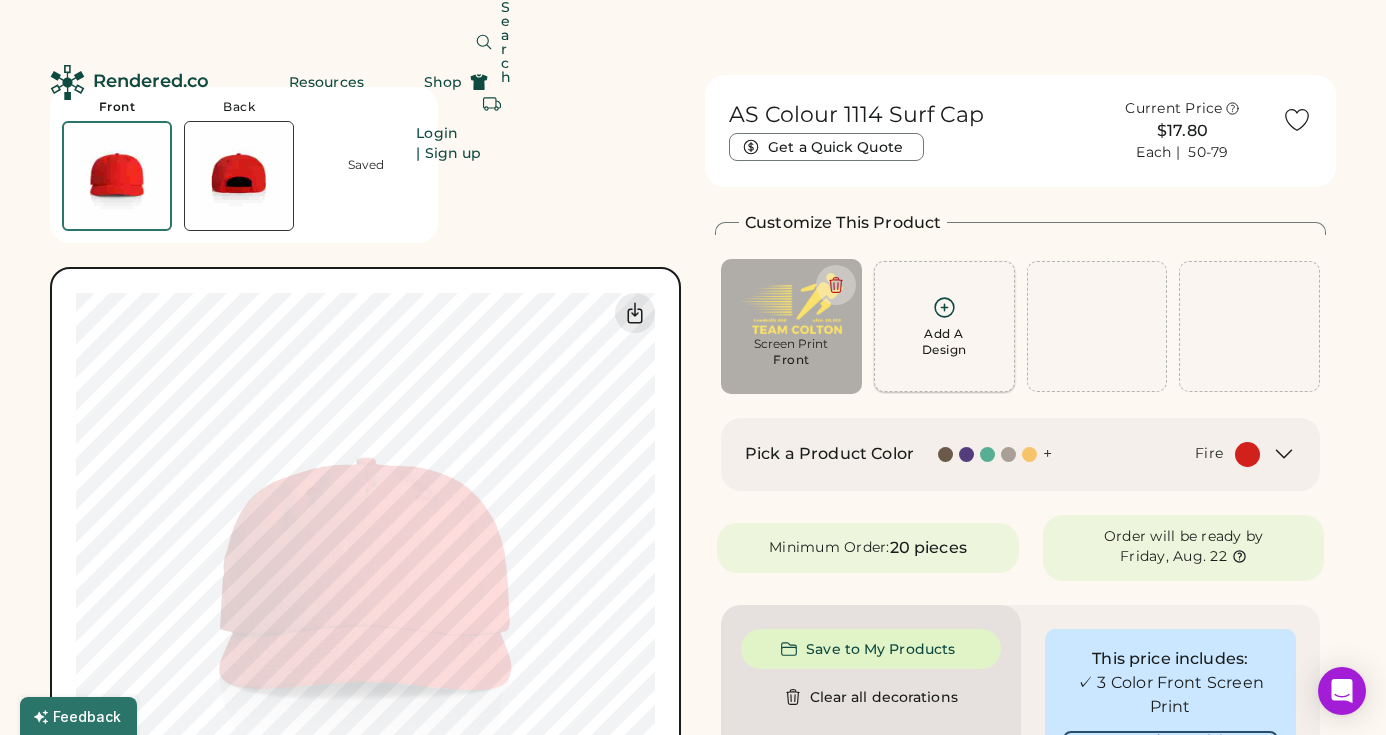click 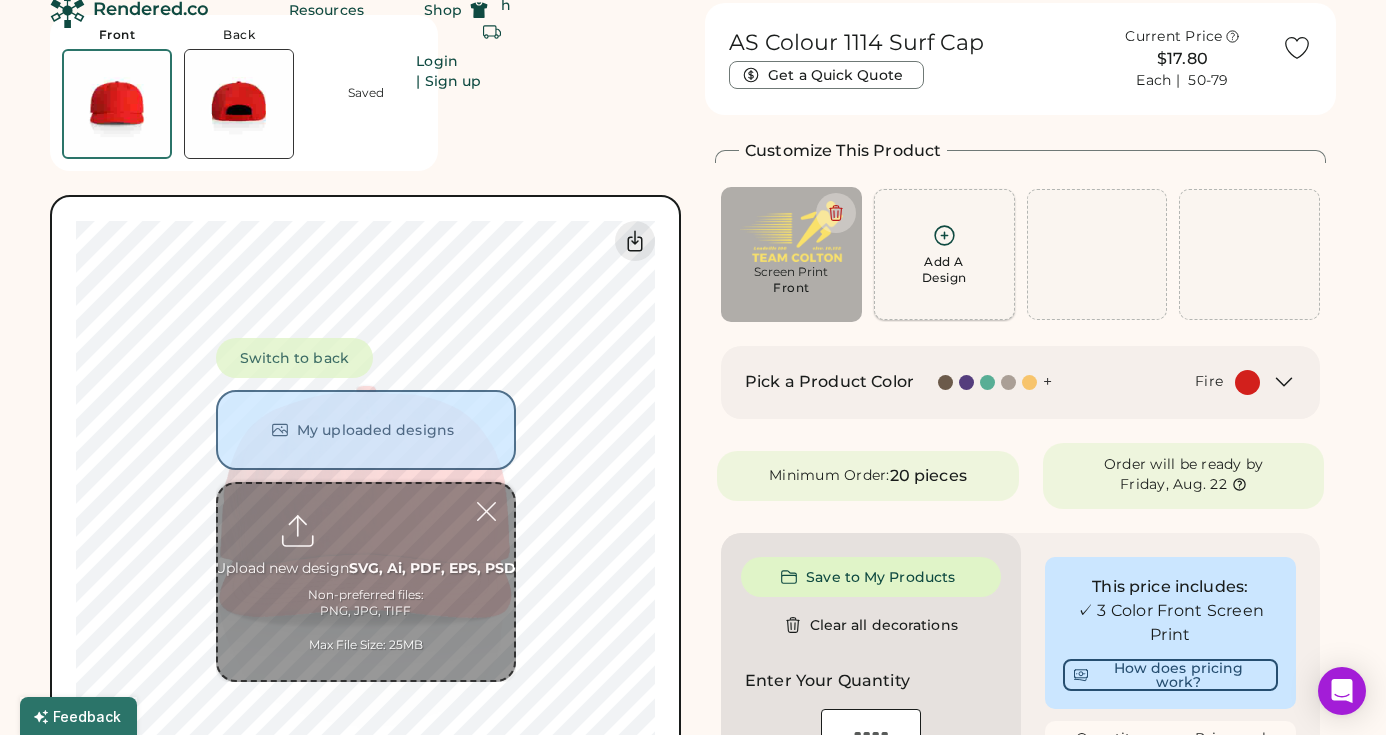 scroll, scrollTop: 75, scrollLeft: 0, axis: vertical 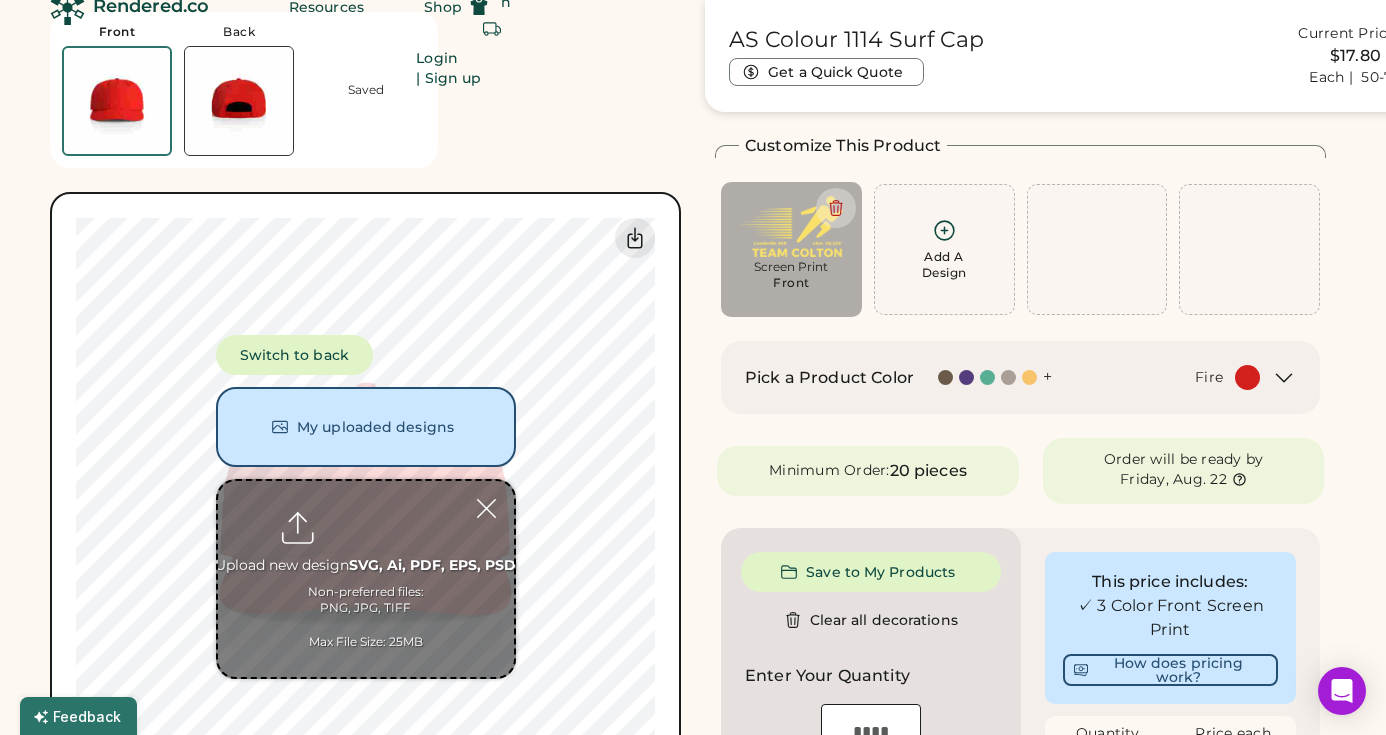click at bounding box center (366, 579) 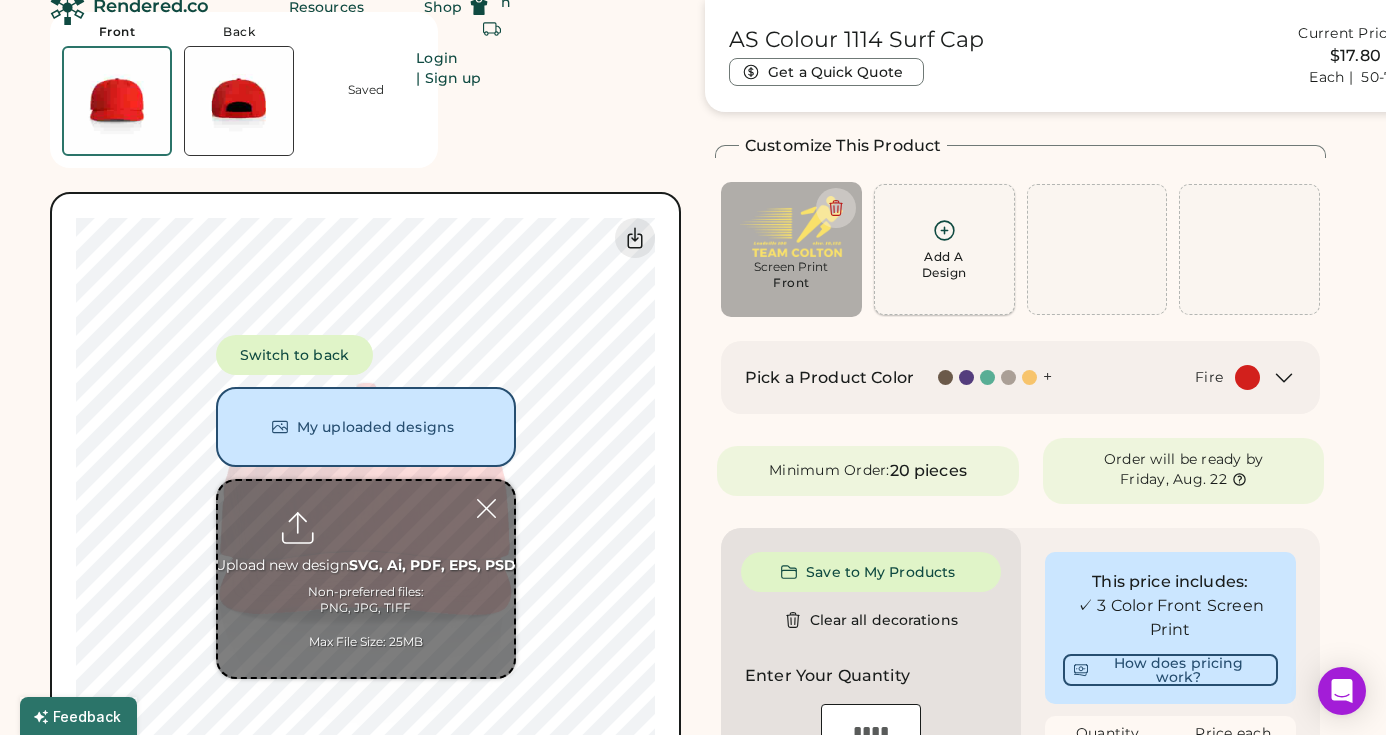 click on "Add A
Design" at bounding box center [944, 265] 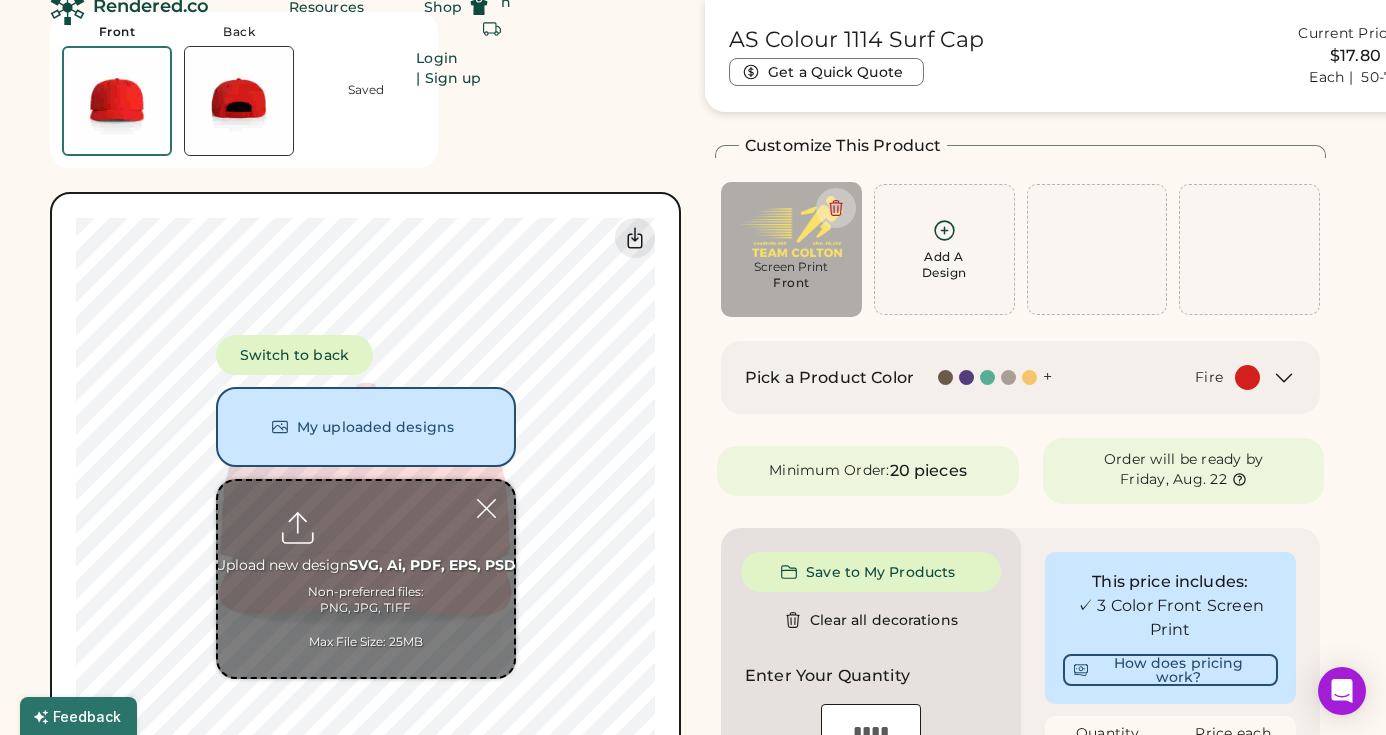 click at bounding box center (366, 579) 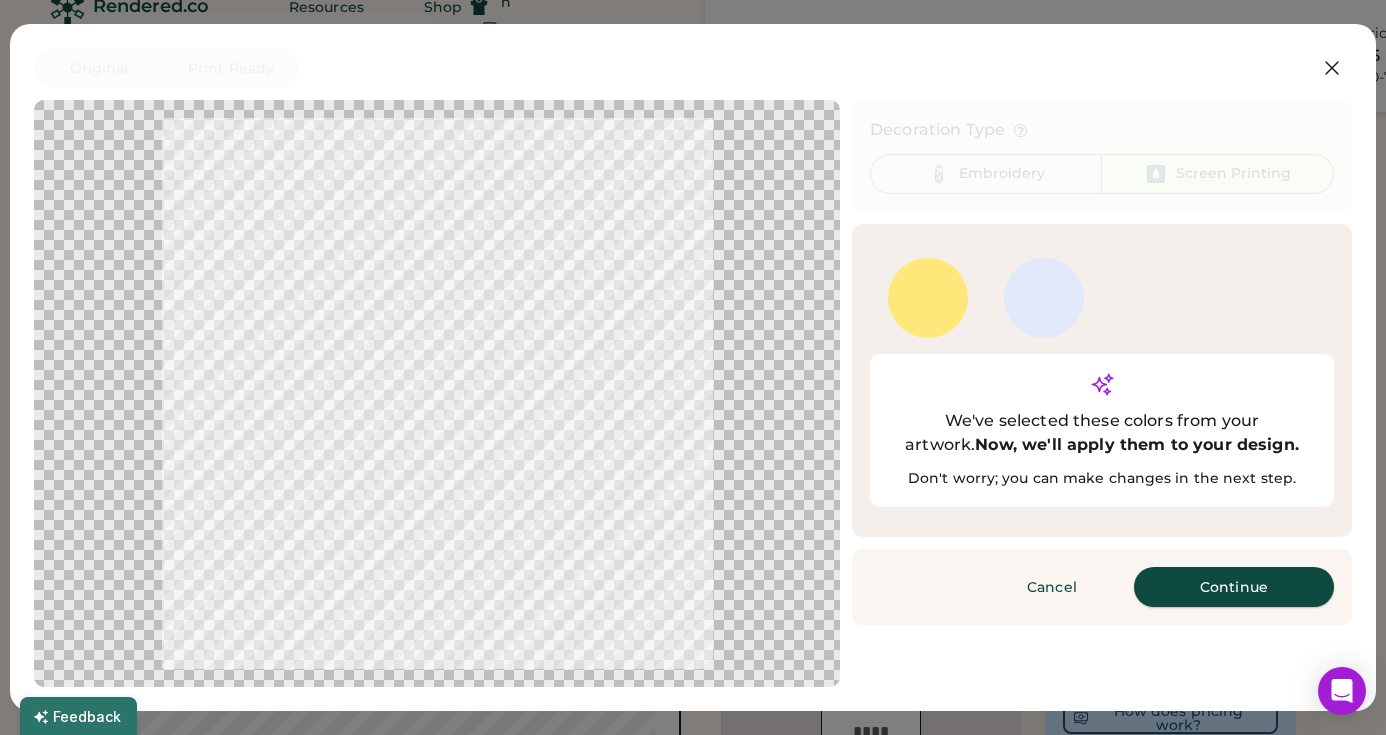 click on "Continue" at bounding box center (1234, 587) 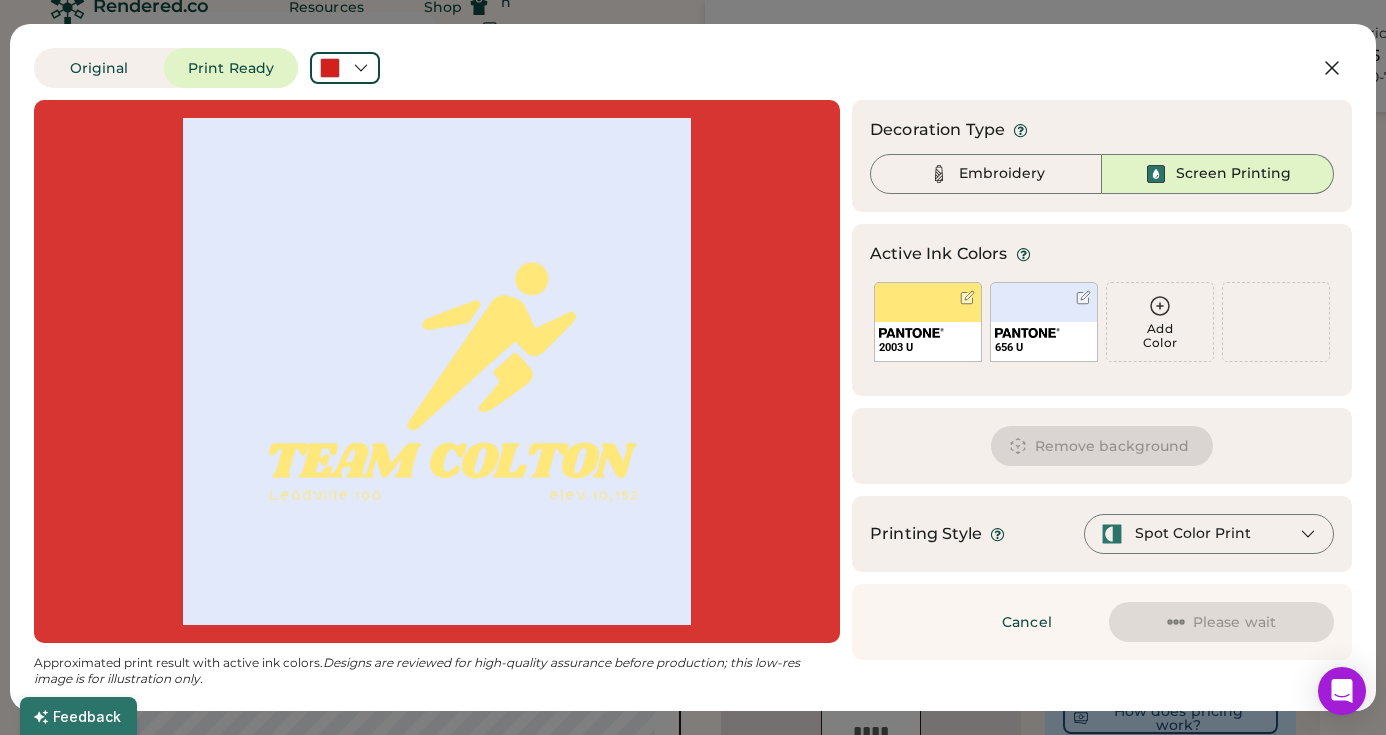 click on "Remove background" at bounding box center (1102, 446) 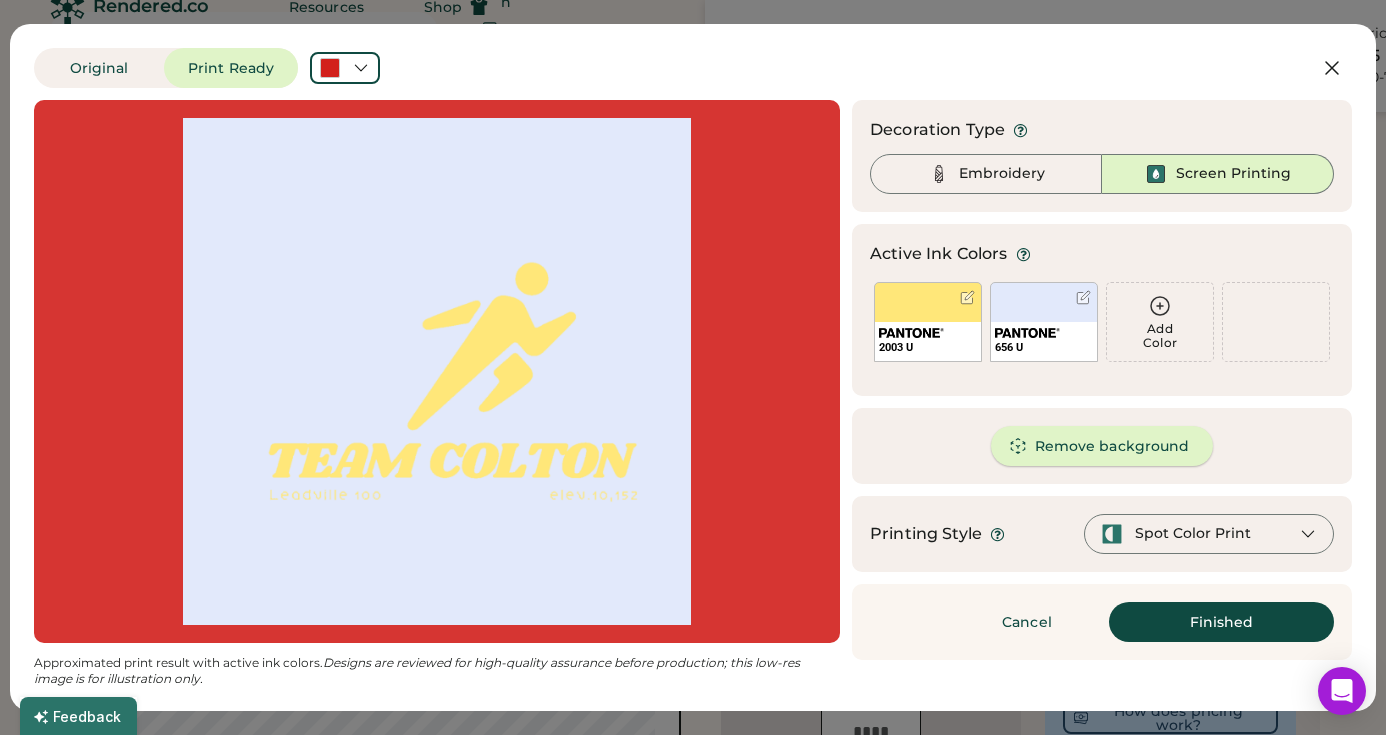 click on "Remove background" at bounding box center [1102, 446] 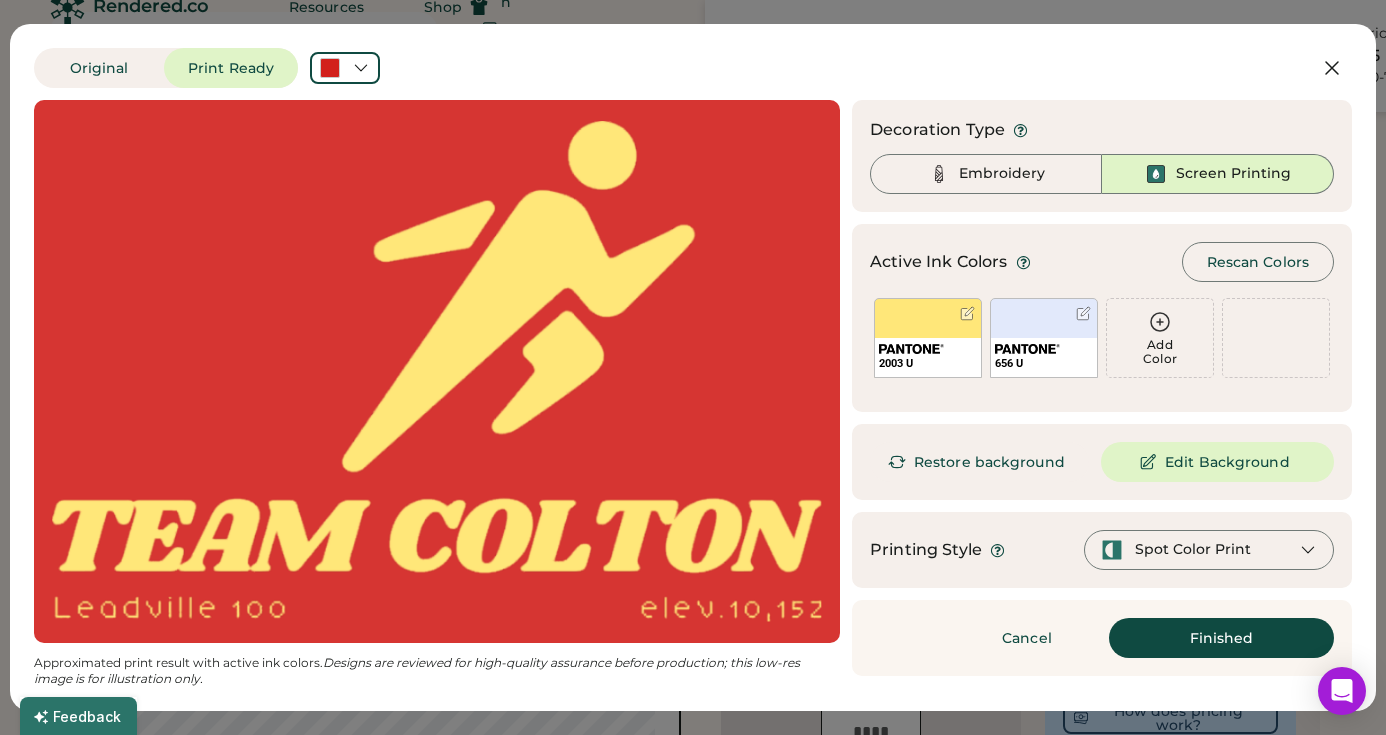 click on "Finished" at bounding box center [1221, 638] 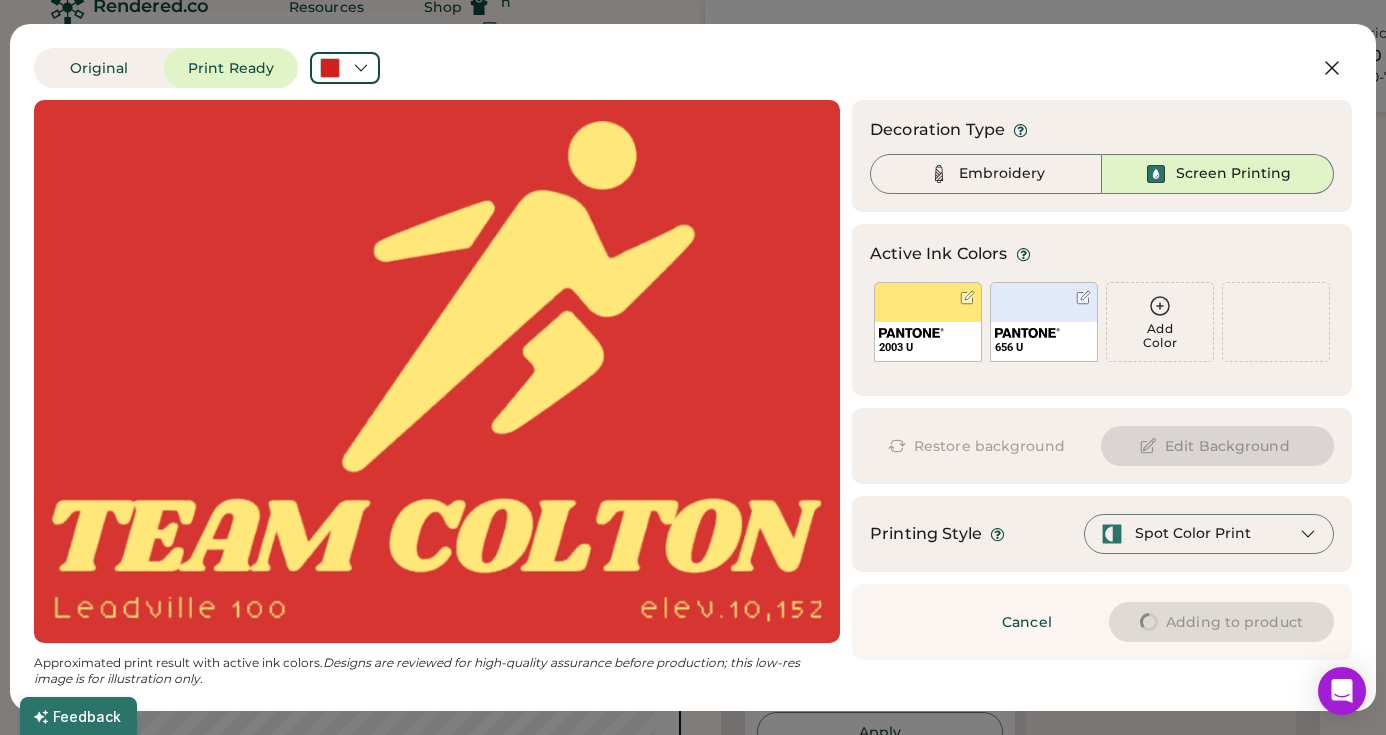 type on "****" 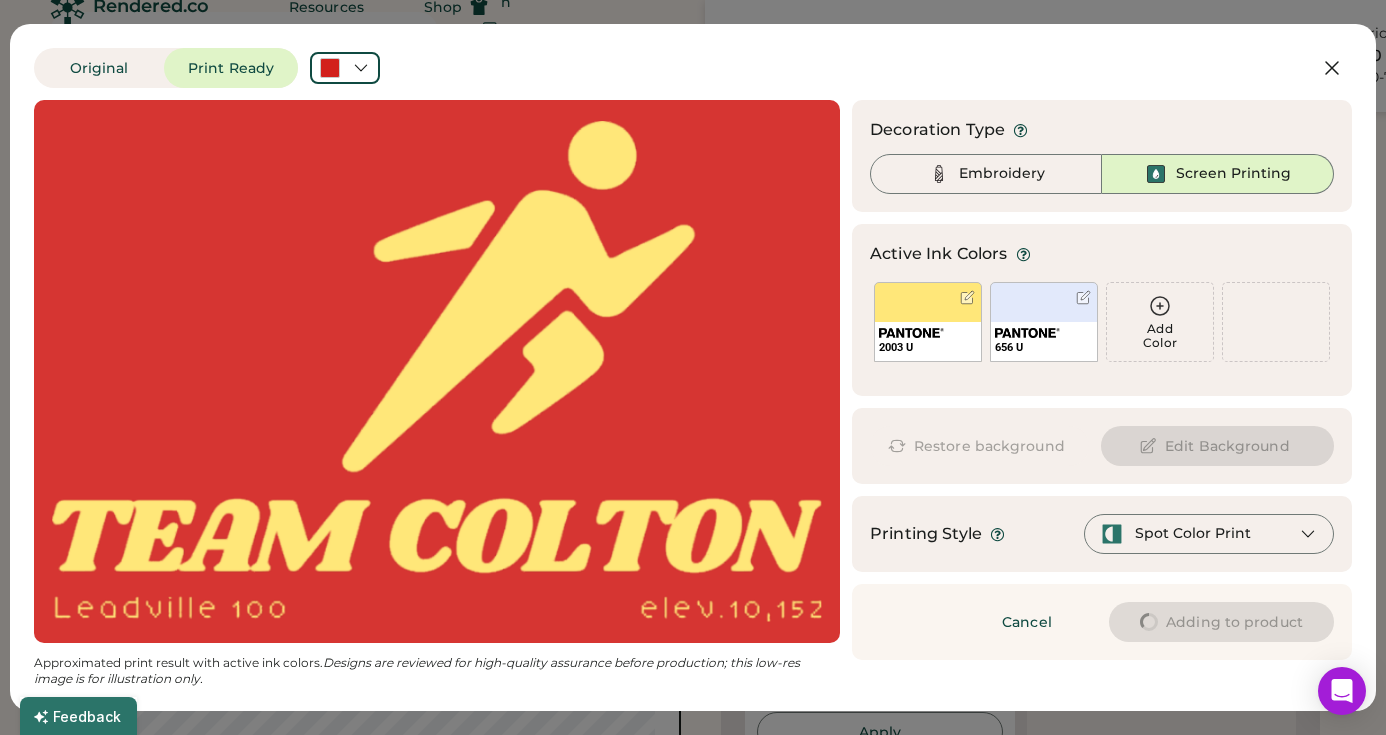 type on "****" 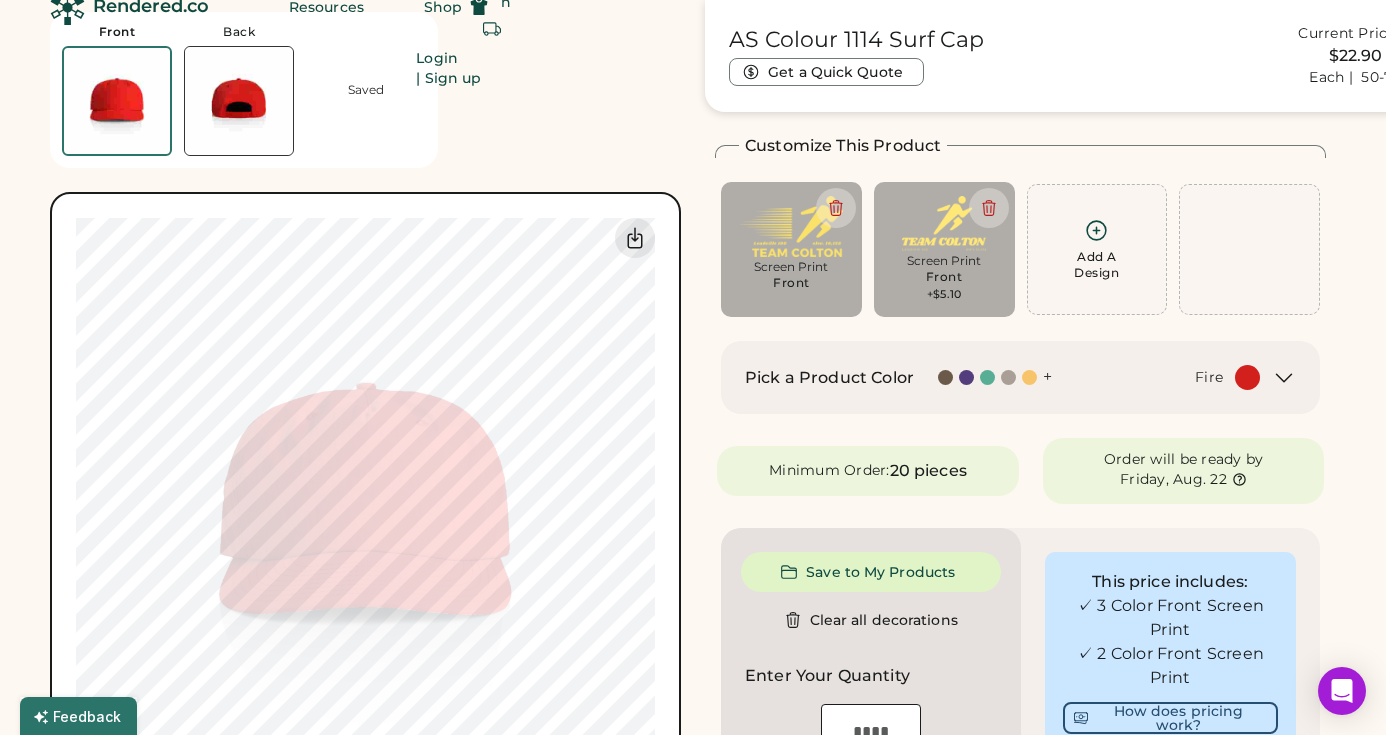type on "****" 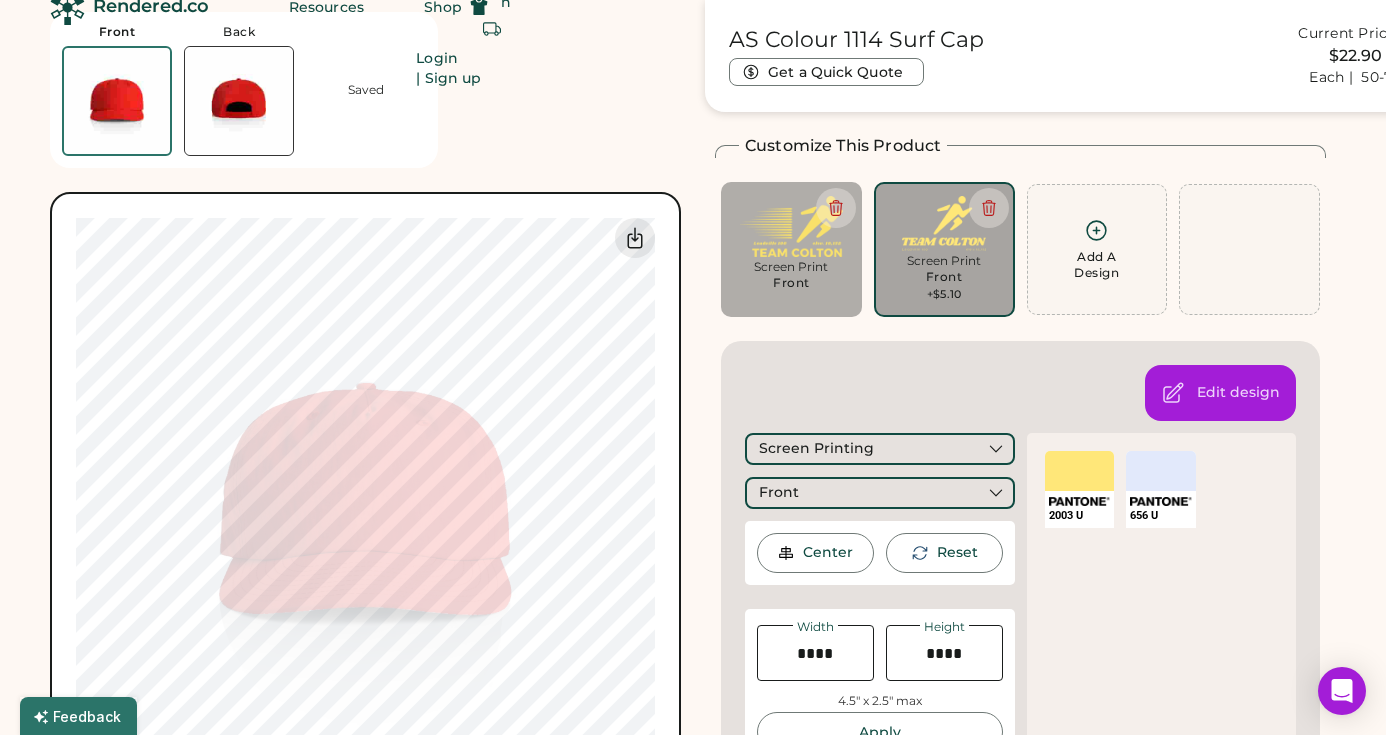 type on "****" 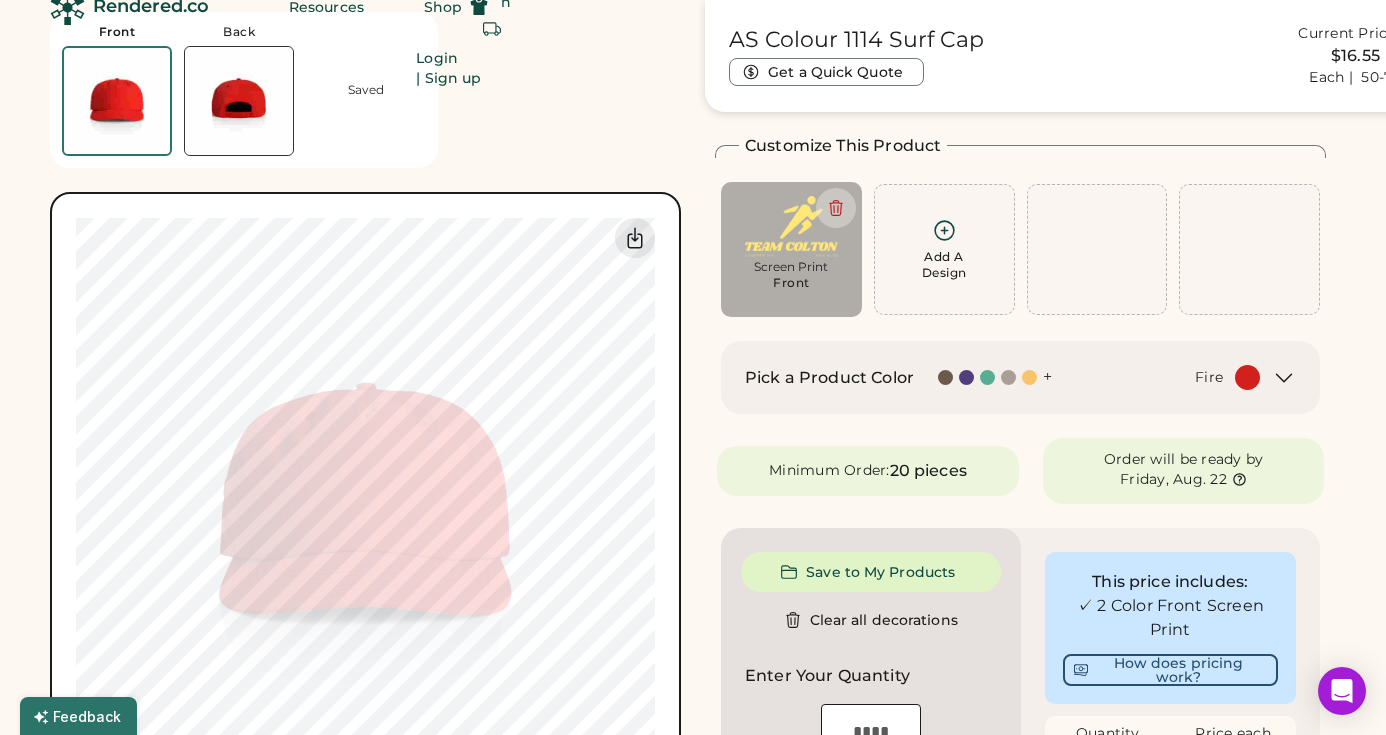type on "****" 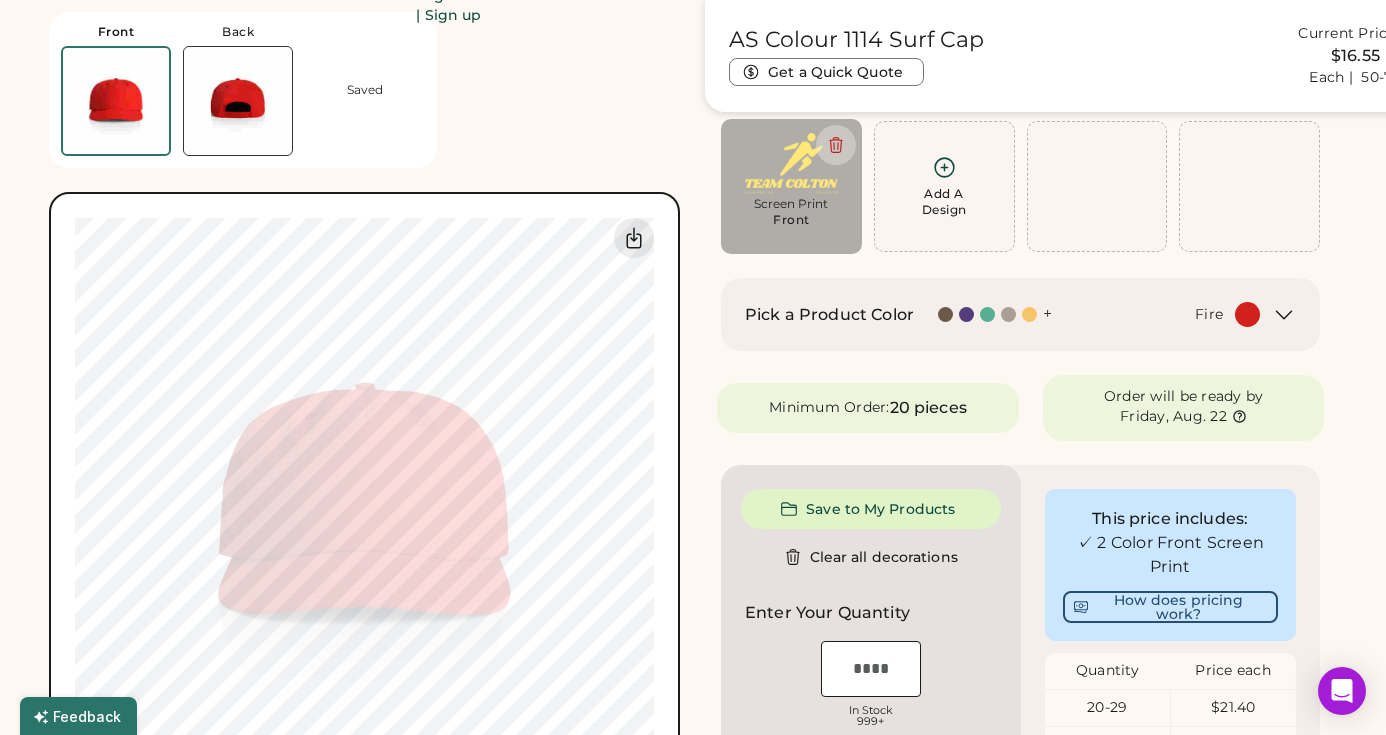 scroll, scrollTop: 138, scrollLeft: 0, axis: vertical 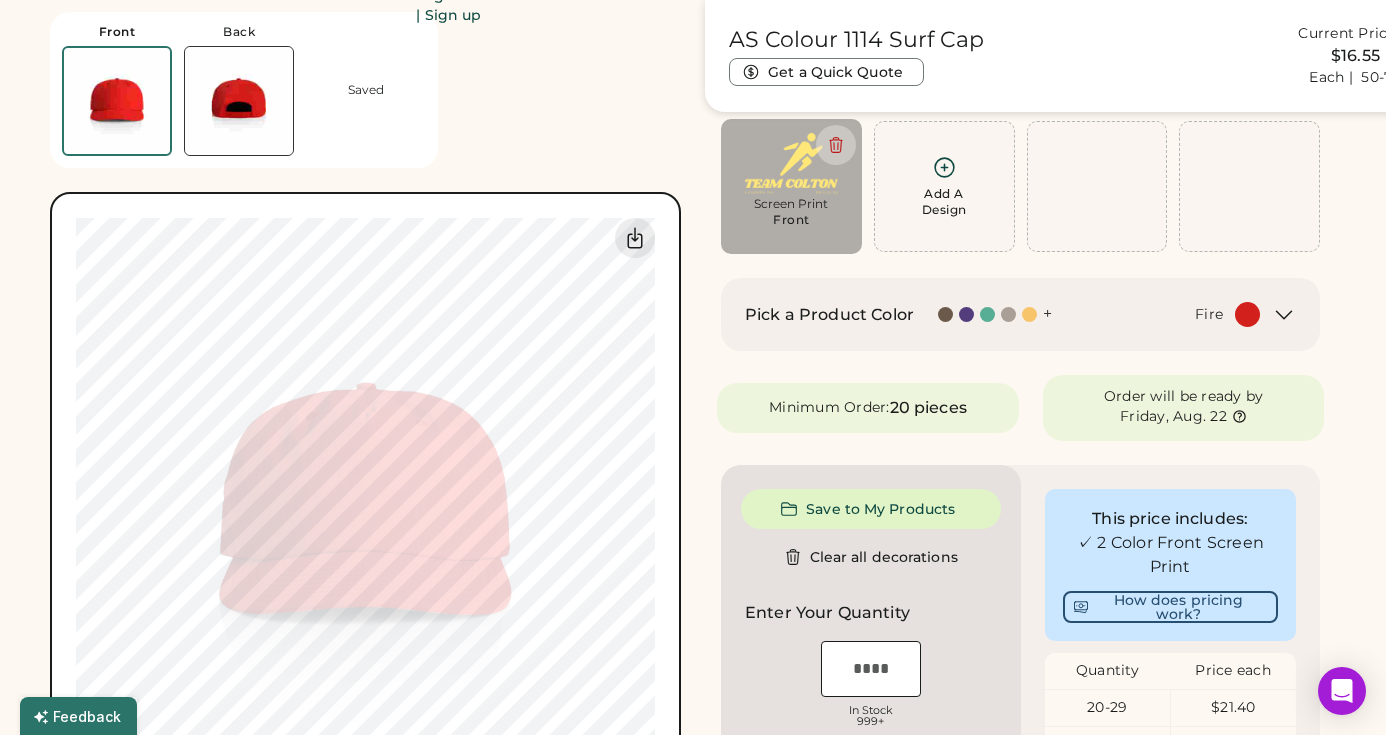 click 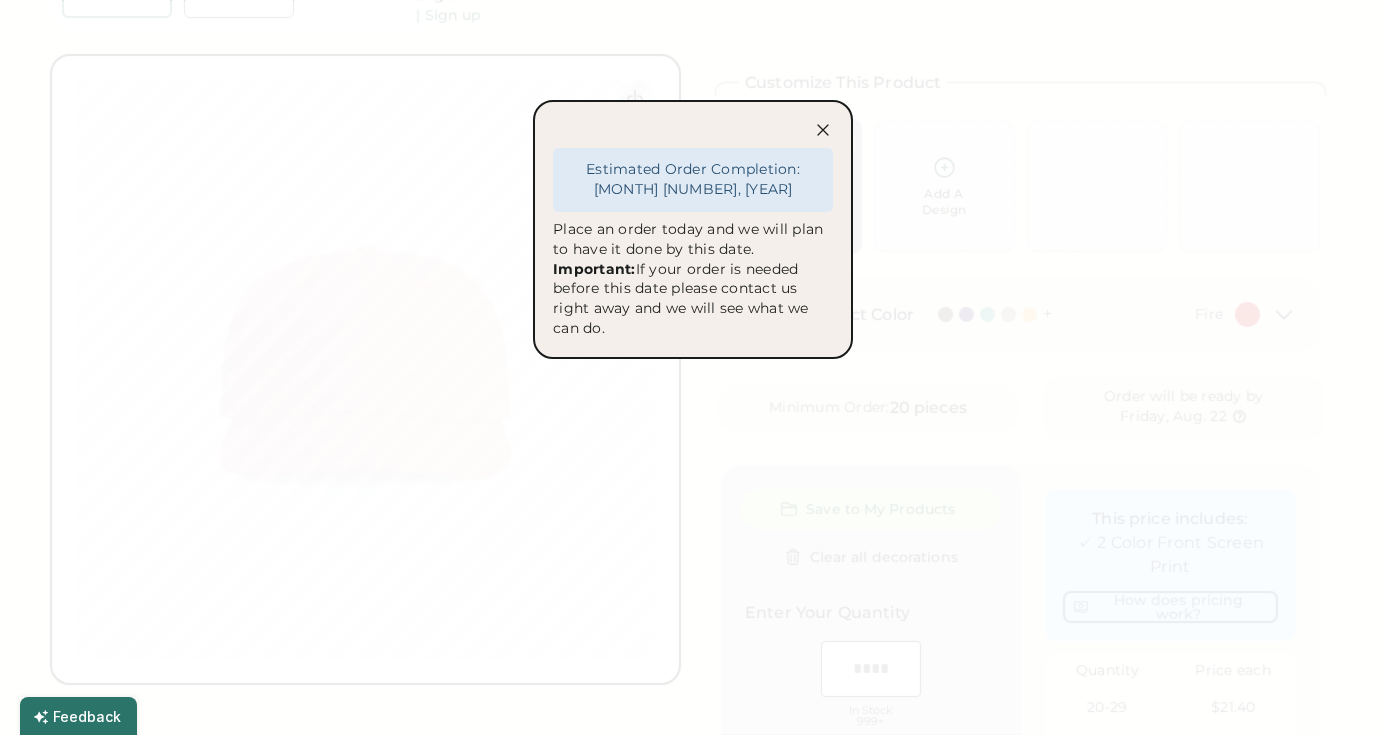 click 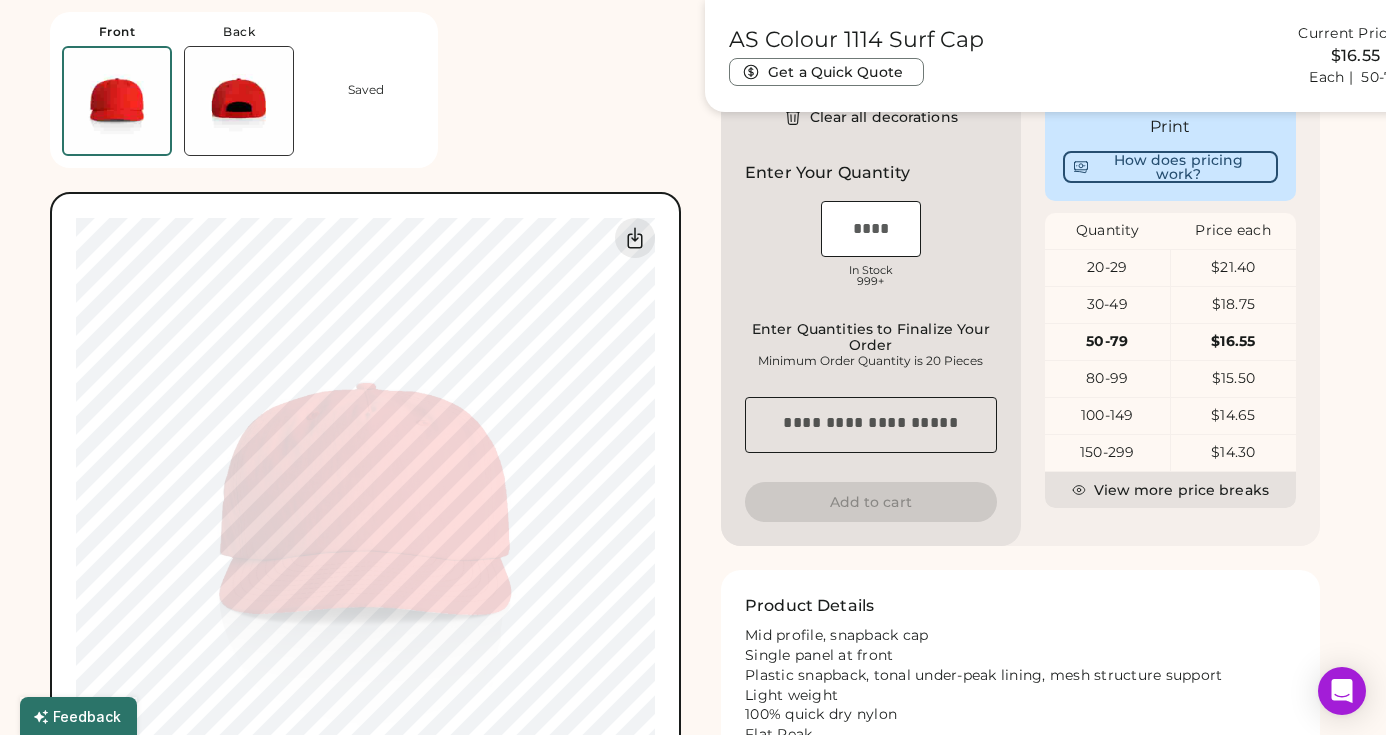 scroll, scrollTop: 879, scrollLeft: 0, axis: vertical 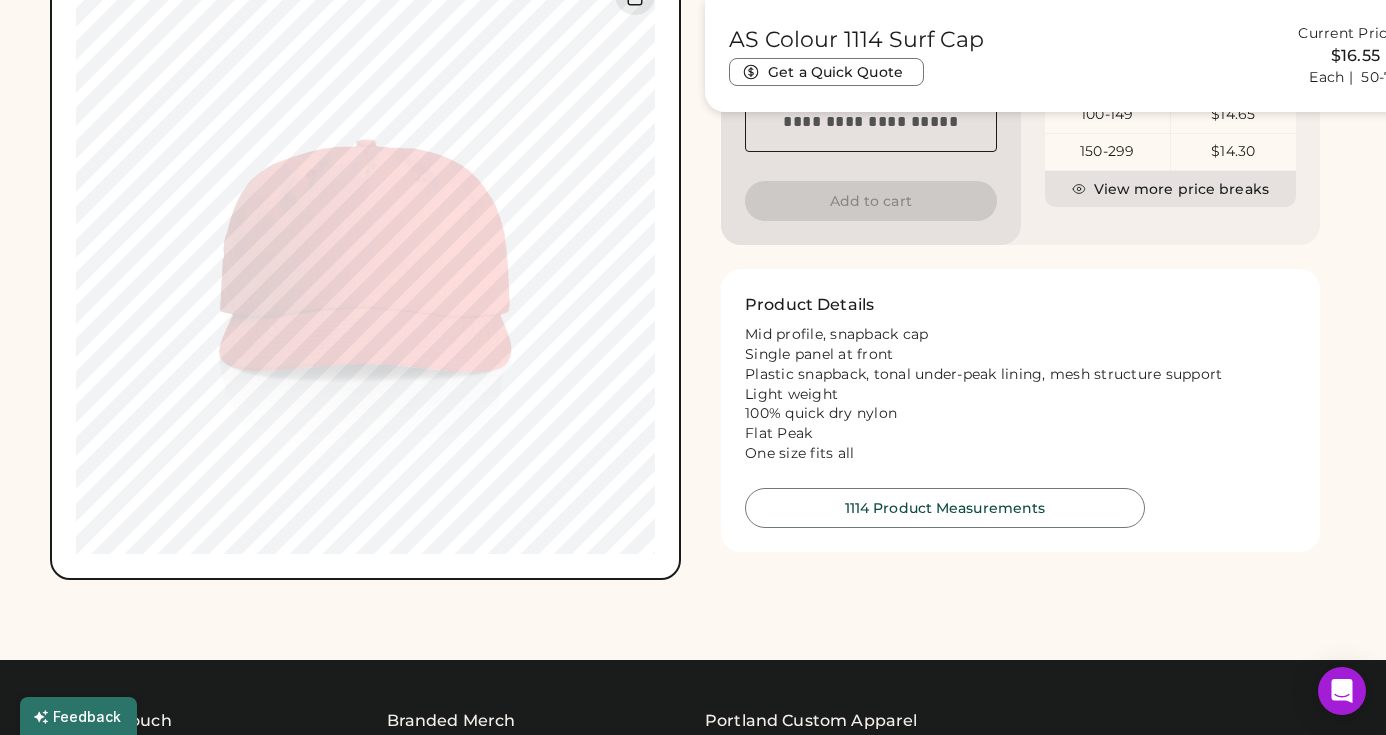 click on "Front Back Saved Switch to back    My uploaded designs Upload new design
SVG, Ai, PDF, EPS, PSD Non-preferred files:
PNG, JPG, TIFF Max File Size: 25MB    Guidelines are approximate; our team will confirm the correct placement. 0% 0%    AS Colour 1114 Surf Cap    Get a Quick Quote Current Price    $16.55 Each |  50-79    Customize This Product    Add A
Design Screen Print Front       Add A
Design
+$0.00        Add A
Design    Edit design       Center    Reset Width Height 4.5" x 2.5" max Apply 2003 U SELECT
A COLOR 656 U Pick a Product Color + Fire    Minimum Order:  20 pieces Order will be ready by Friday, Aug. 22        Save to My Products    Clear all decorations Enter Your Quantity OSFM In Stock
999+ Enter Quantities to Finalize Your Order Minimum Order Quantity is 20 Pieces Special instructions Add to cart This price includes: ✓ 2 Color Front Screen Print    How does pricing work? Quantity Price each 20-29 $21.40 30-49 $18.75 50-79 $16.55 80-99 $15.50 100-149 $14.65 150-299 $14.30" 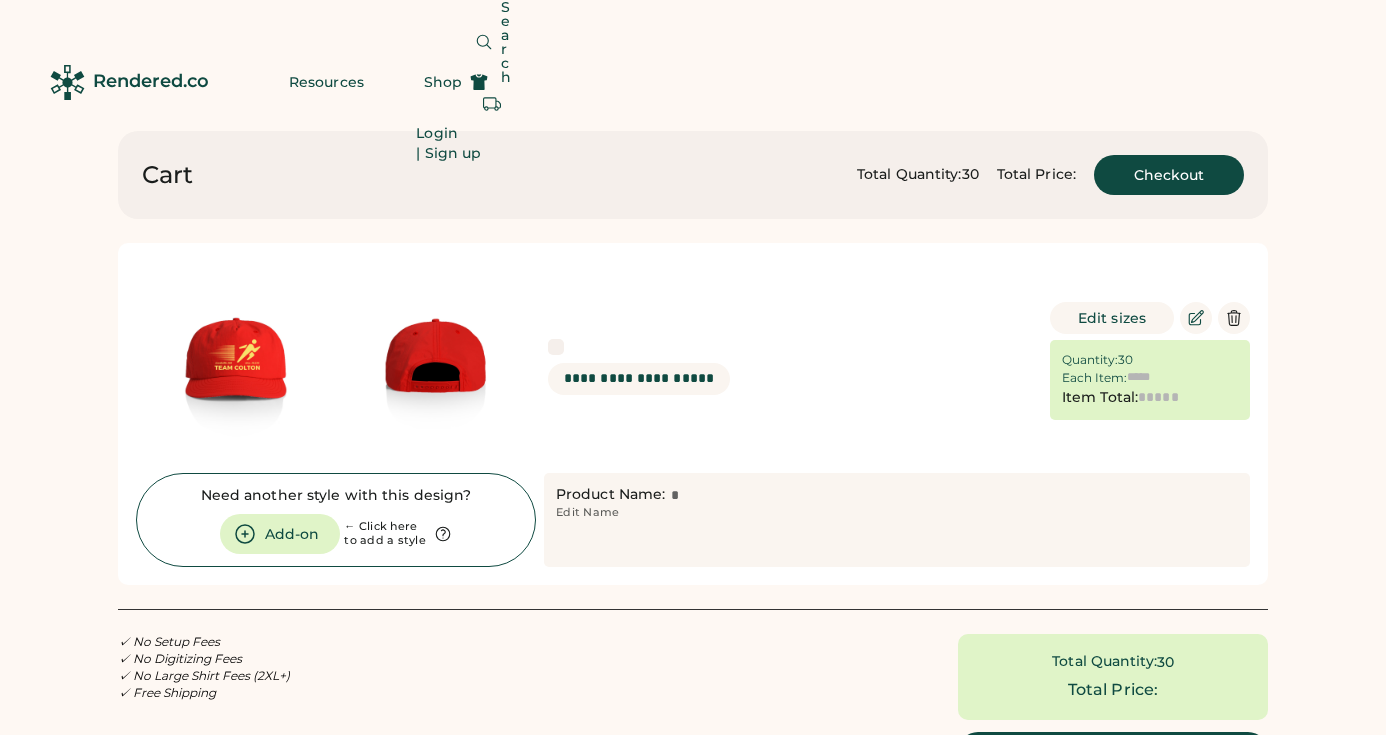 scroll, scrollTop: 0, scrollLeft: 0, axis: both 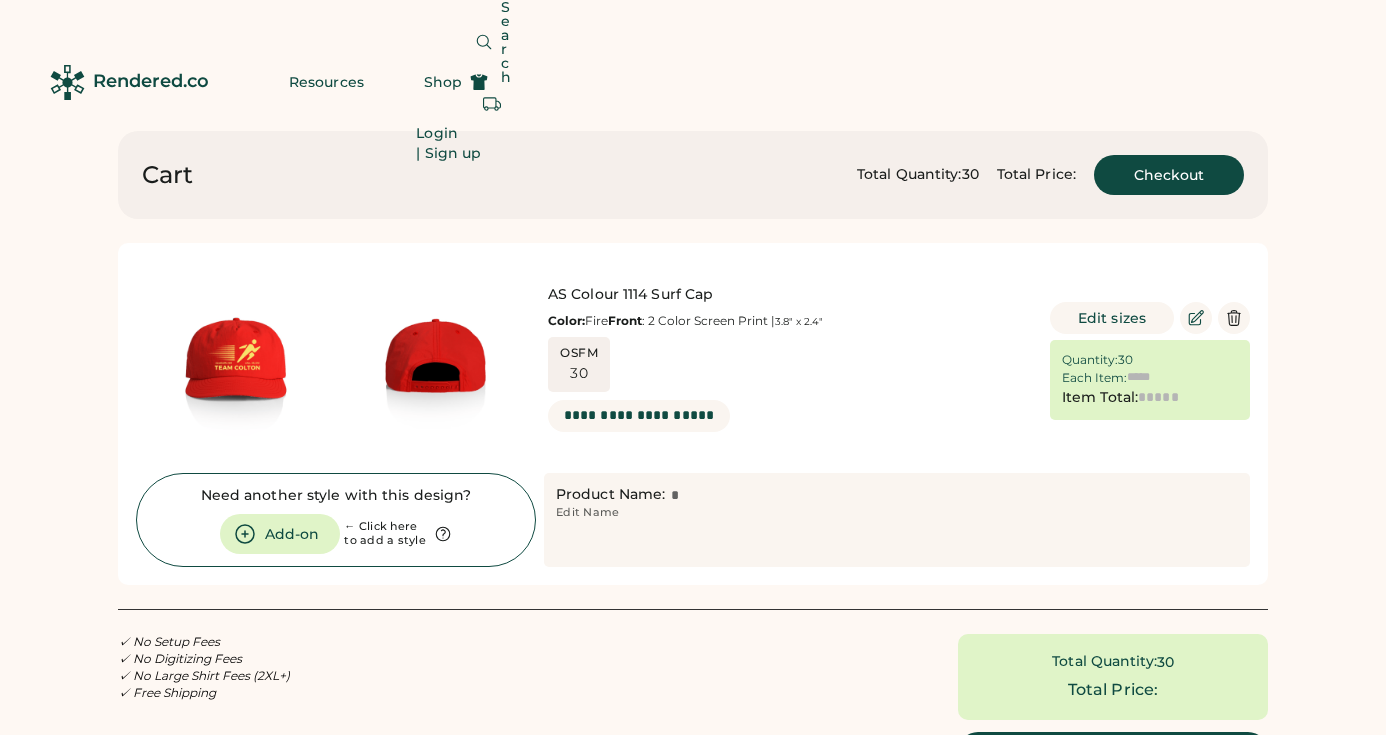 type on "******" 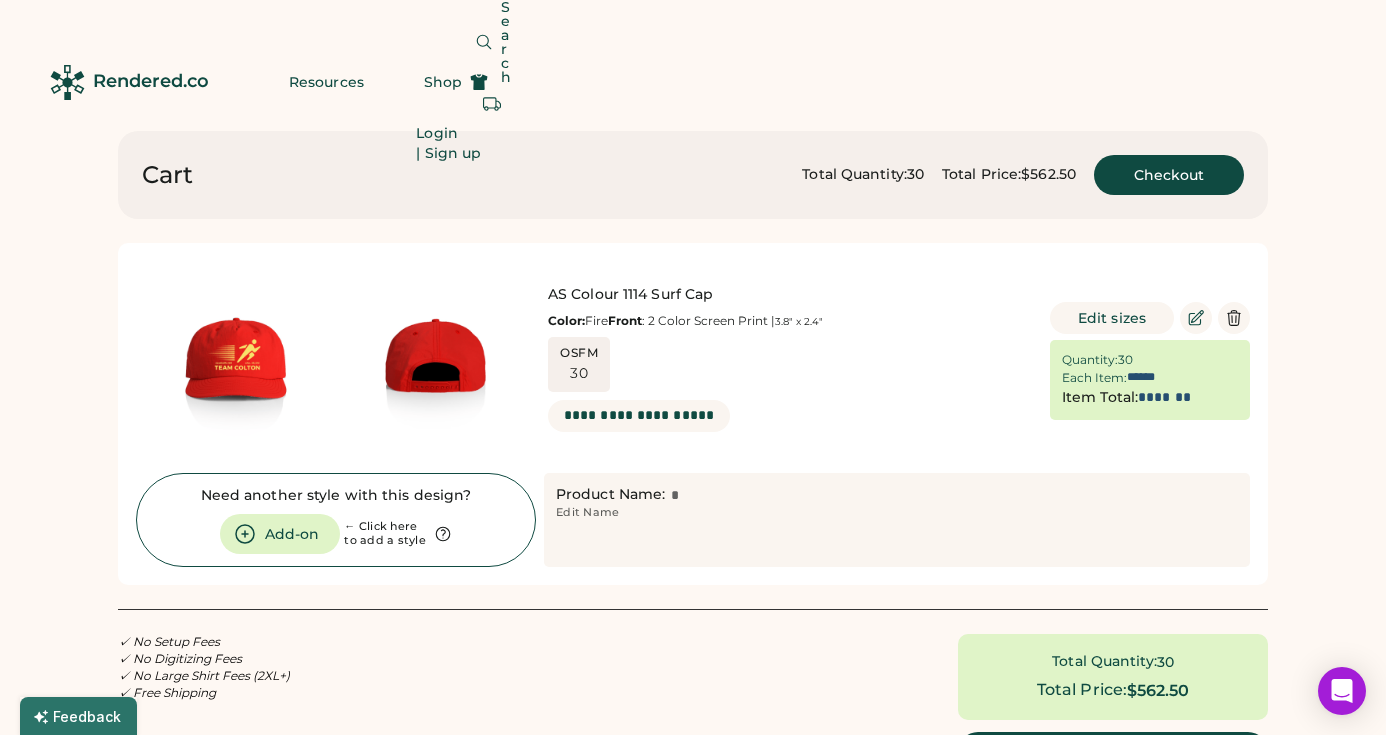 scroll, scrollTop: 0, scrollLeft: 0, axis: both 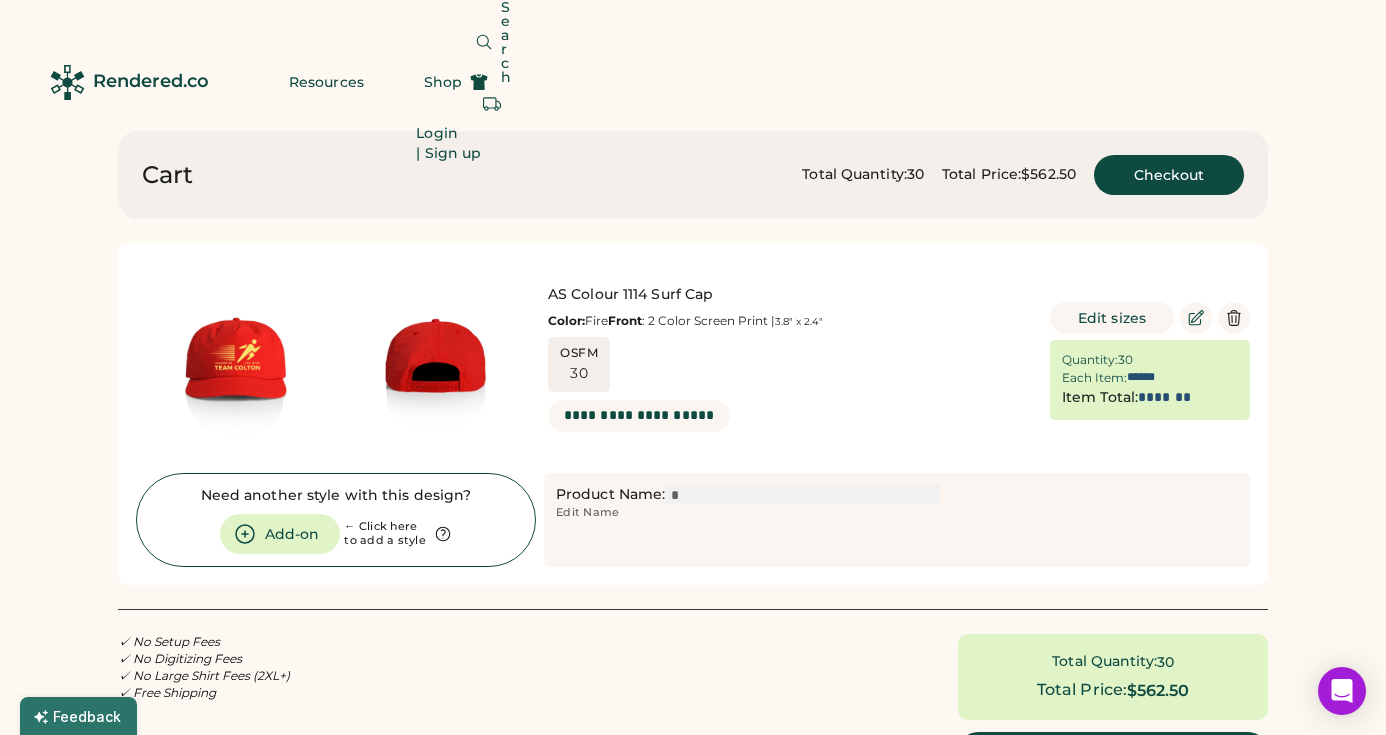 click at bounding box center (802, 495) 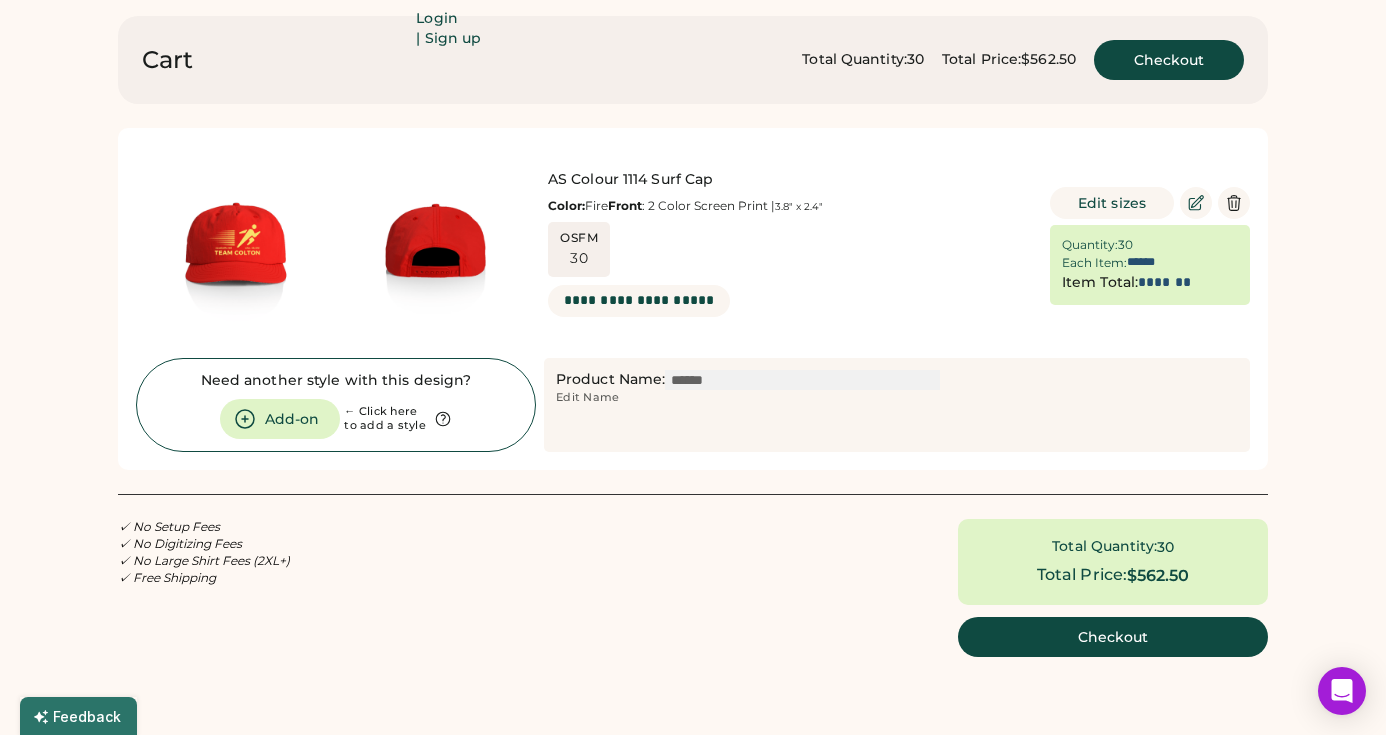 scroll, scrollTop: 119, scrollLeft: 0, axis: vertical 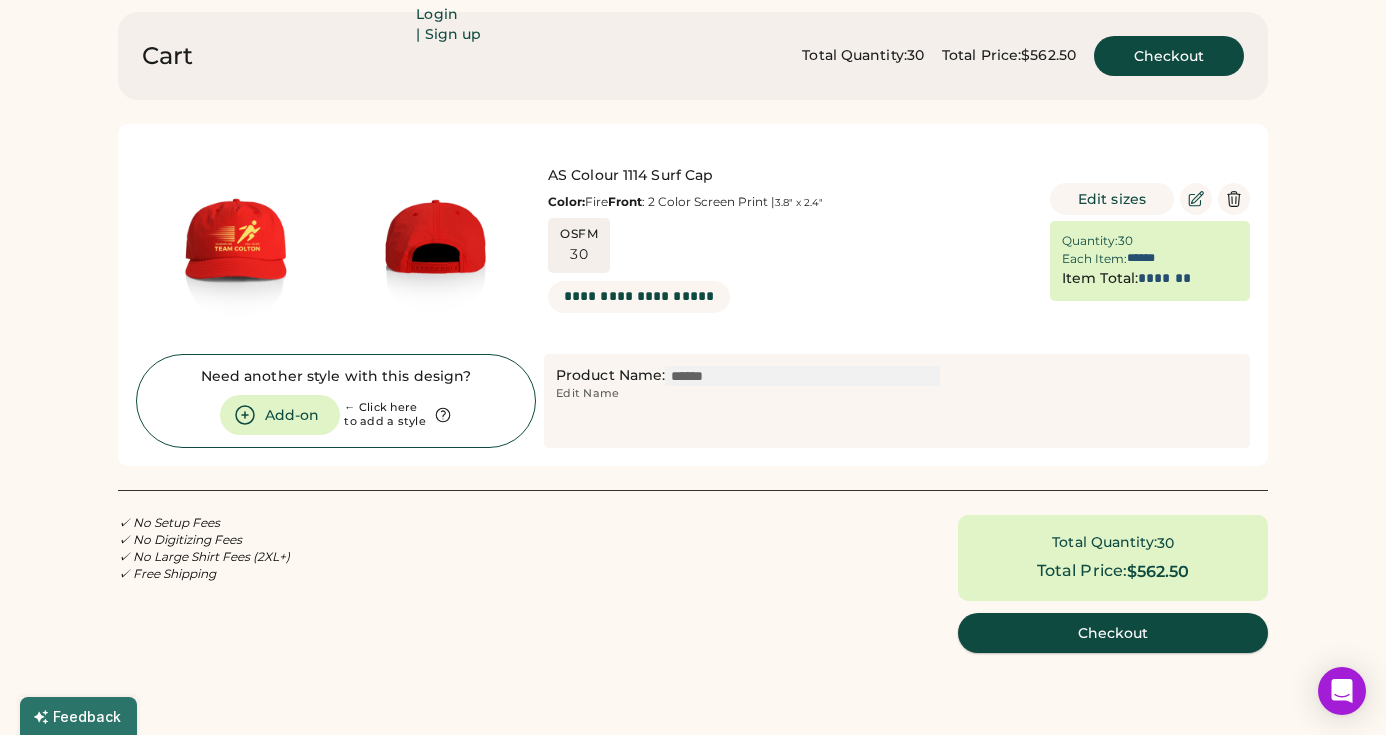 type on "******" 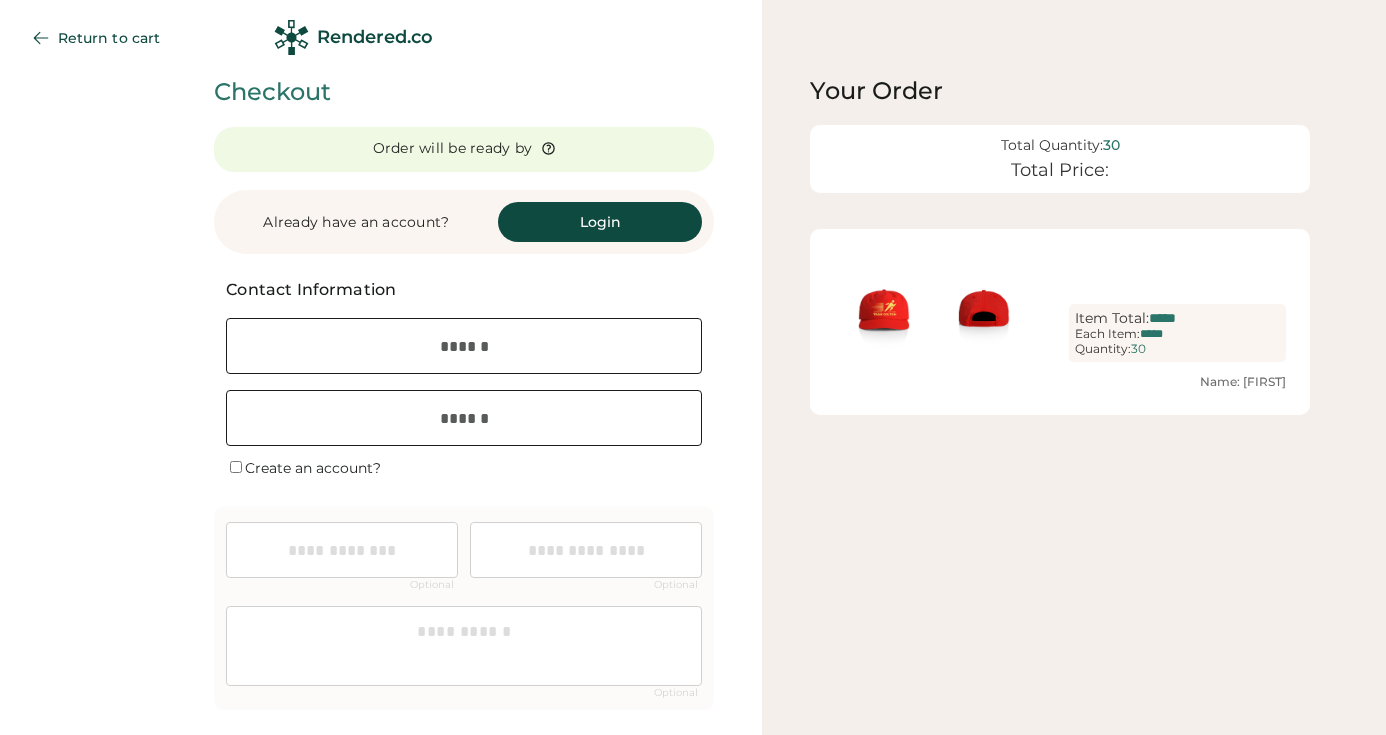 scroll, scrollTop: 0, scrollLeft: 0, axis: both 